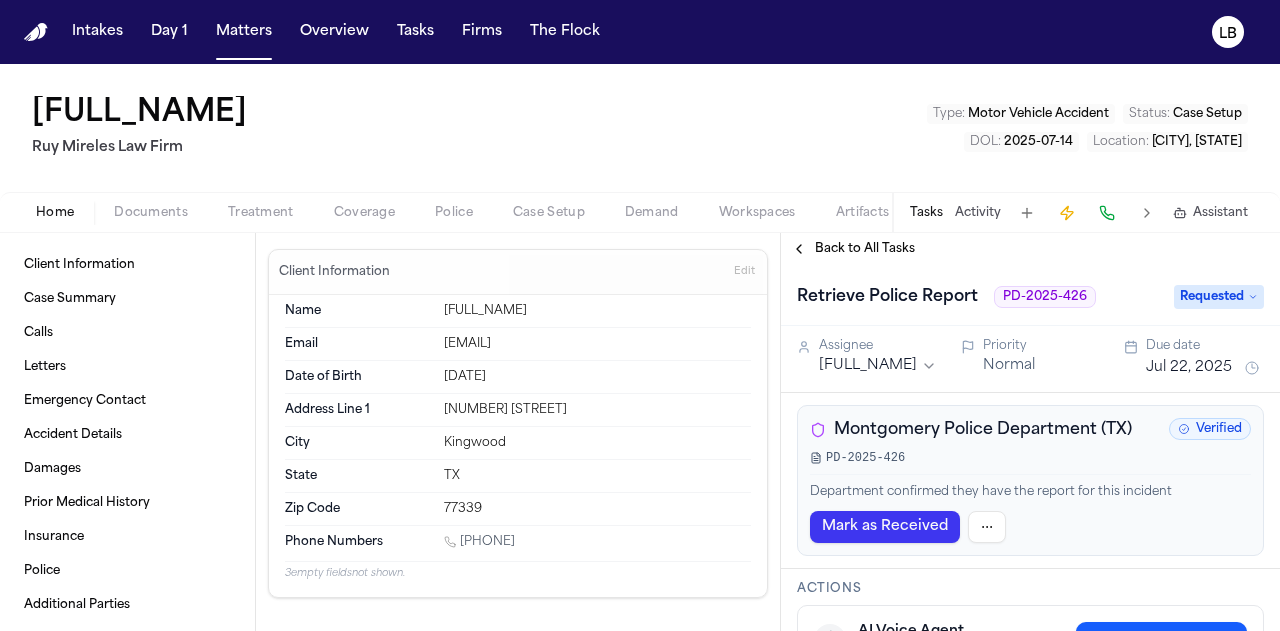scroll, scrollTop: 0, scrollLeft: 0, axis: both 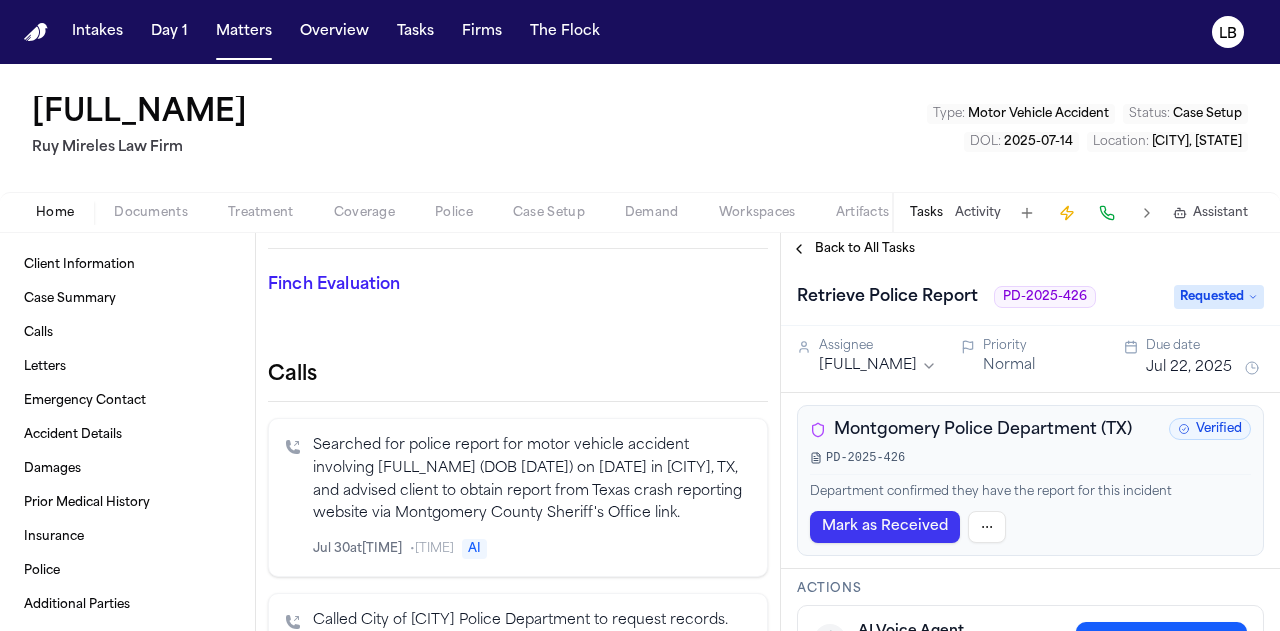 drag, startPoint x: 334, startPoint y: 103, endPoint x: 9, endPoint y: 118, distance: 325.34598 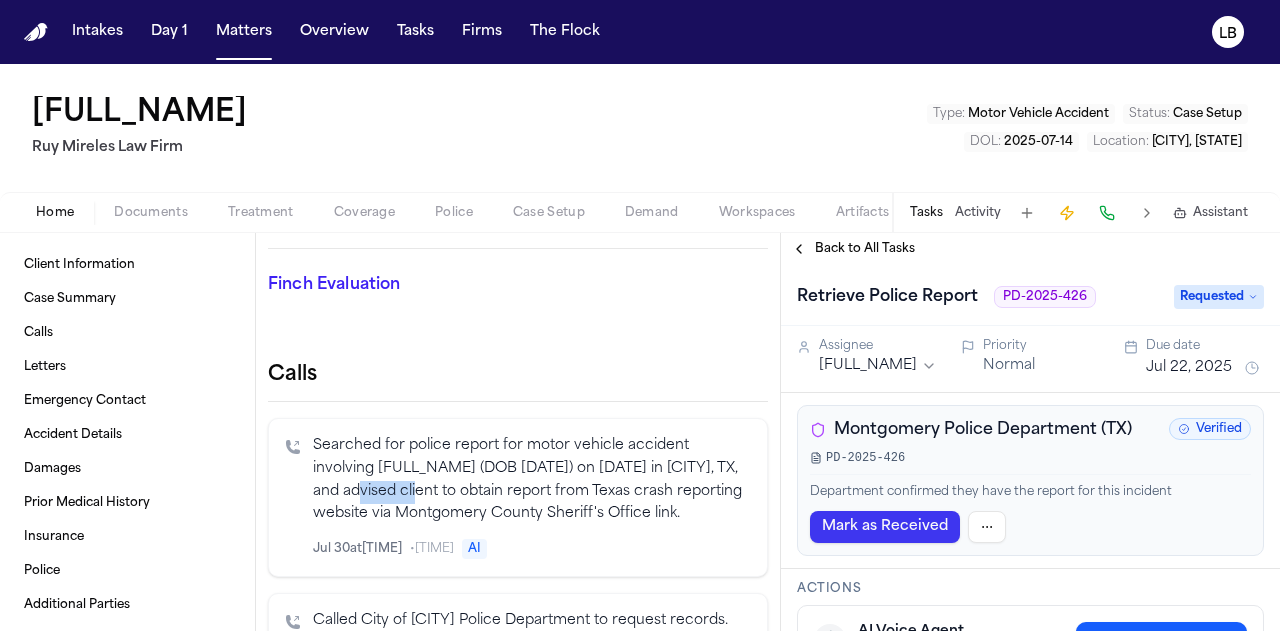 drag, startPoint x: 418, startPoint y: 487, endPoint x: 476, endPoint y: 492, distance: 58.21512 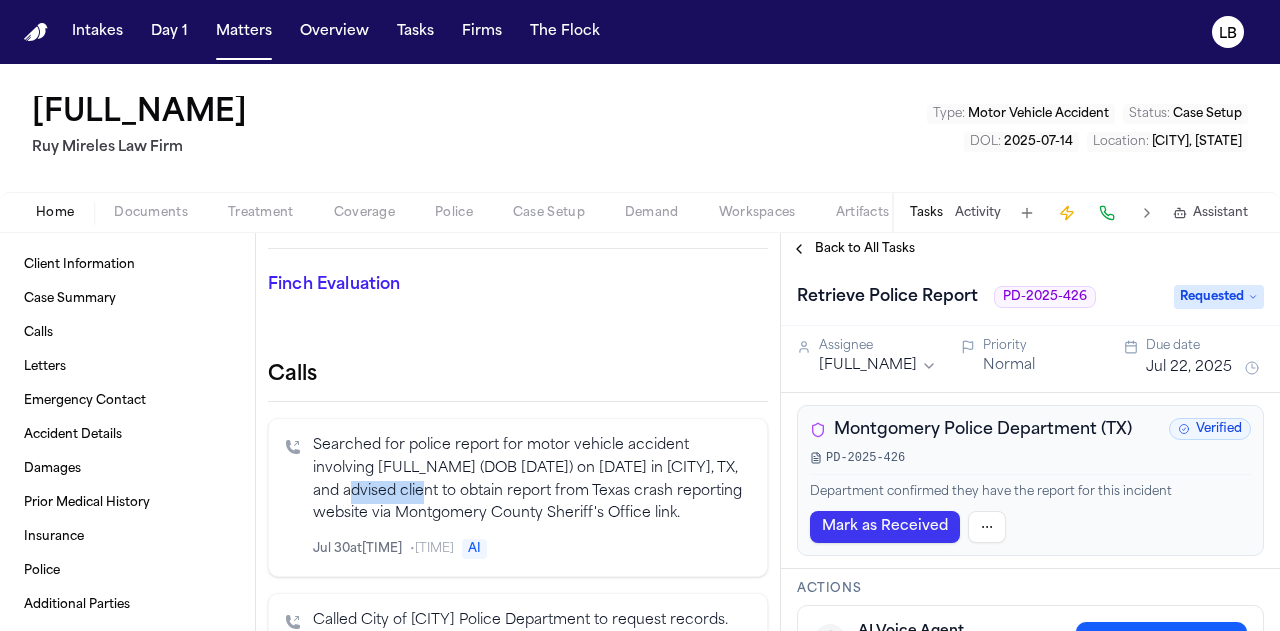 drag, startPoint x: 414, startPoint y: 485, endPoint x: 480, endPoint y: 483, distance: 66.0303 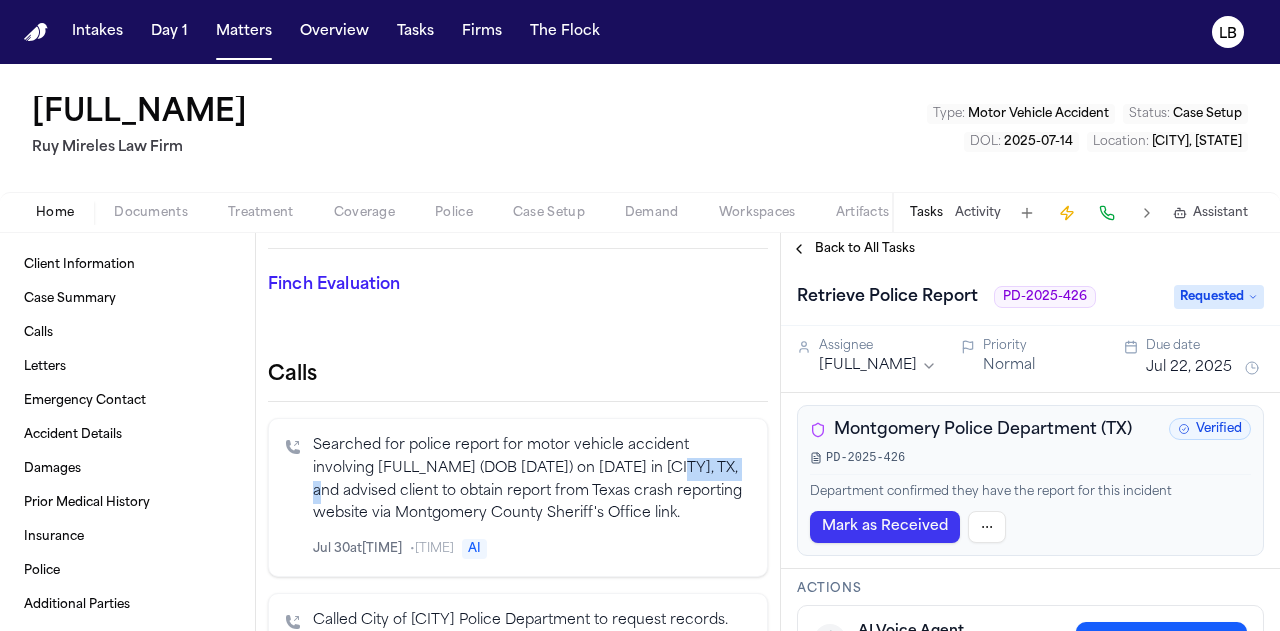drag, startPoint x: 306, startPoint y: 485, endPoint x: 389, endPoint y: 487, distance: 83.02409 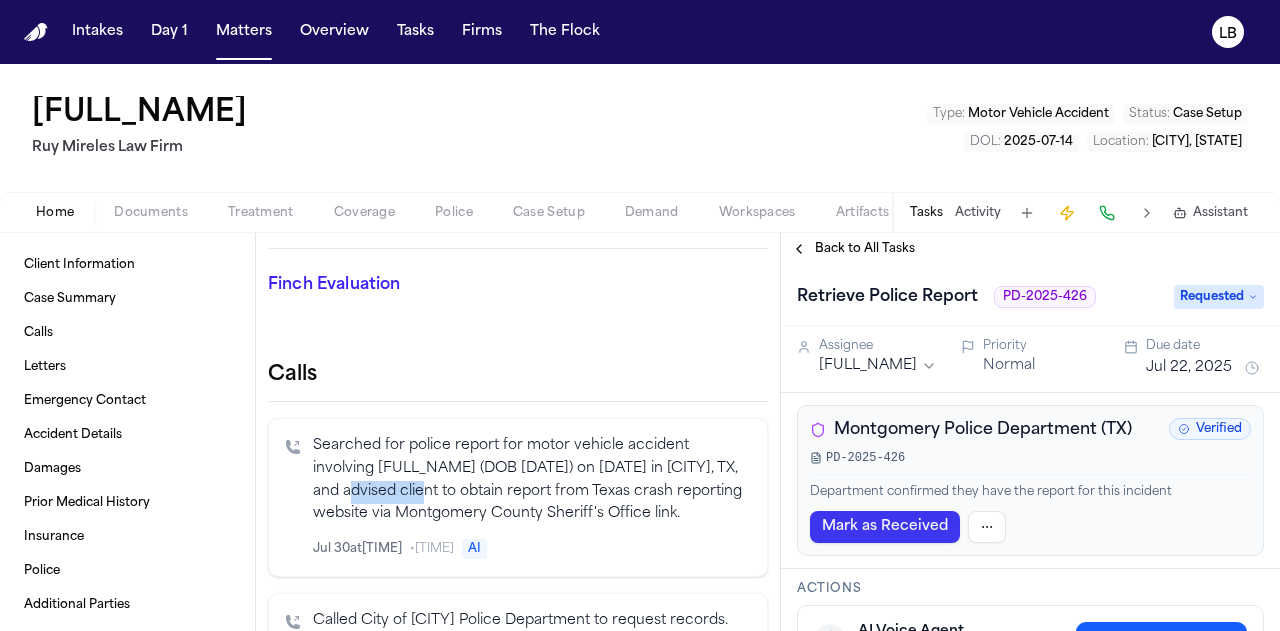 drag, startPoint x: 412, startPoint y: 483, endPoint x: 479, endPoint y: 489, distance: 67.26812 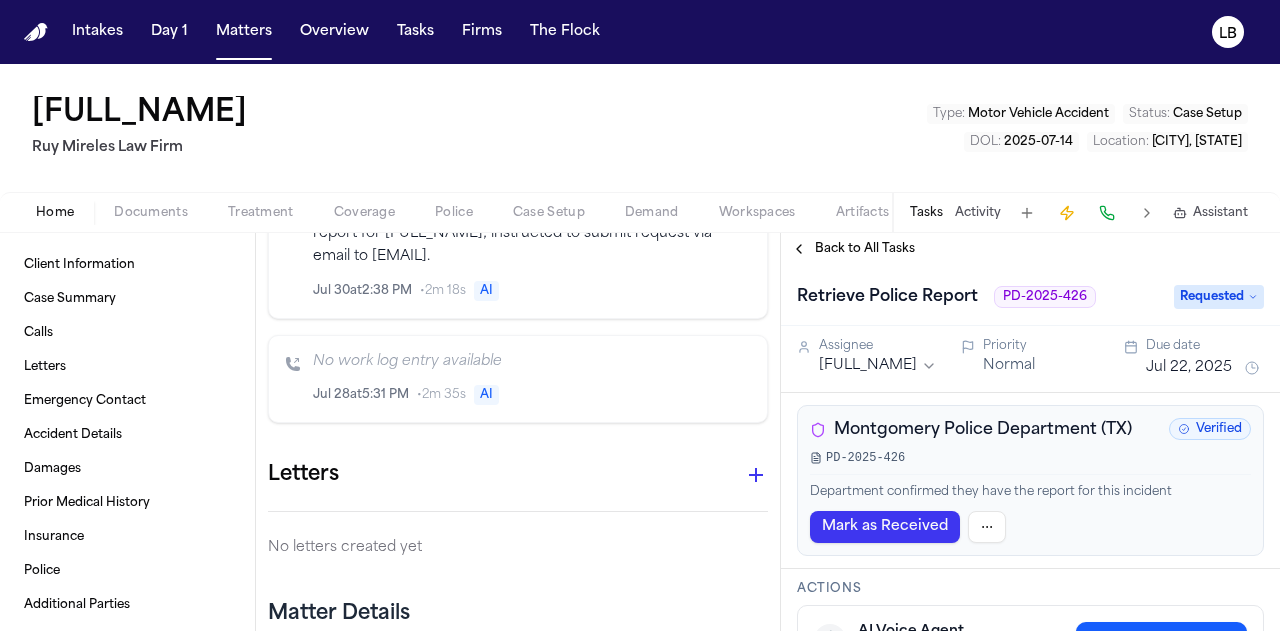 scroll, scrollTop: 1275, scrollLeft: 0, axis: vertical 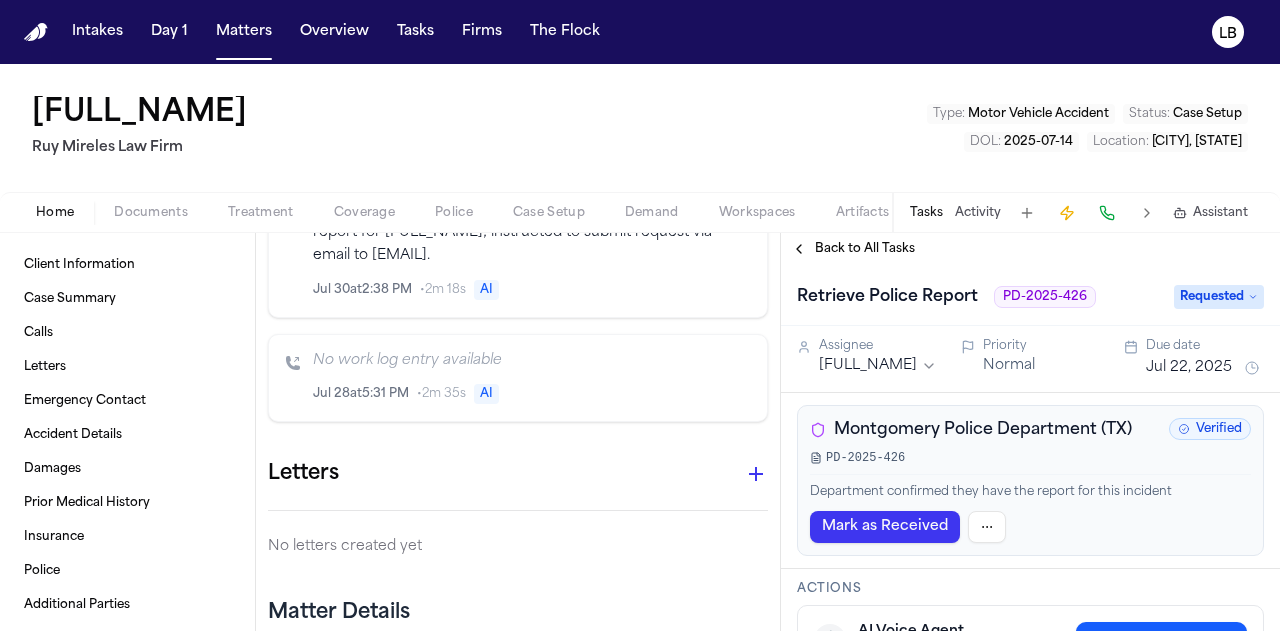 click on "Documents" at bounding box center [151, 213] 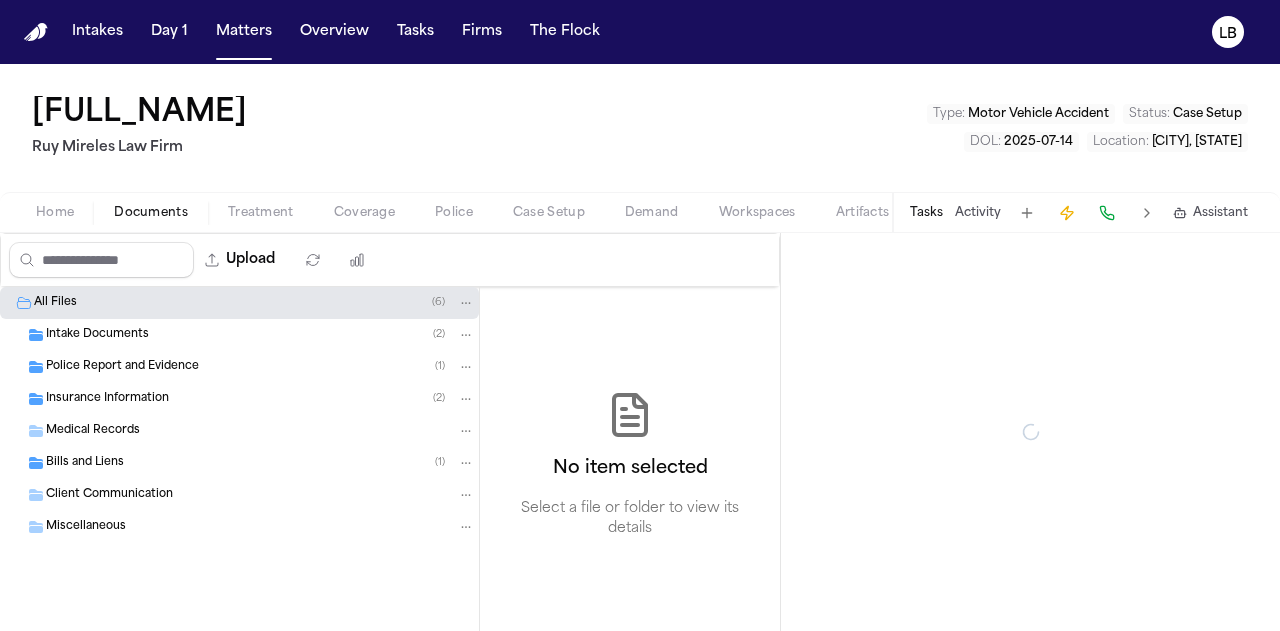 scroll, scrollTop: 0, scrollLeft: 0, axis: both 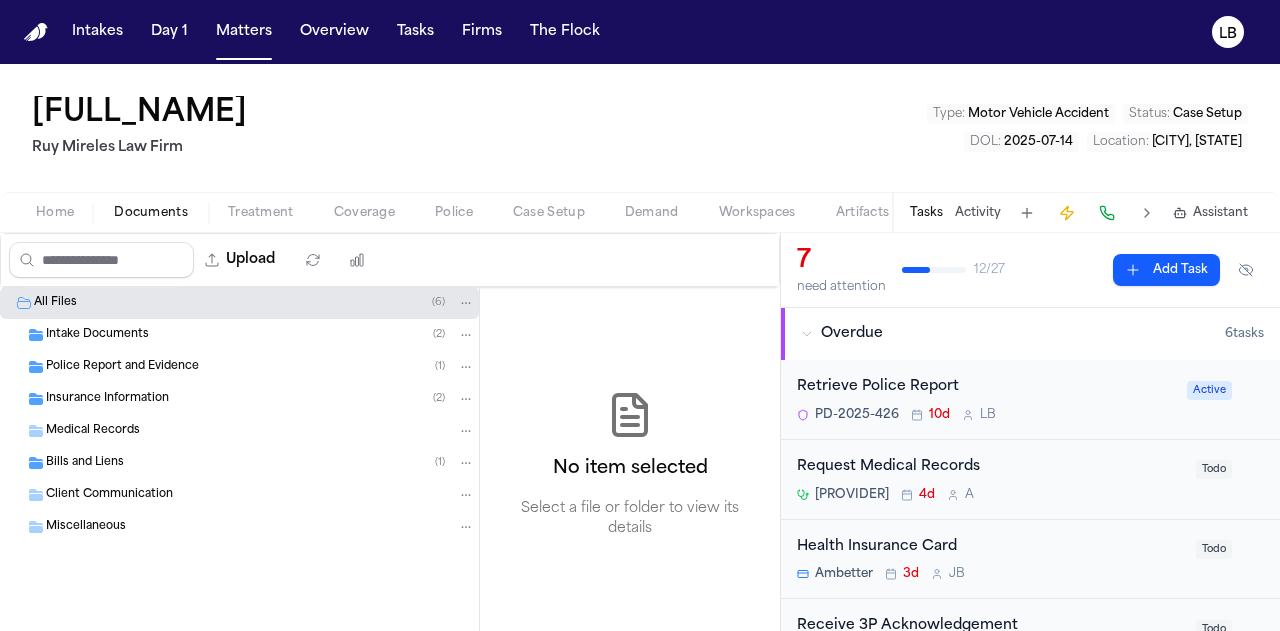 click on "Police Report and Evidence" at bounding box center [122, 367] 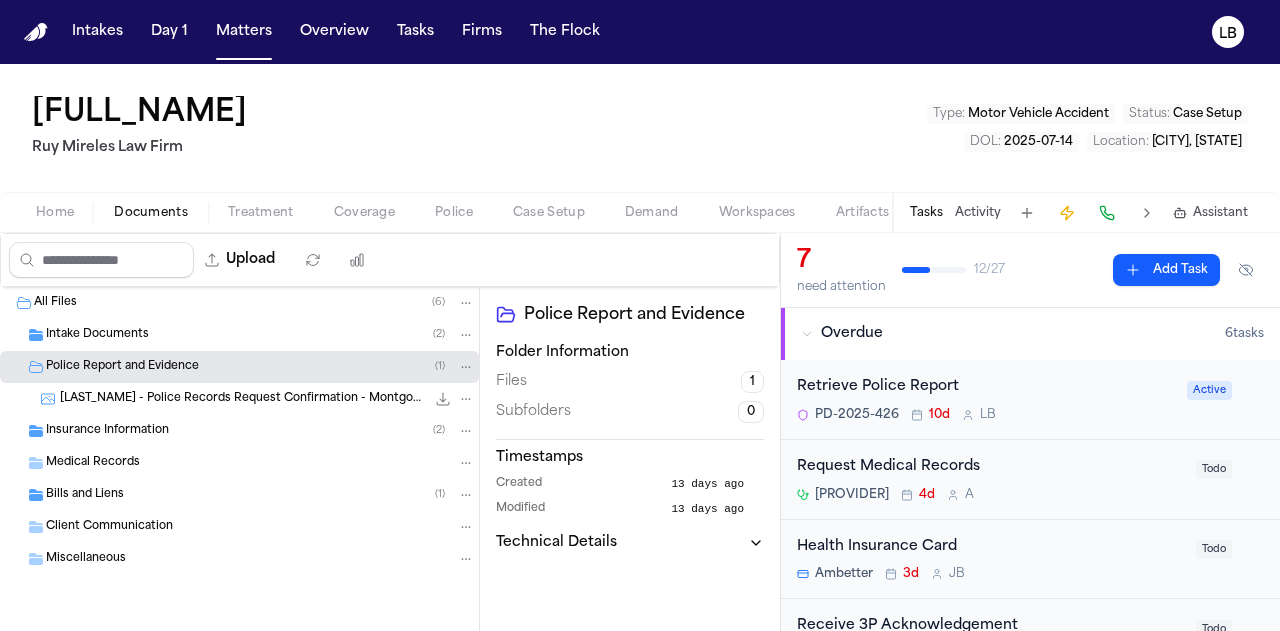 click on "Q. Sohail - Police Records Request Confirmation - Montgomery PD - 7.30.25" at bounding box center (242, 399) 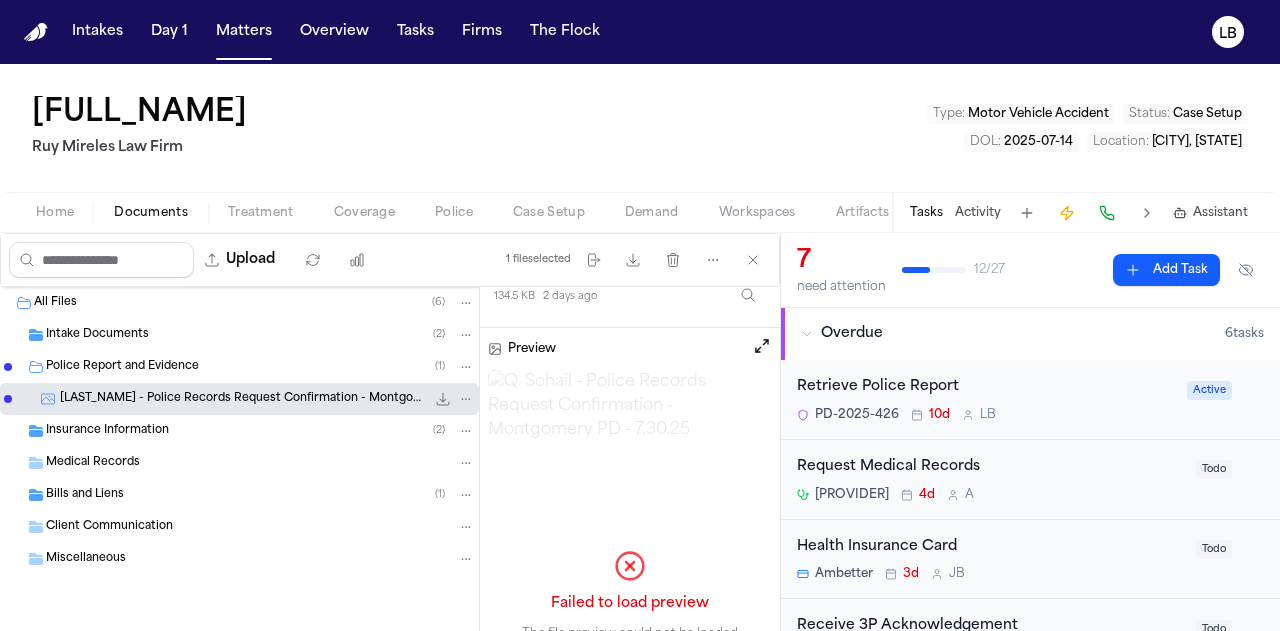 scroll, scrollTop: 191, scrollLeft: 0, axis: vertical 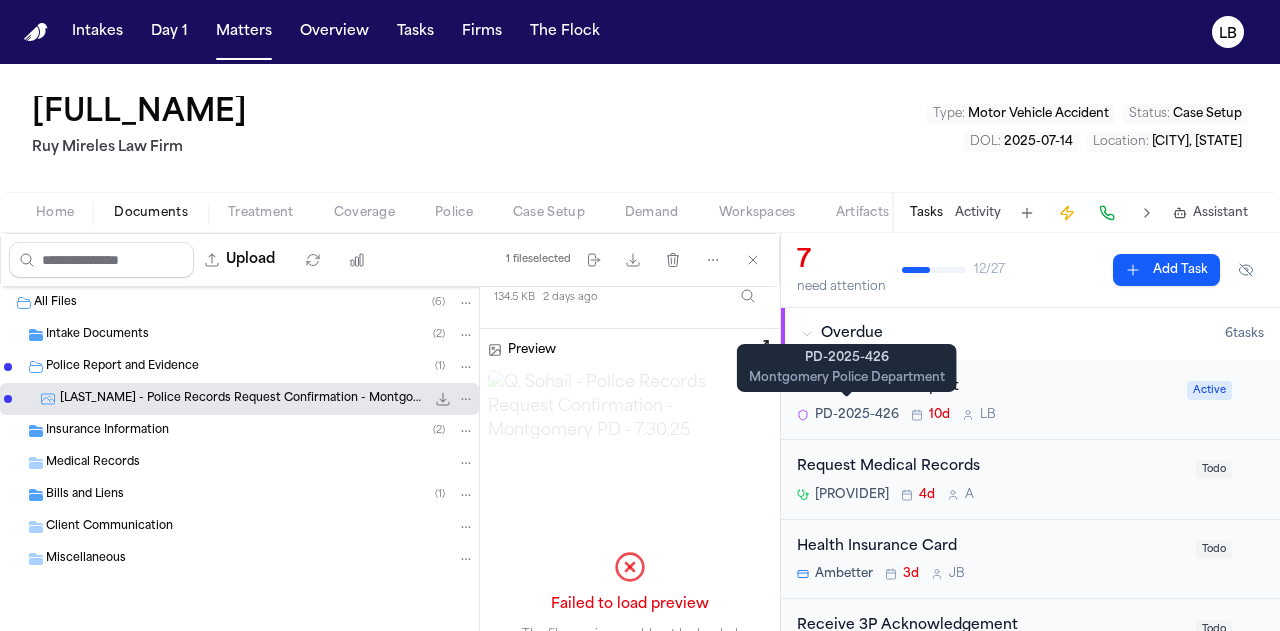 drag, startPoint x: 895, startPoint y: 416, endPoint x: 820, endPoint y: 411, distance: 75.16648 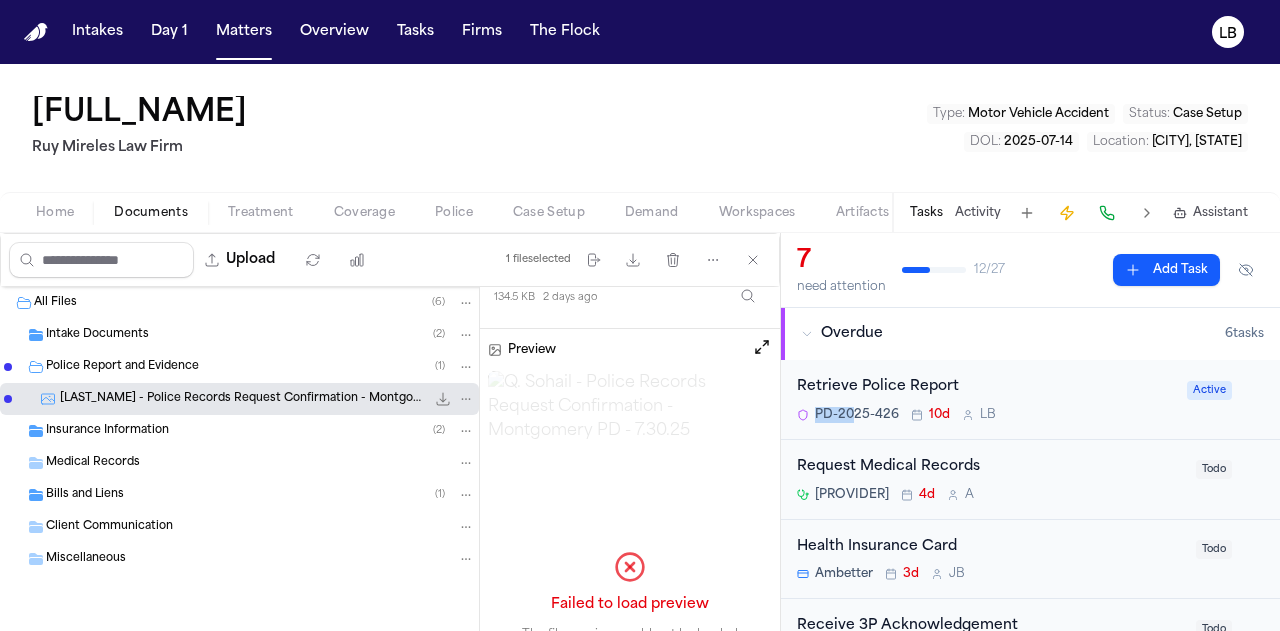 drag, startPoint x: 820, startPoint y: 411, endPoint x: 858, endPoint y: 409, distance: 38.052597 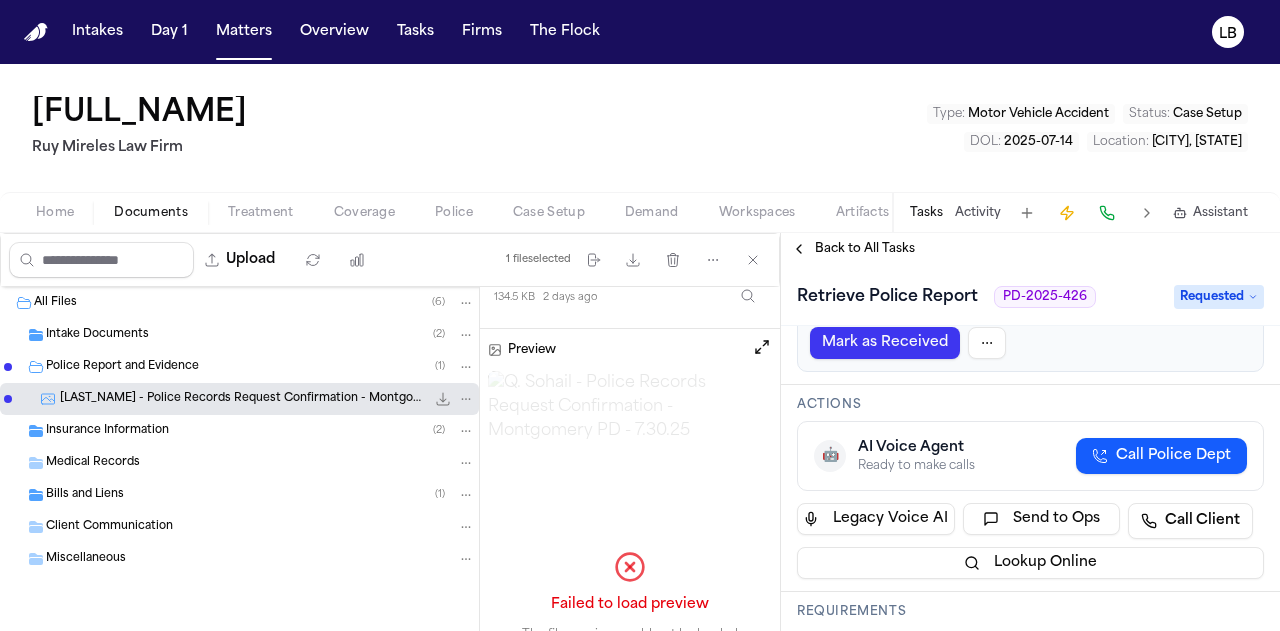 scroll, scrollTop: 0, scrollLeft: 0, axis: both 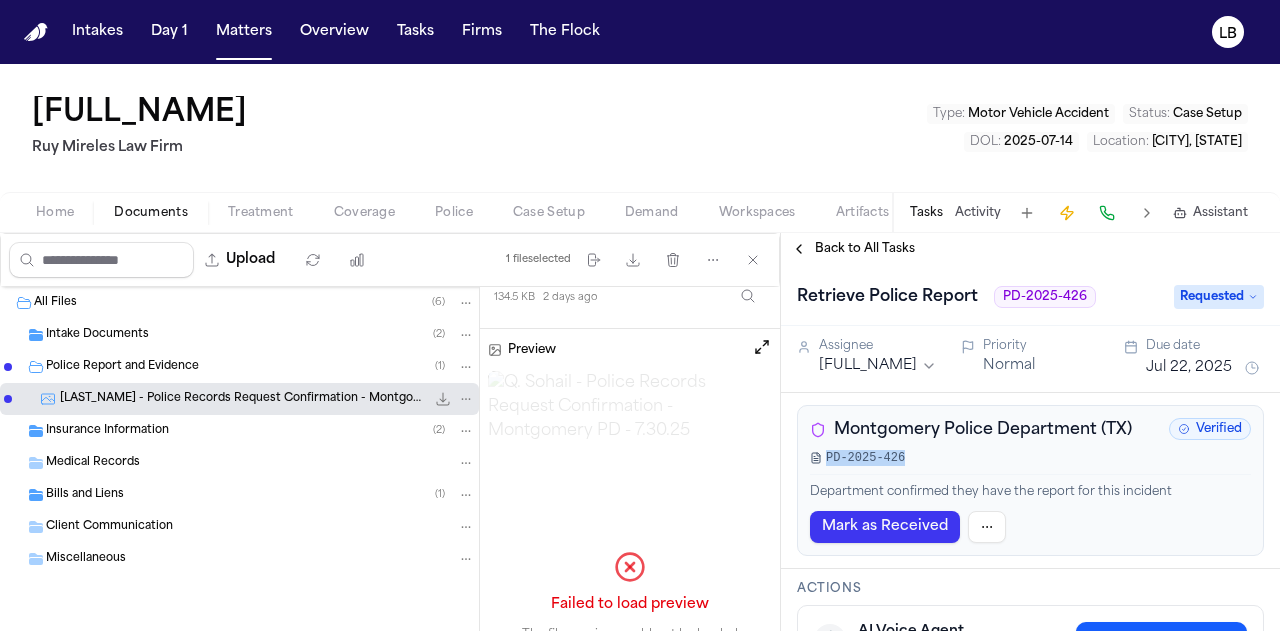 drag, startPoint x: 828, startPoint y: 458, endPoint x: 904, endPoint y: 464, distance: 76.23647 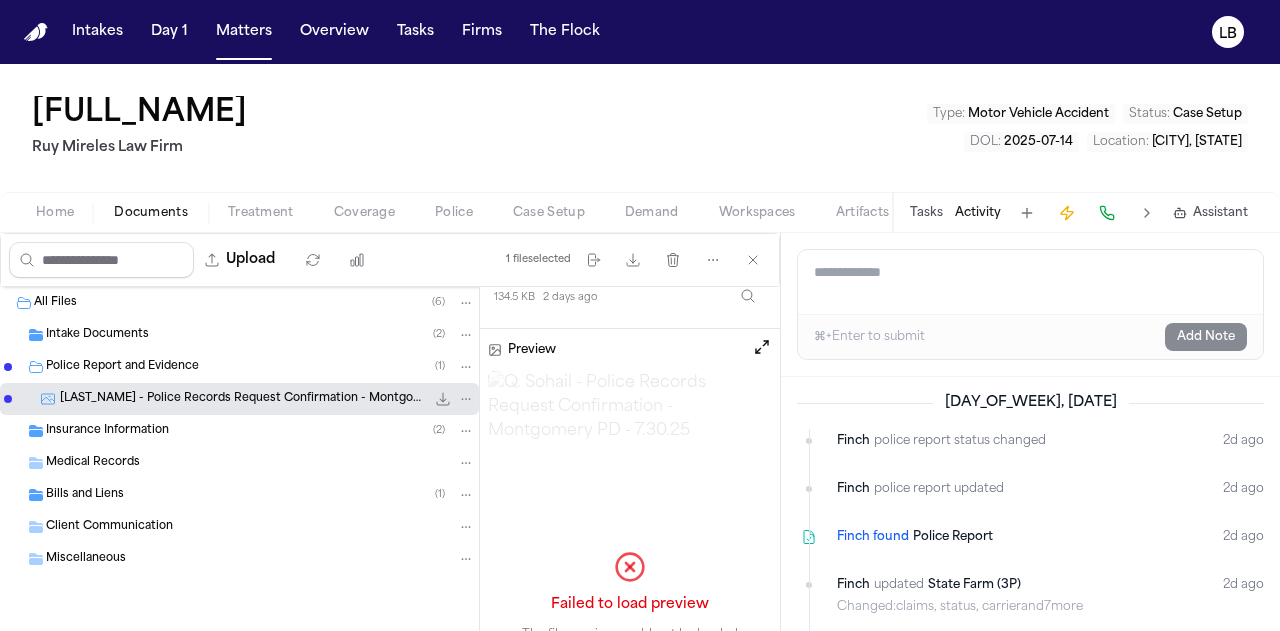 click on "Add a note to this matter" at bounding box center [1030, 282] 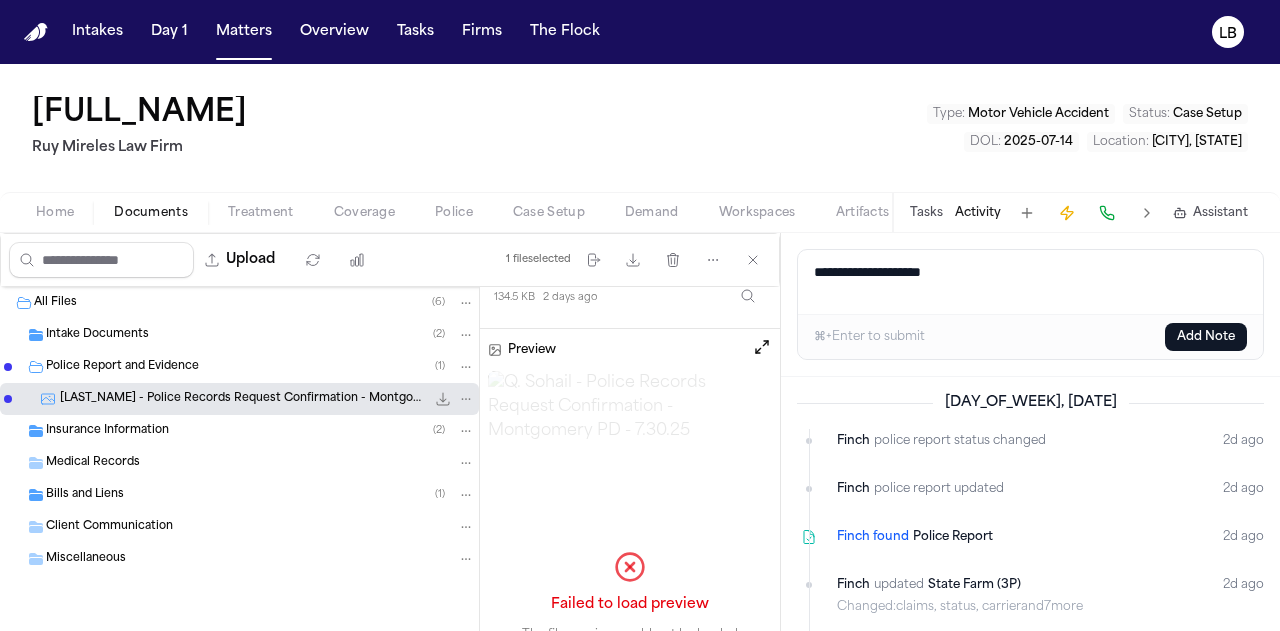 paste on "**********" 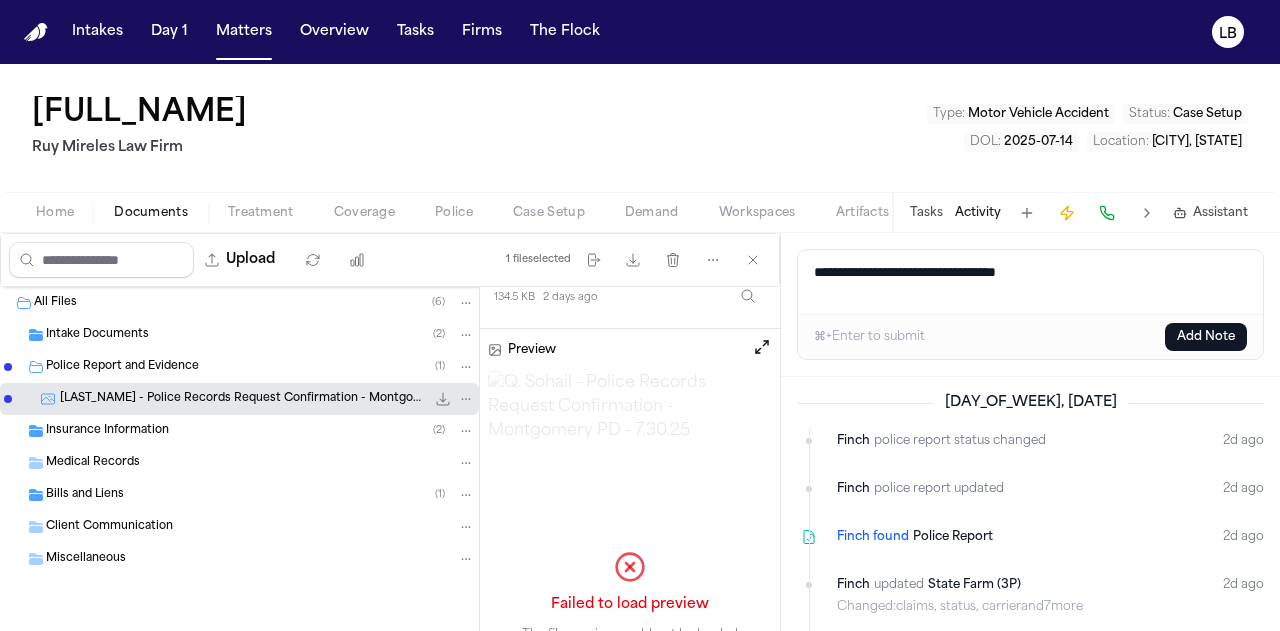 click on "**********" at bounding box center [1031, 282] 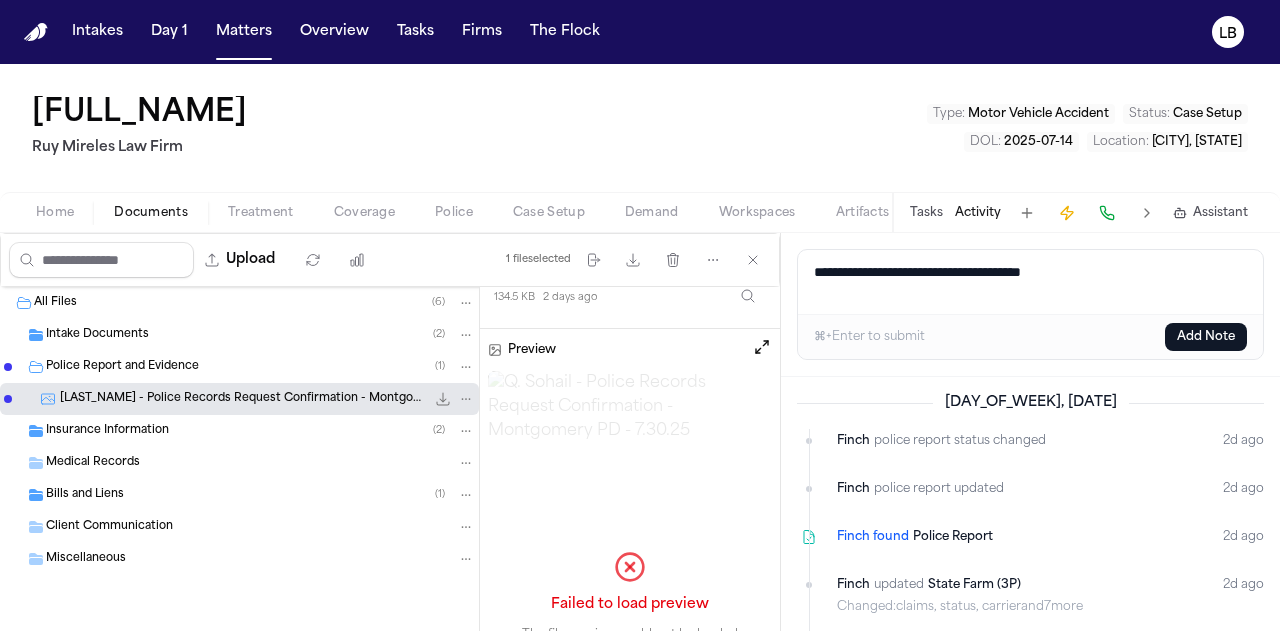 paste on "**********" 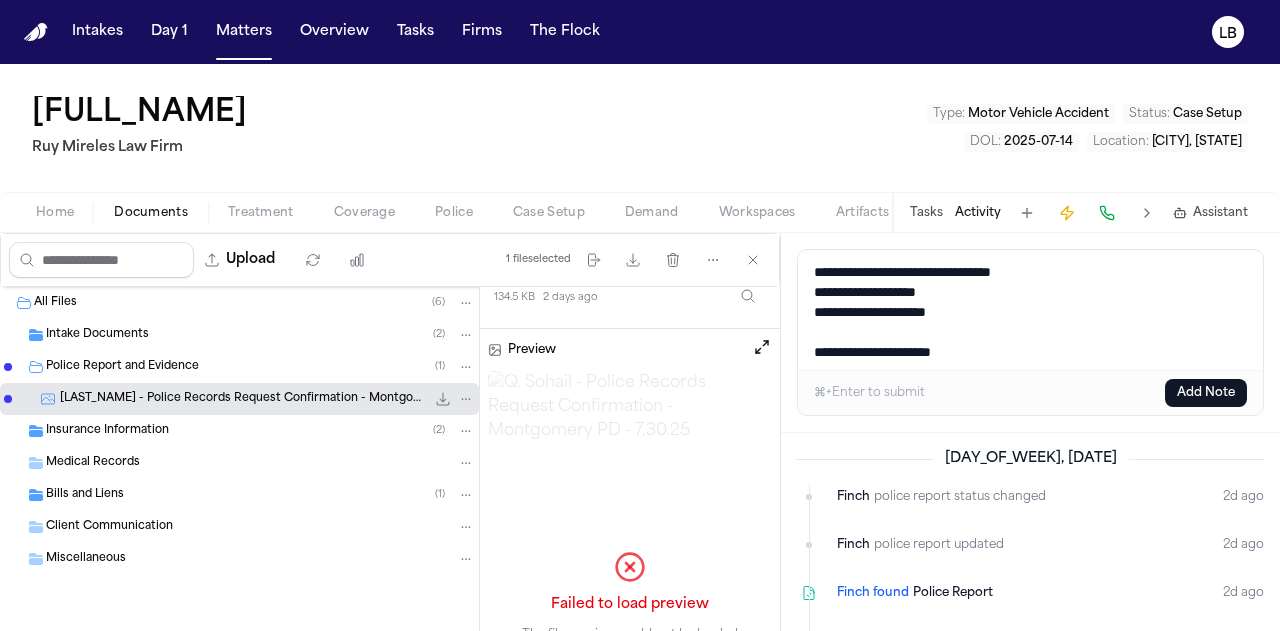 type on "**********" 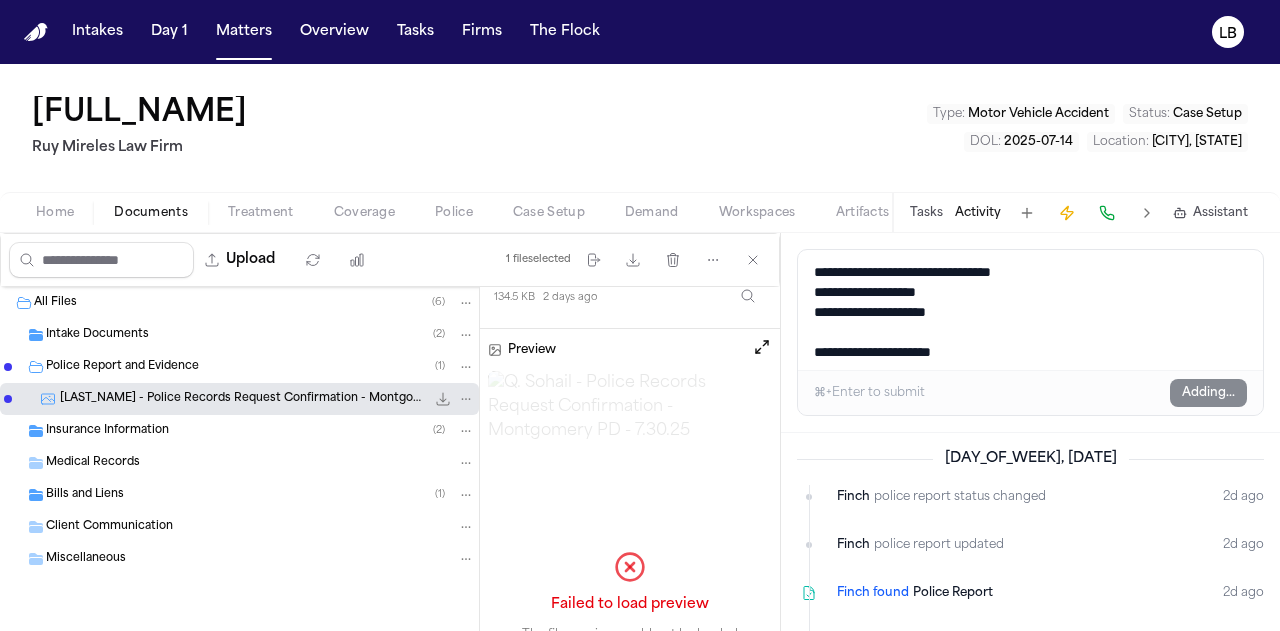 type 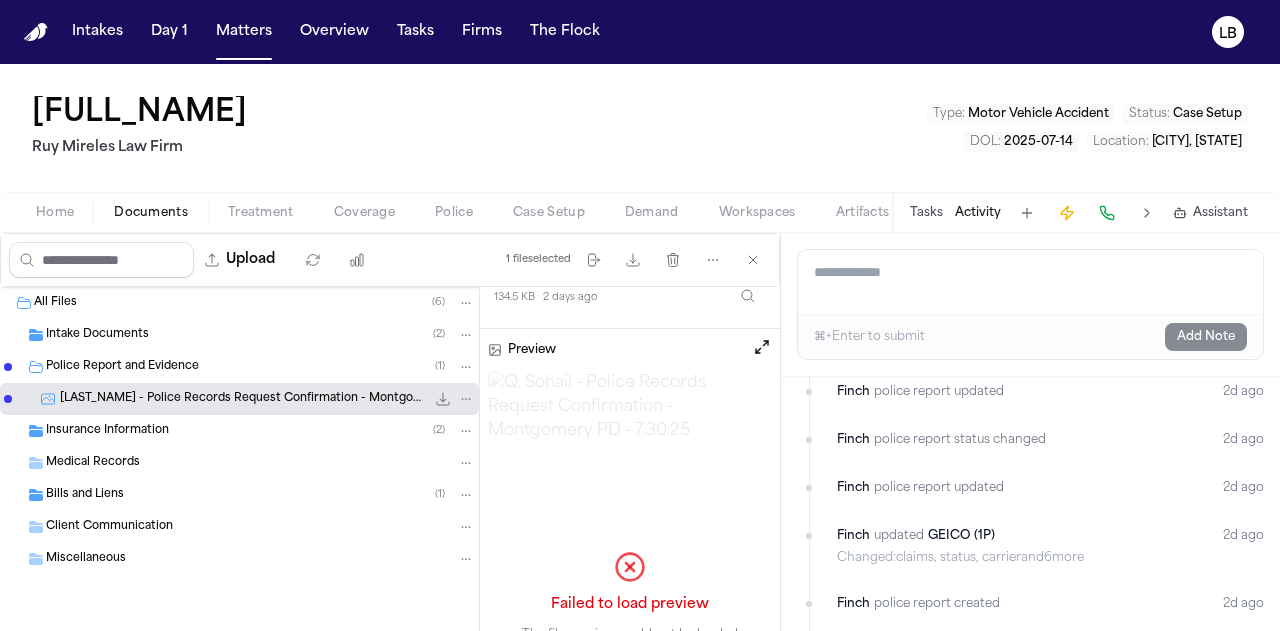 scroll, scrollTop: 406, scrollLeft: 0, axis: vertical 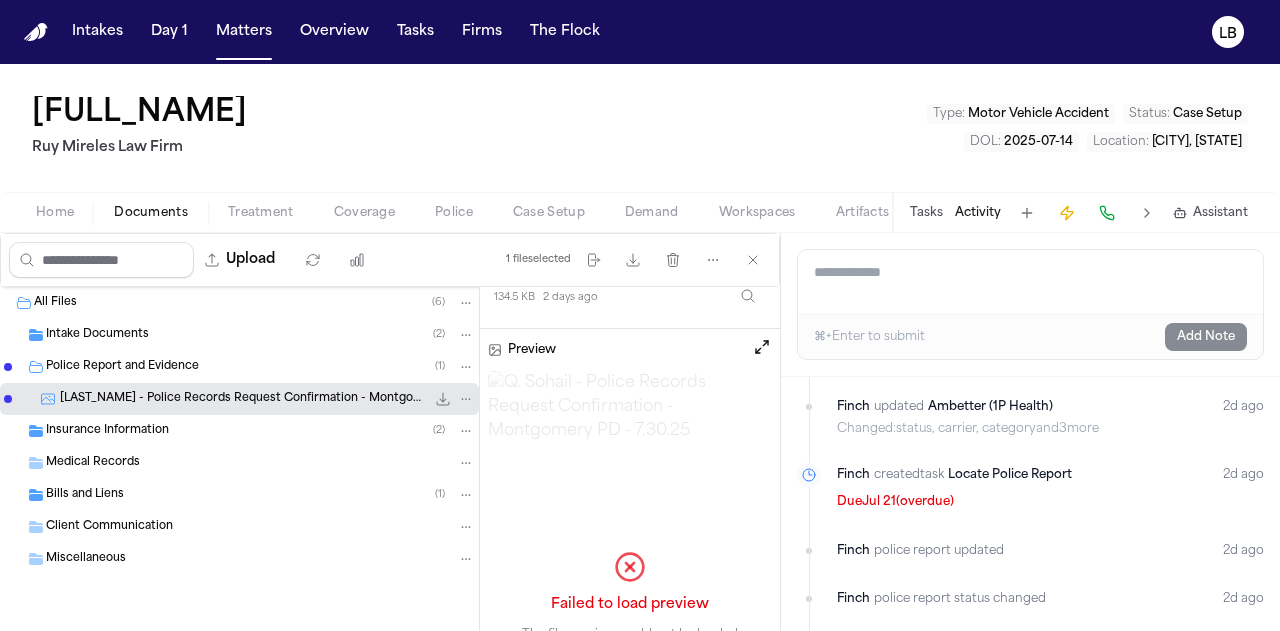 click on "Tasks" at bounding box center [926, 213] 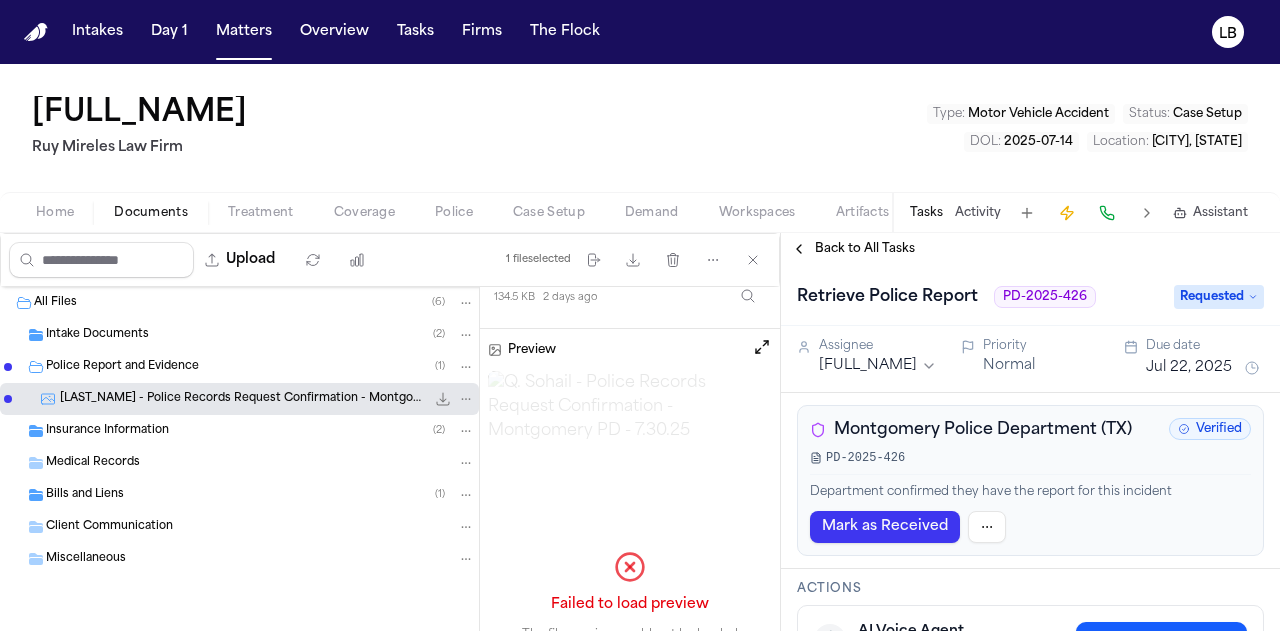 scroll, scrollTop: 104, scrollLeft: 0, axis: vertical 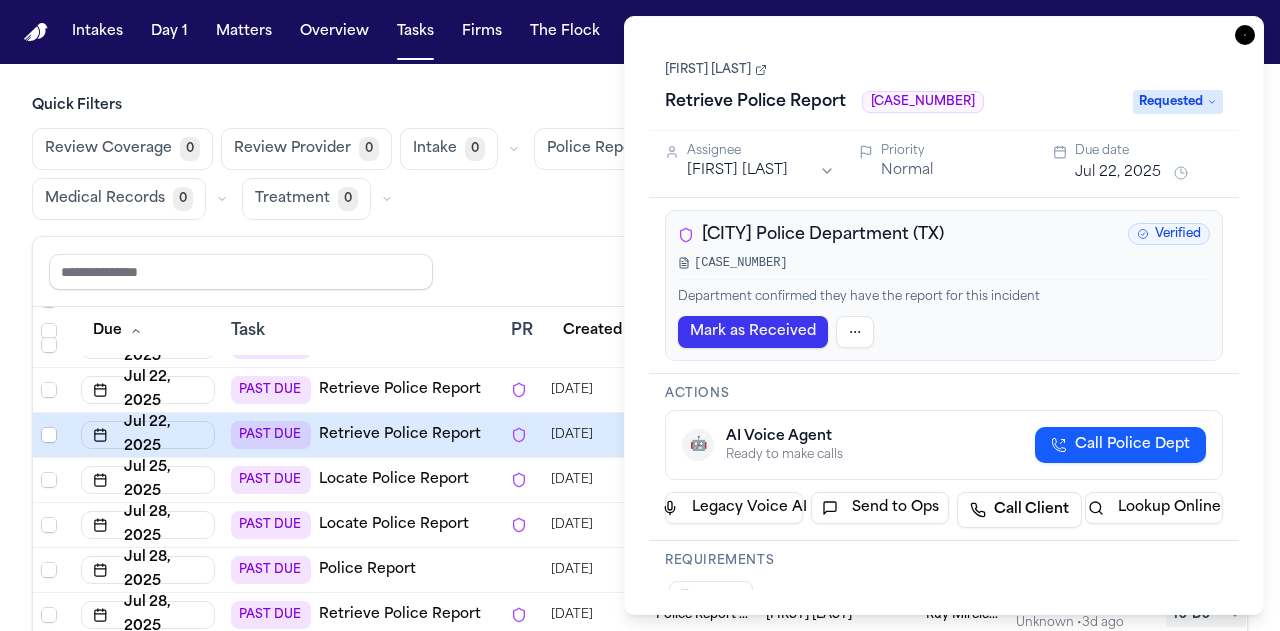 click 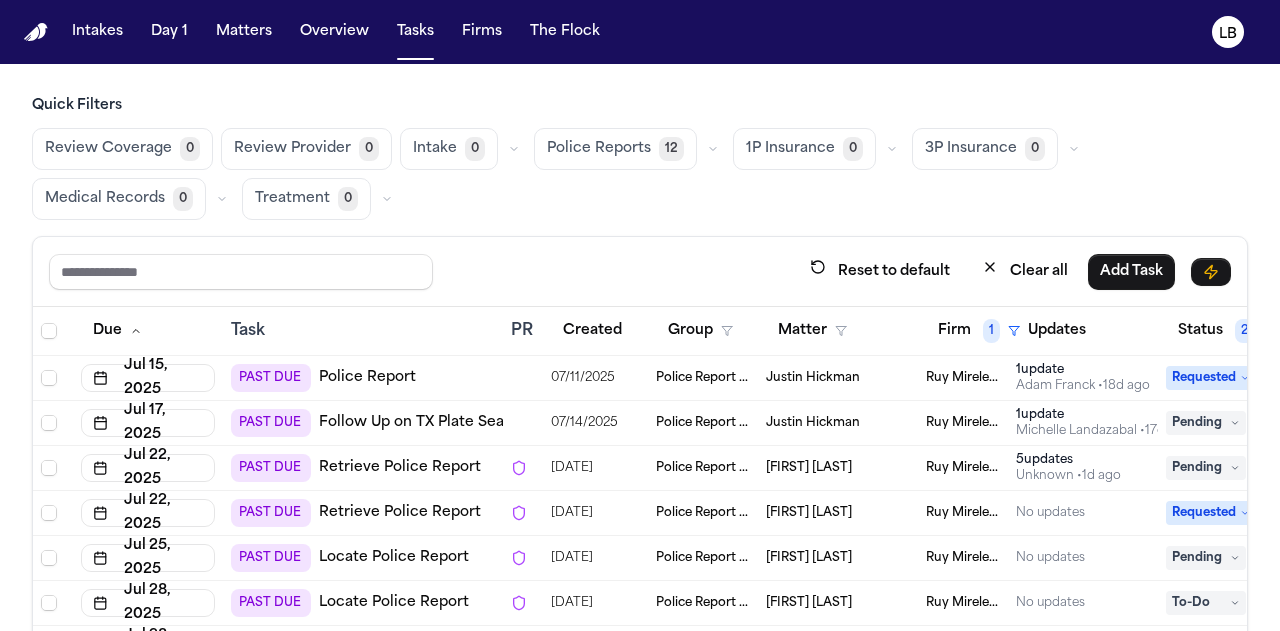 scroll, scrollTop: 192, scrollLeft: 0, axis: vertical 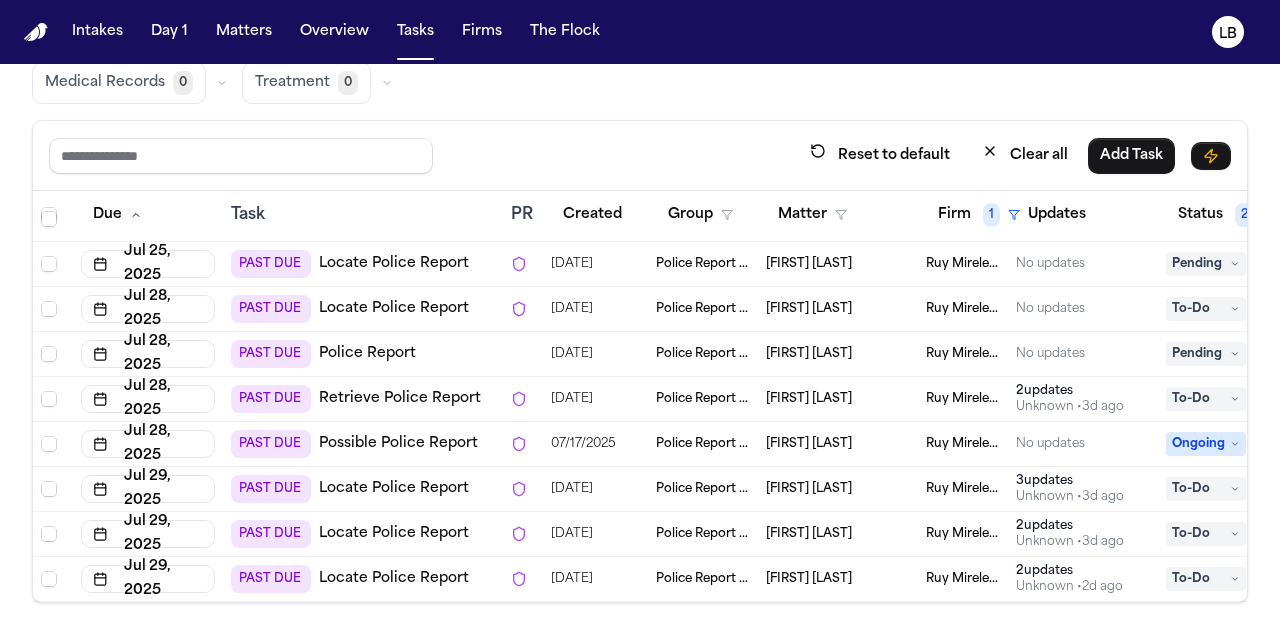 click on "Ruy Mireles Law Firm" at bounding box center [963, 399] 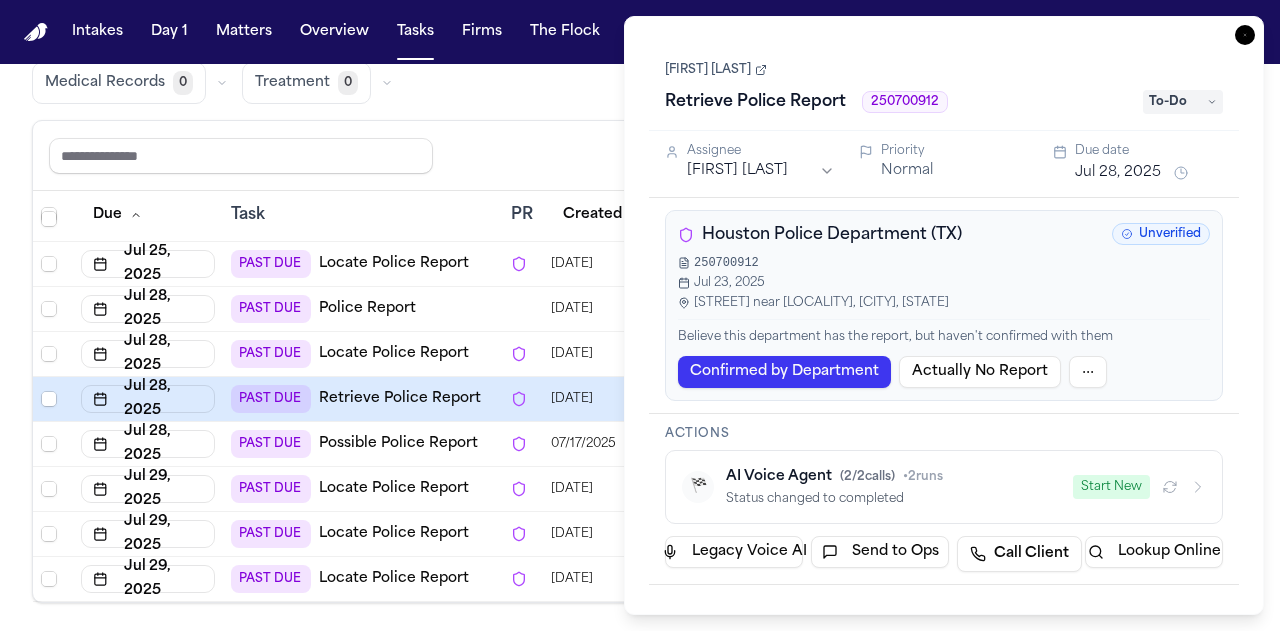 click on "Ivy Laynes Retrieve Police Report 250700912 To-Do" at bounding box center (944, 87) 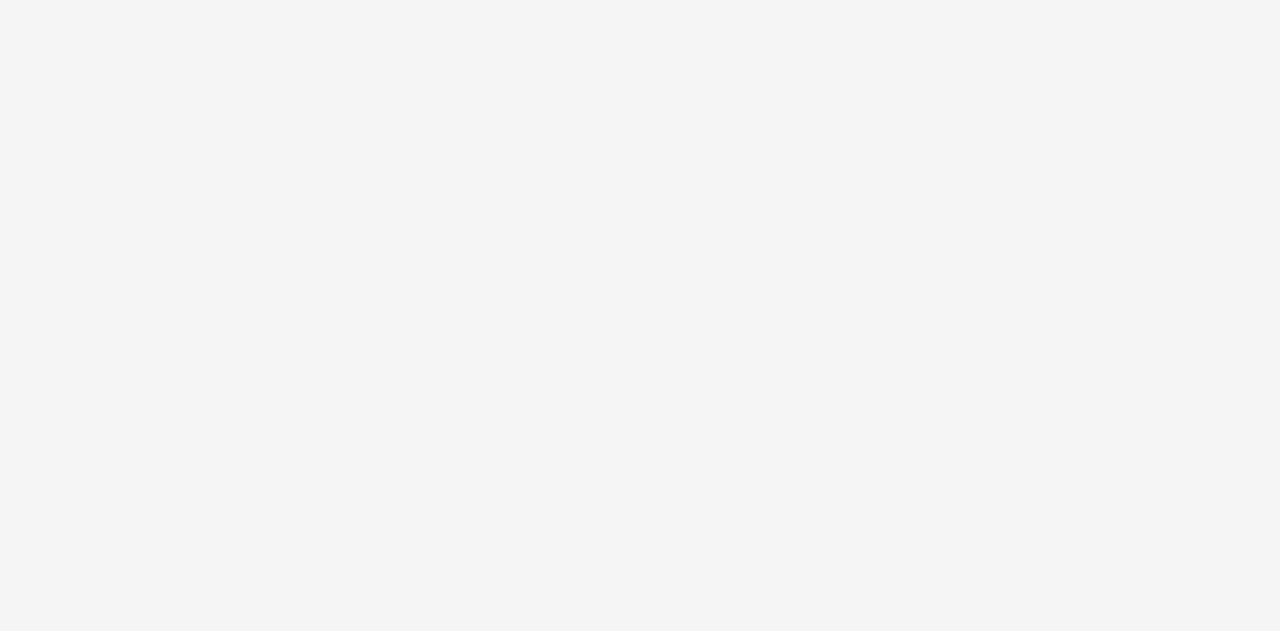 scroll, scrollTop: 0, scrollLeft: 0, axis: both 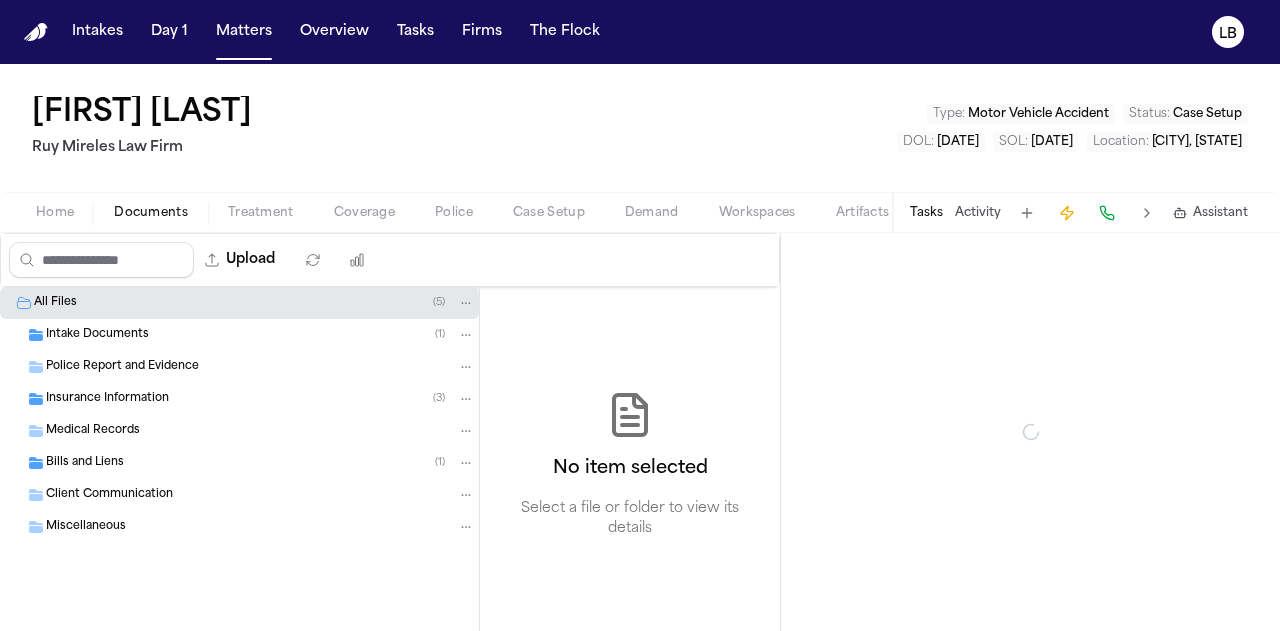click on "Documents" at bounding box center [151, 213] 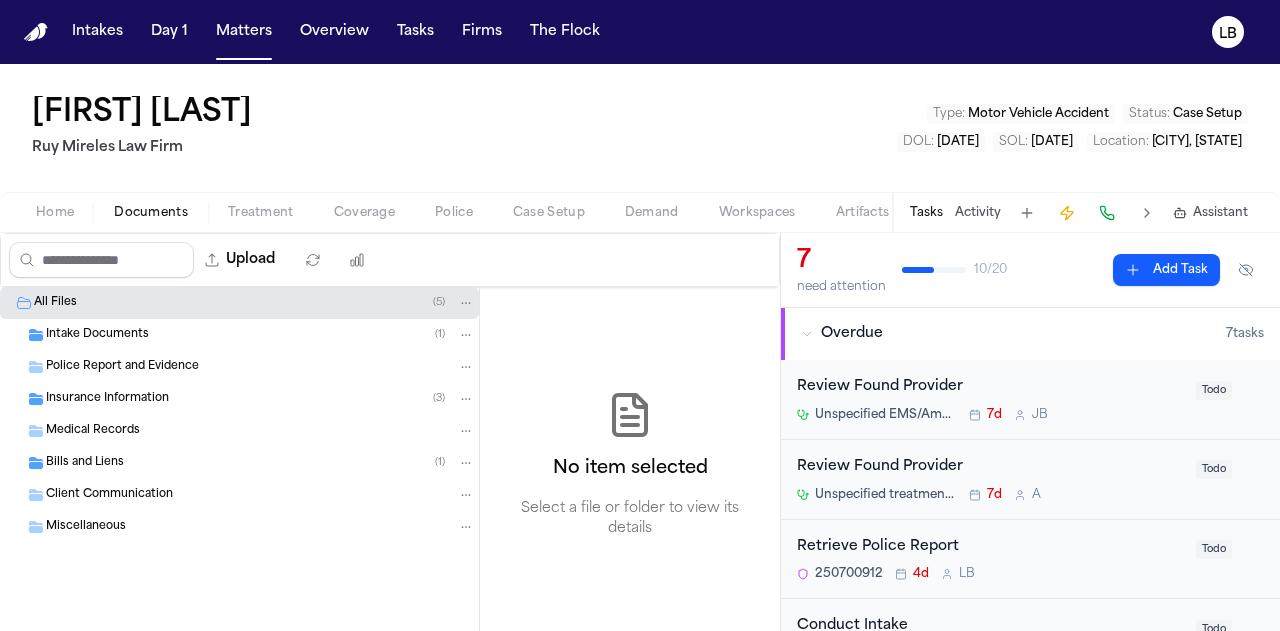 click on "Police Report and Evidence" at bounding box center (122, 367) 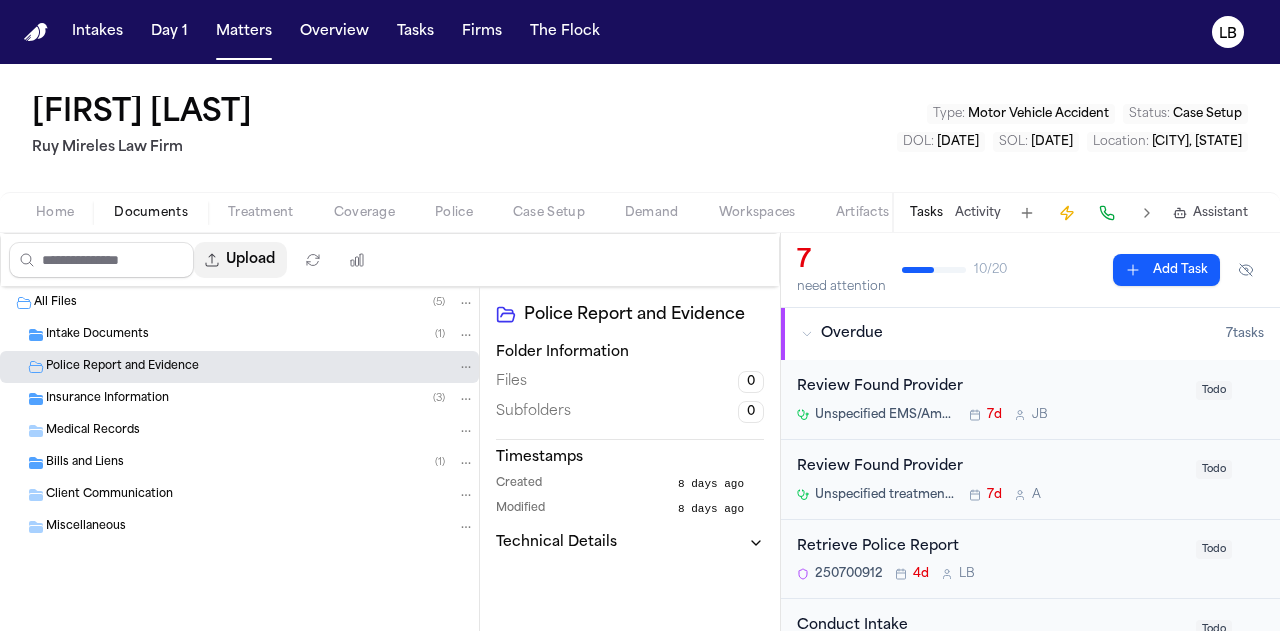 click on "Upload" at bounding box center (240, 260) 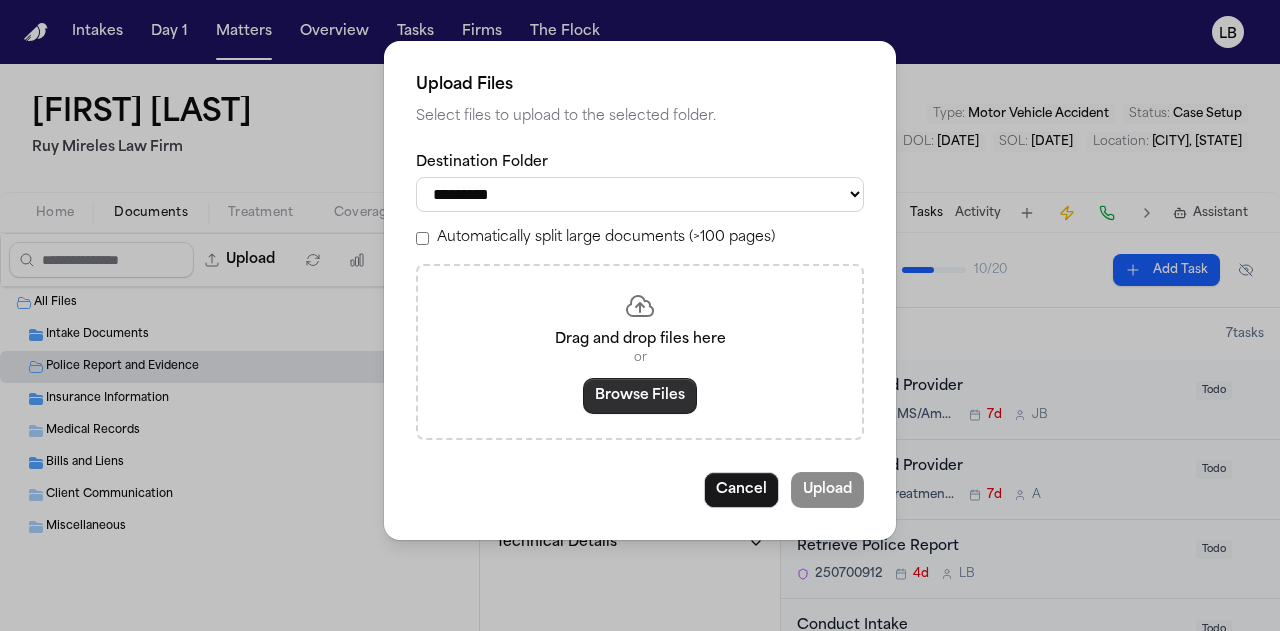 click on "Browse Files" at bounding box center (640, 396) 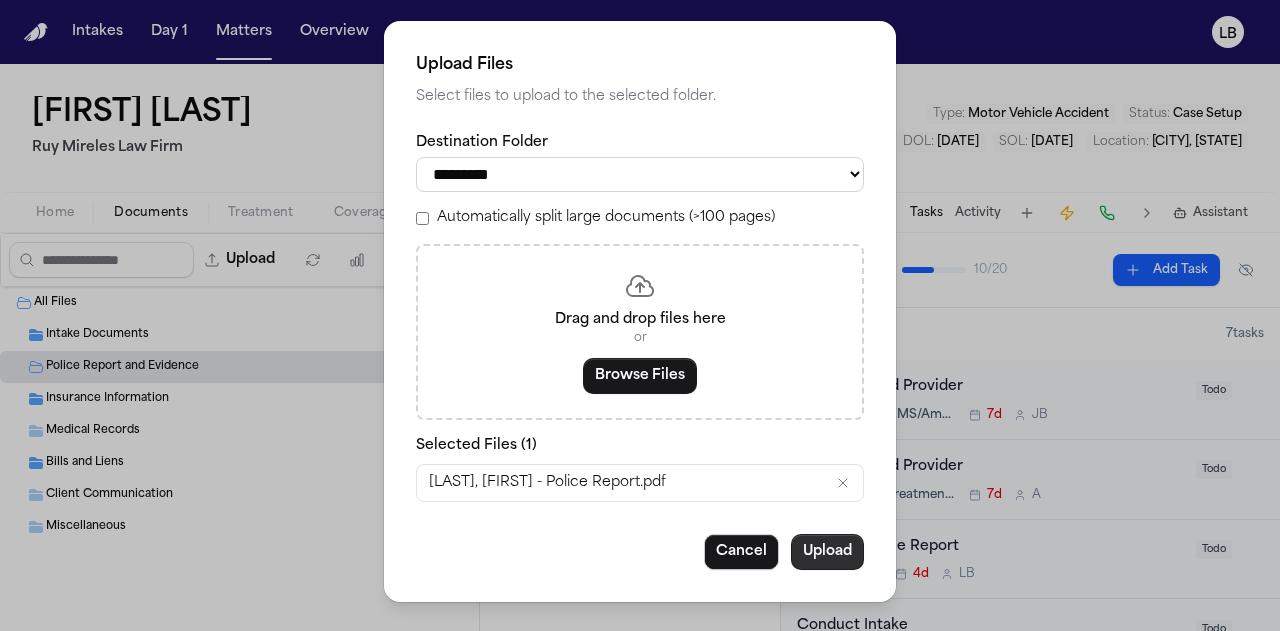 click on "Upload" at bounding box center (827, 552) 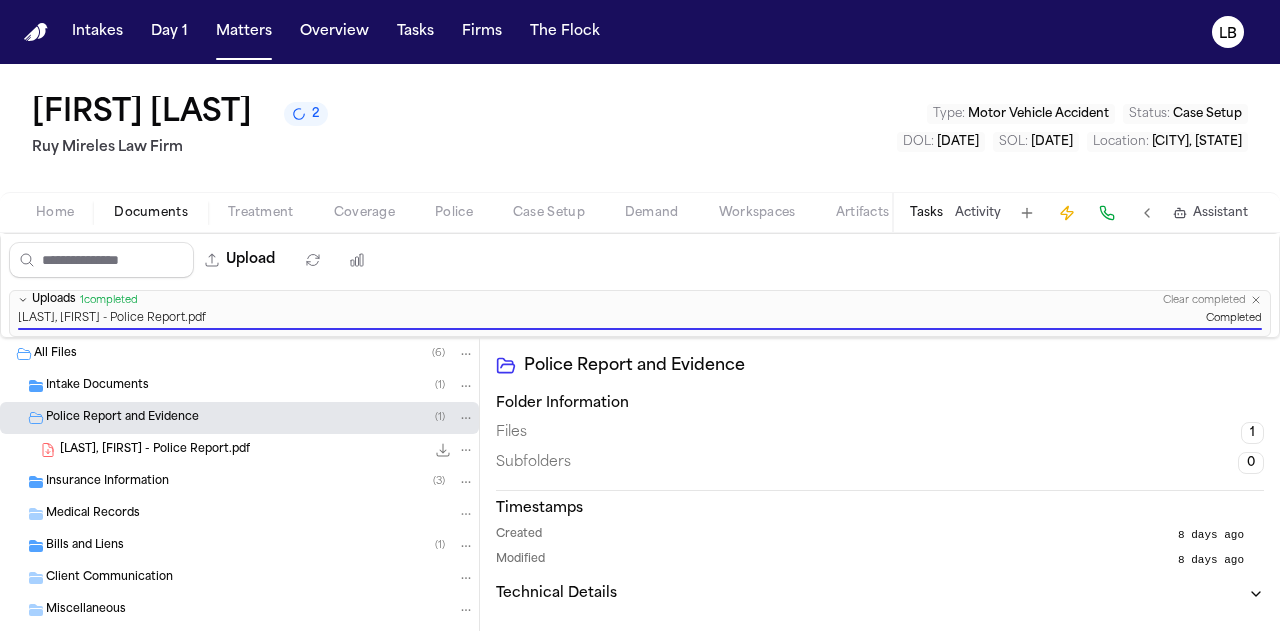 click on "Tasks" at bounding box center [926, 213] 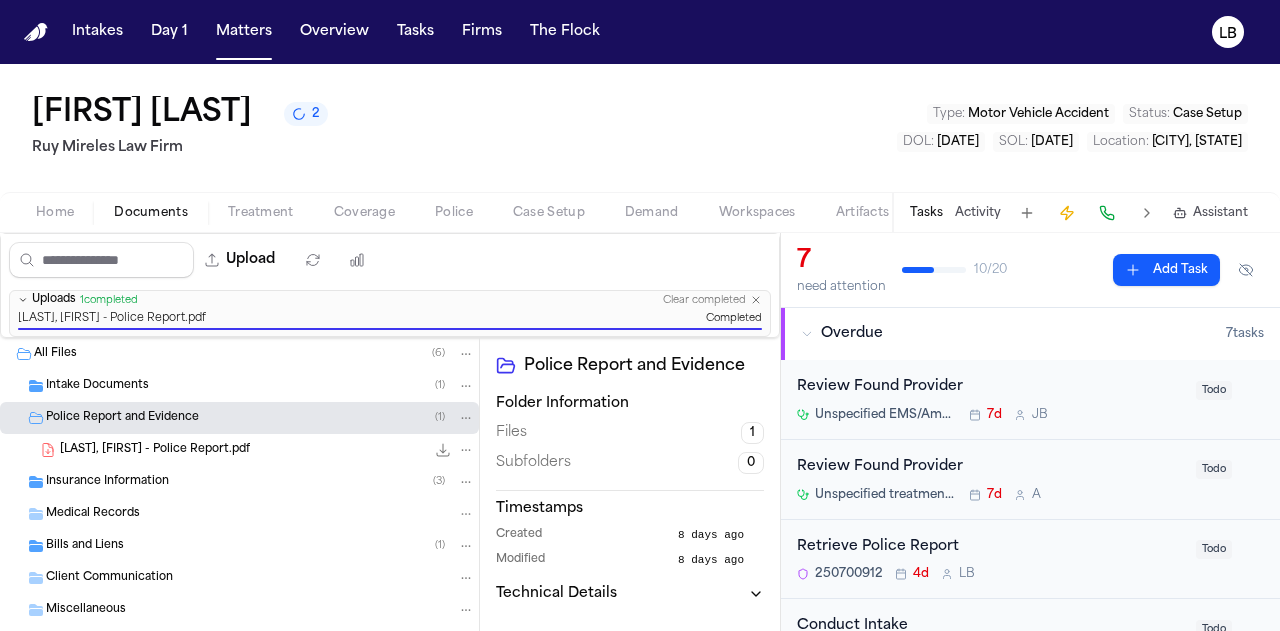 click on "250700912 4d L B" at bounding box center (990, 574) 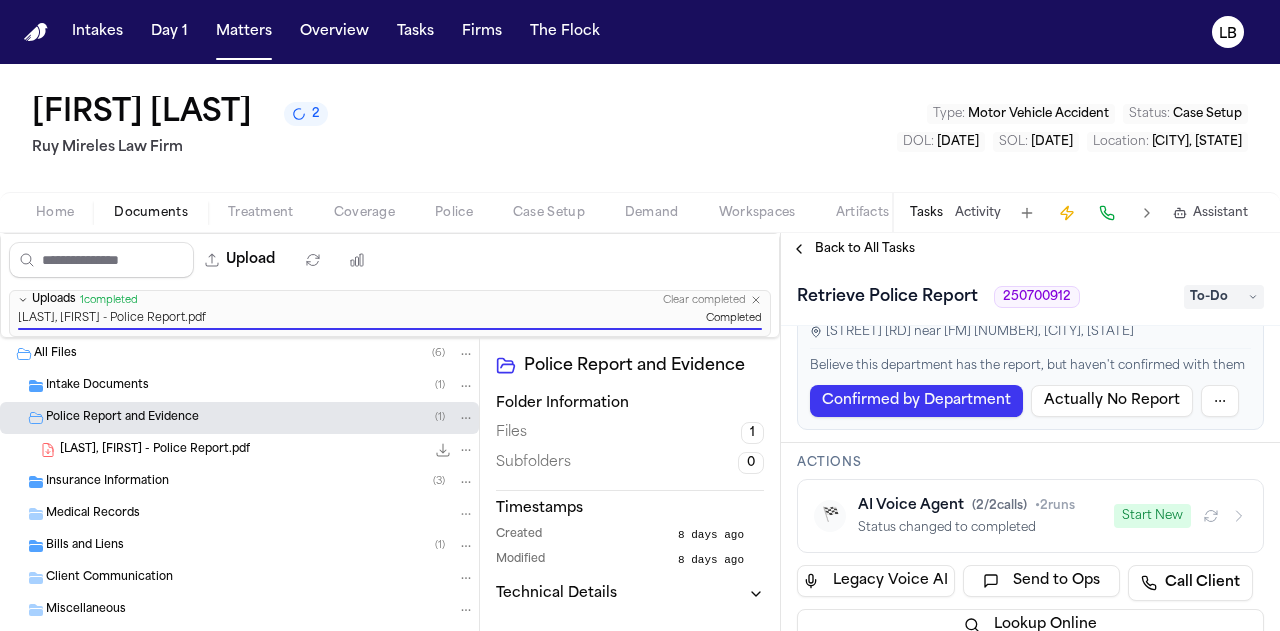scroll, scrollTop: 168, scrollLeft: 0, axis: vertical 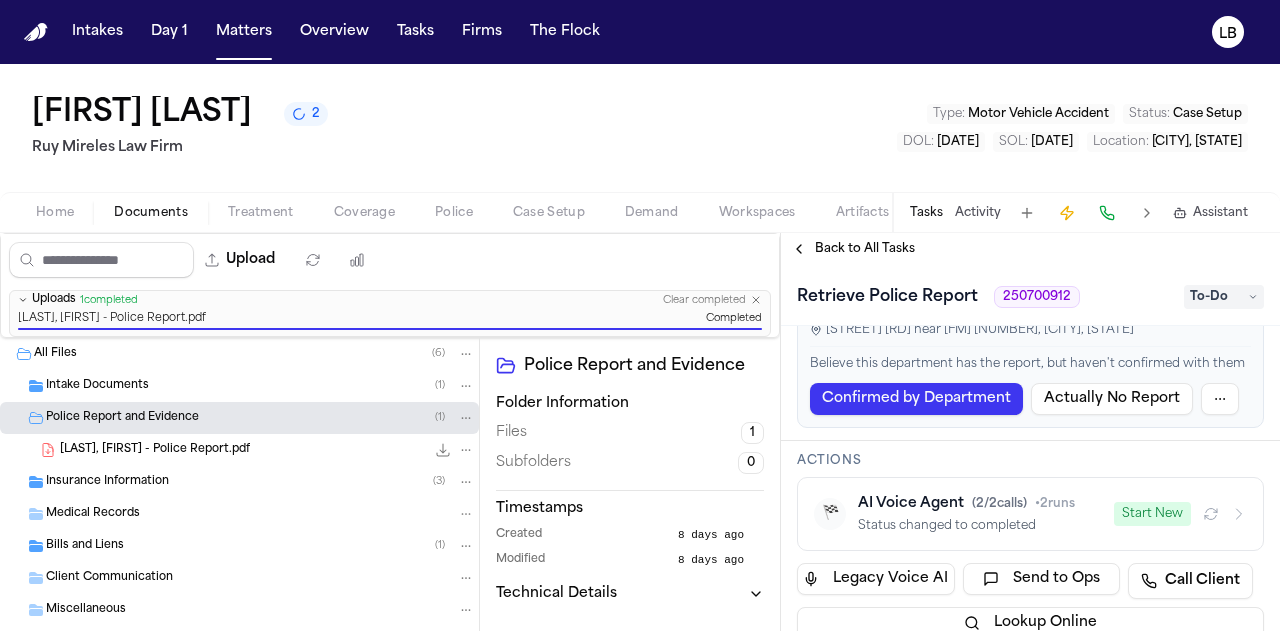 click on "To-Do" at bounding box center (1224, 297) 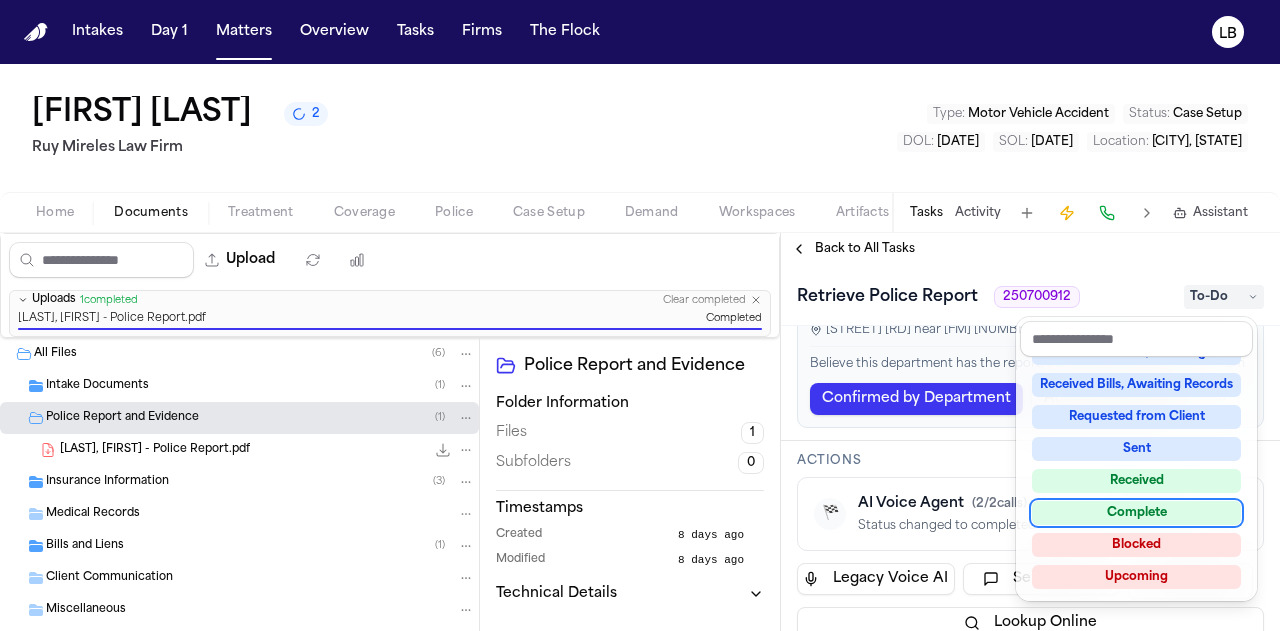 click on "Complete" at bounding box center [1136, 513] 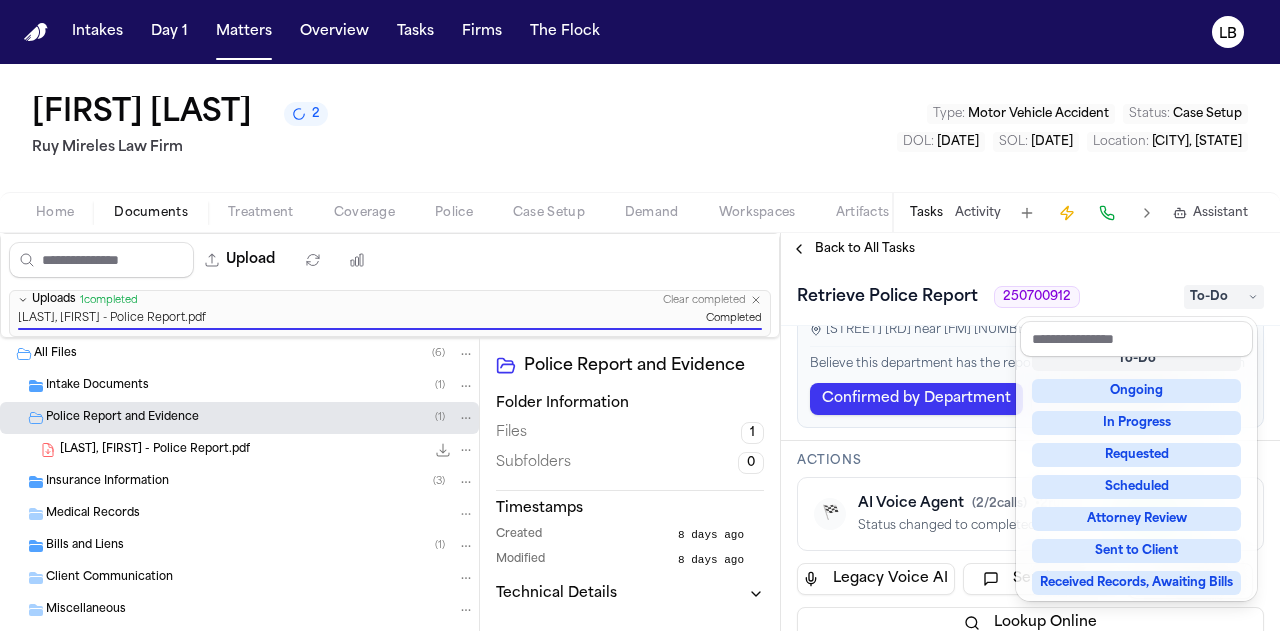 scroll, scrollTop: 8, scrollLeft: 0, axis: vertical 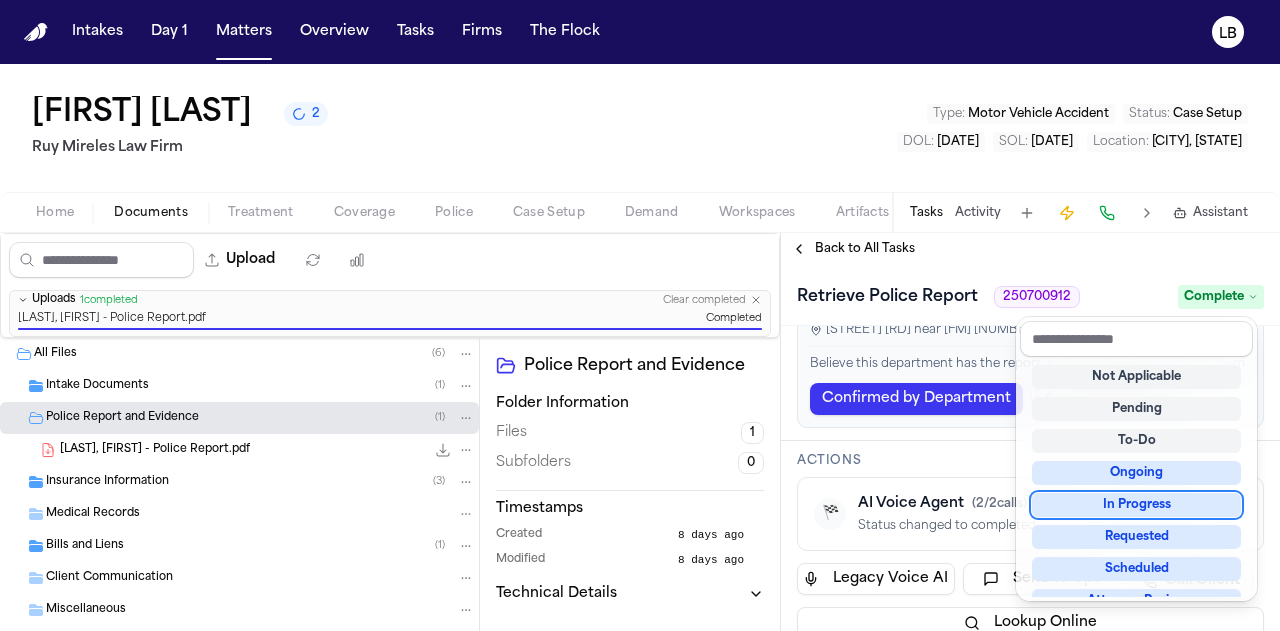 click on "Intakes Day 1 Matters Overview Tasks Firms The Flock LB Ivy Laynes 2 Ruy Mireles Law Firm Type :   Motor Vehicle Accident Status :   Case Setup DOL :   2025-07-23 SOL :   2027-07-23 Location :   Houston, TX Home Documents Treatment Coverage Police Case Setup Demand Workspaces Artifacts Tasks Activity Assistant Upload 0   files  selected Move files Download files Delete files More actions Clear selection Uploads 1  completed Clear completed Laynes, Ivy - Police Report.pdf Completed All Files ( 6 ) Intake Documents ( 1 ) Police Report and Evidence ( 1 ) Laynes, Ivy - Police Report.pdf 204.6 KB  • PDF Insurance Information ( 3 ) Medical Records Bills and Liens ( 1 ) Client Communication Miscellaneous Police Report and Evidence Folder Information Files 1 Subfolders 0 Timestamps Created 8 days ago Modified 8 days ago Technical Details Back to All Tasks Retrieve Police Report 250700912 Complete Assignee Lina Becerra Priority Normal Due date Jul 28, 2025 Completed Aug 1, 2025 Houston Police Department (TX) Actions" at bounding box center [640, 315] 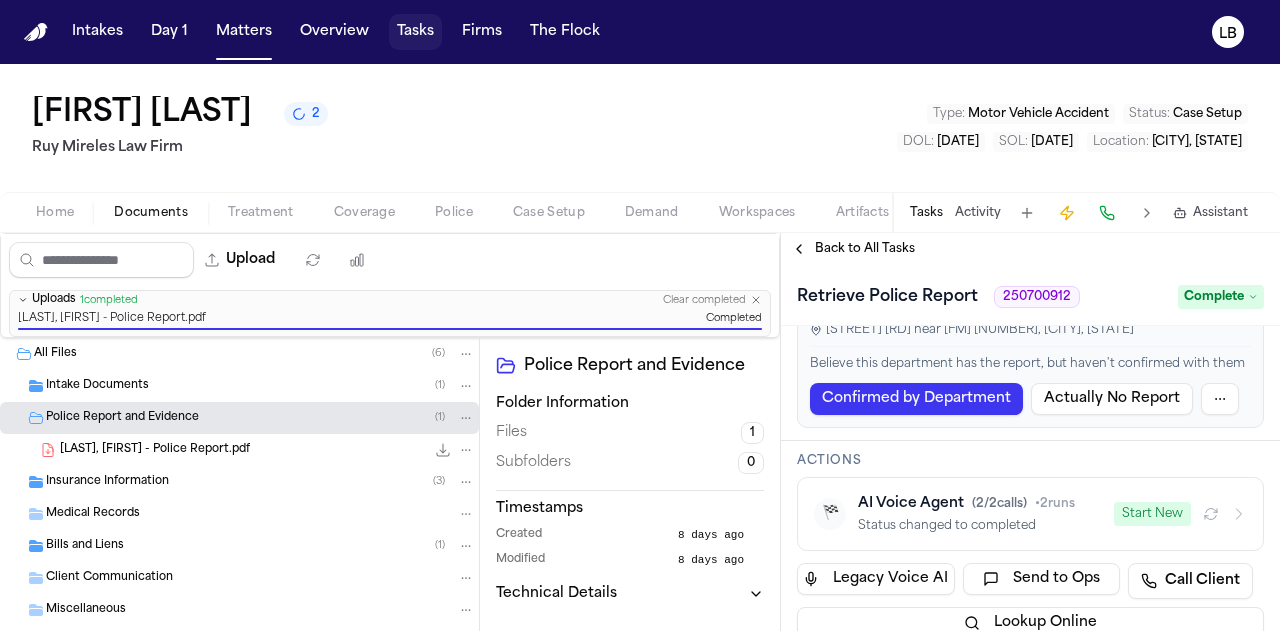 click on "Tasks" at bounding box center [415, 32] 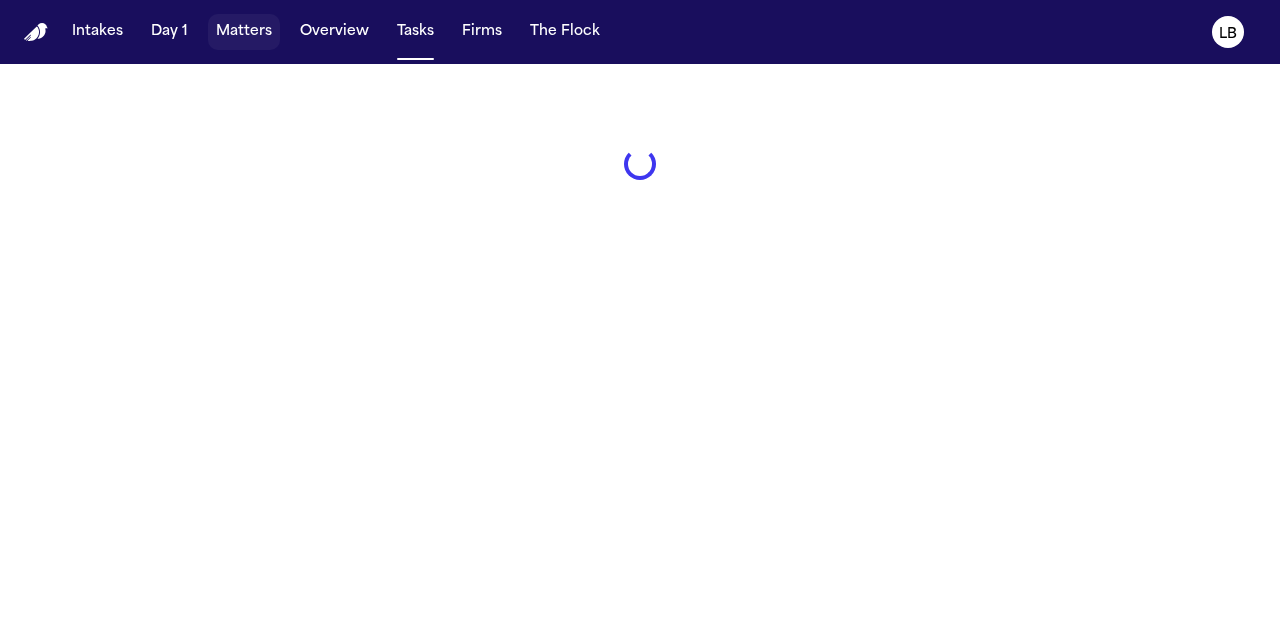 click on "Matters" at bounding box center (244, 32) 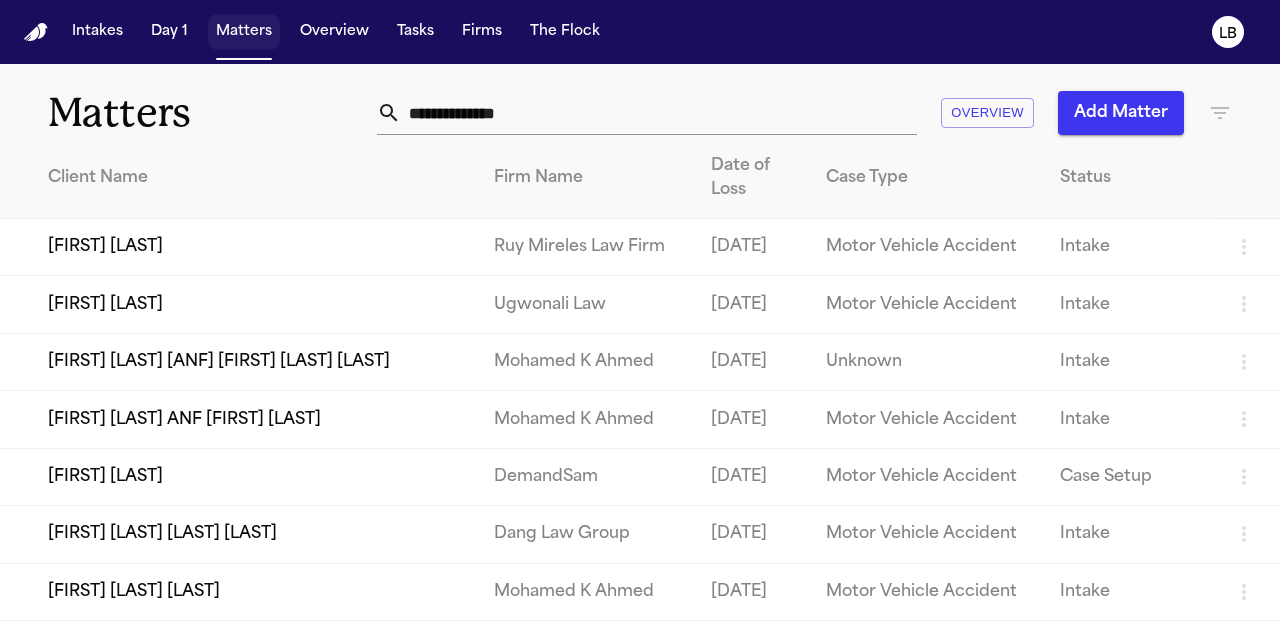 click on "Matters" at bounding box center [244, 32] 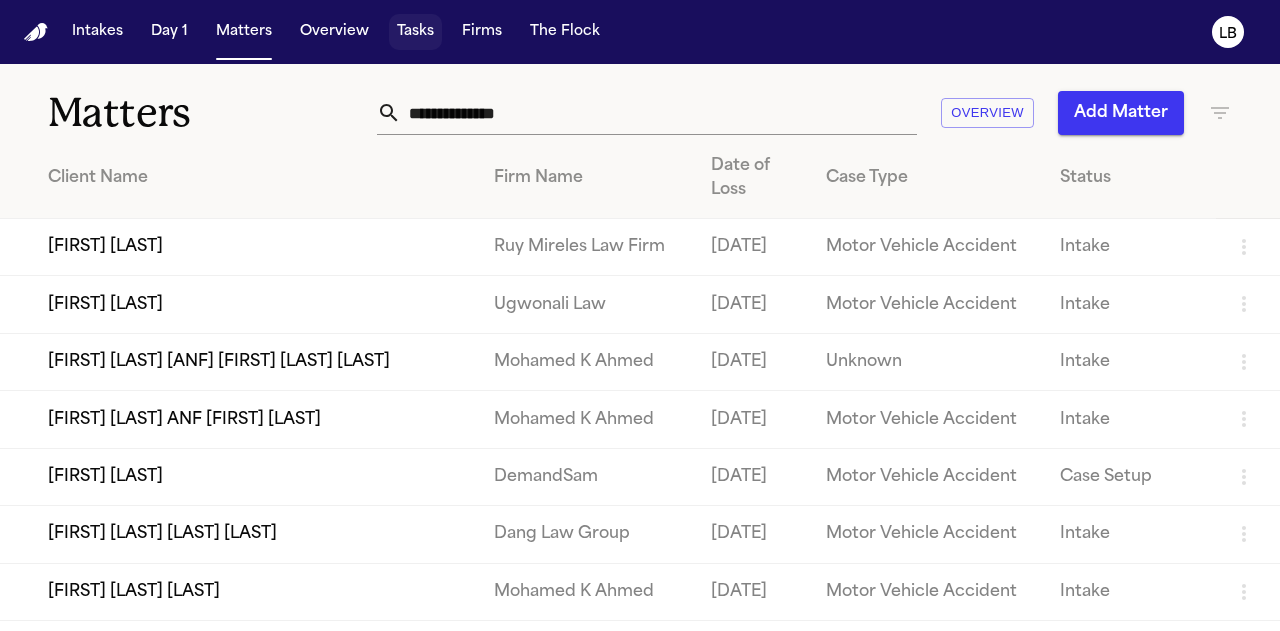 click on "Tasks" at bounding box center (415, 32) 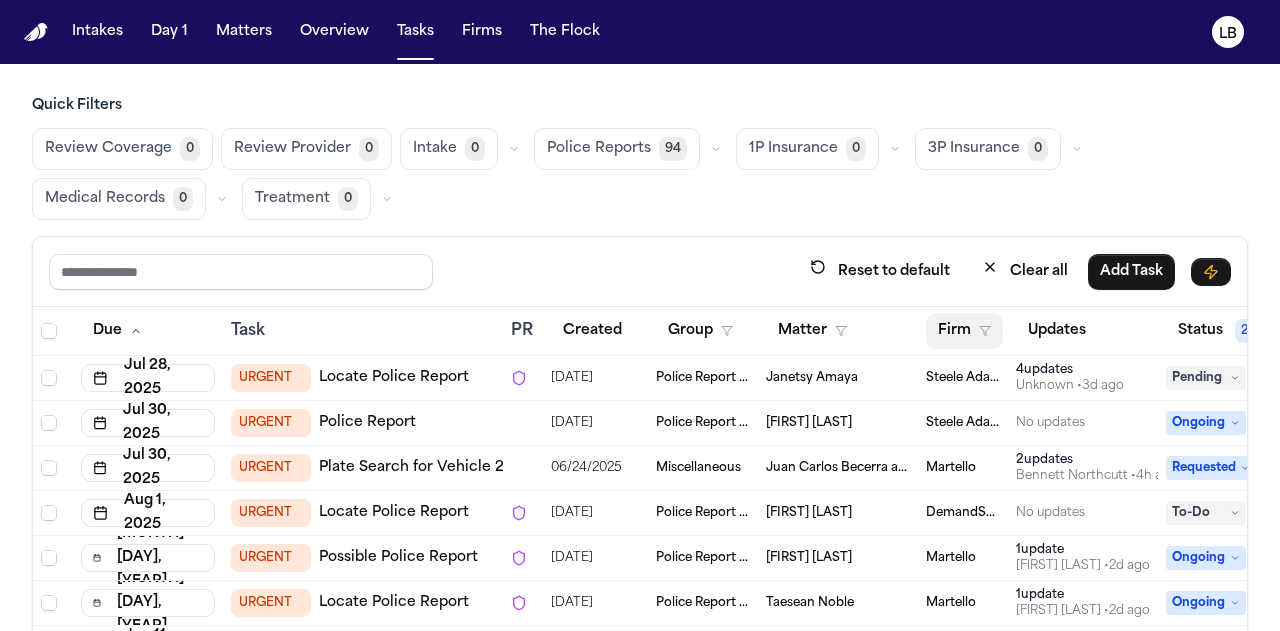 click on "Firm" at bounding box center [964, 331] 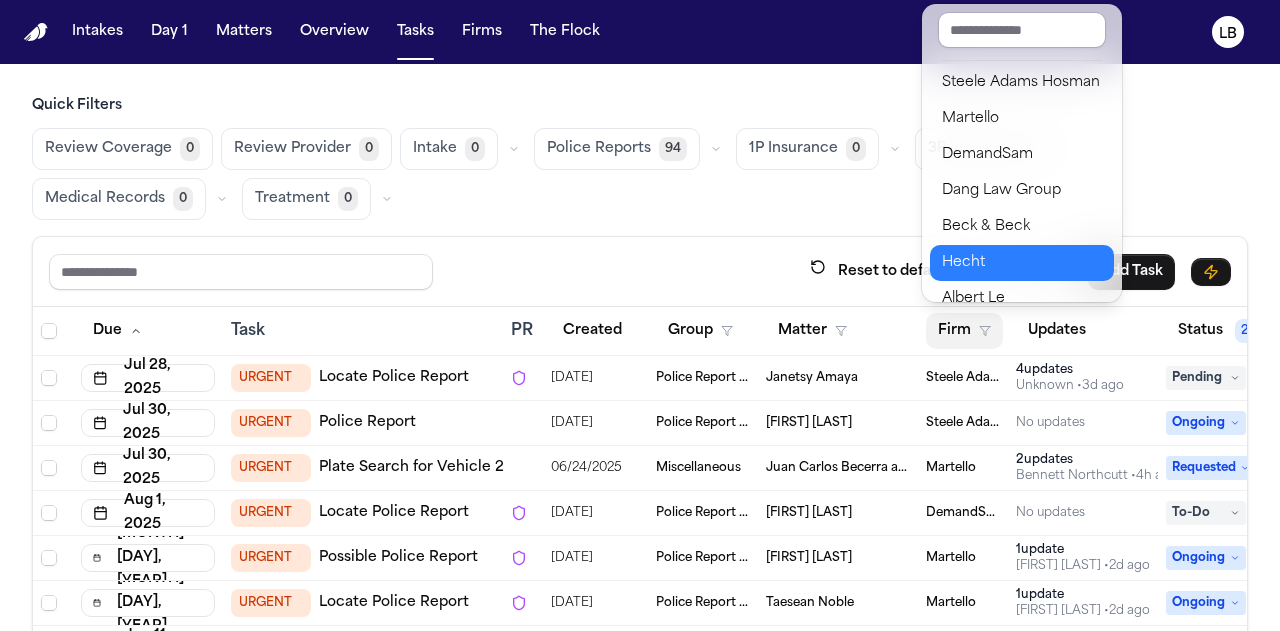 scroll, scrollTop: 290, scrollLeft: 0, axis: vertical 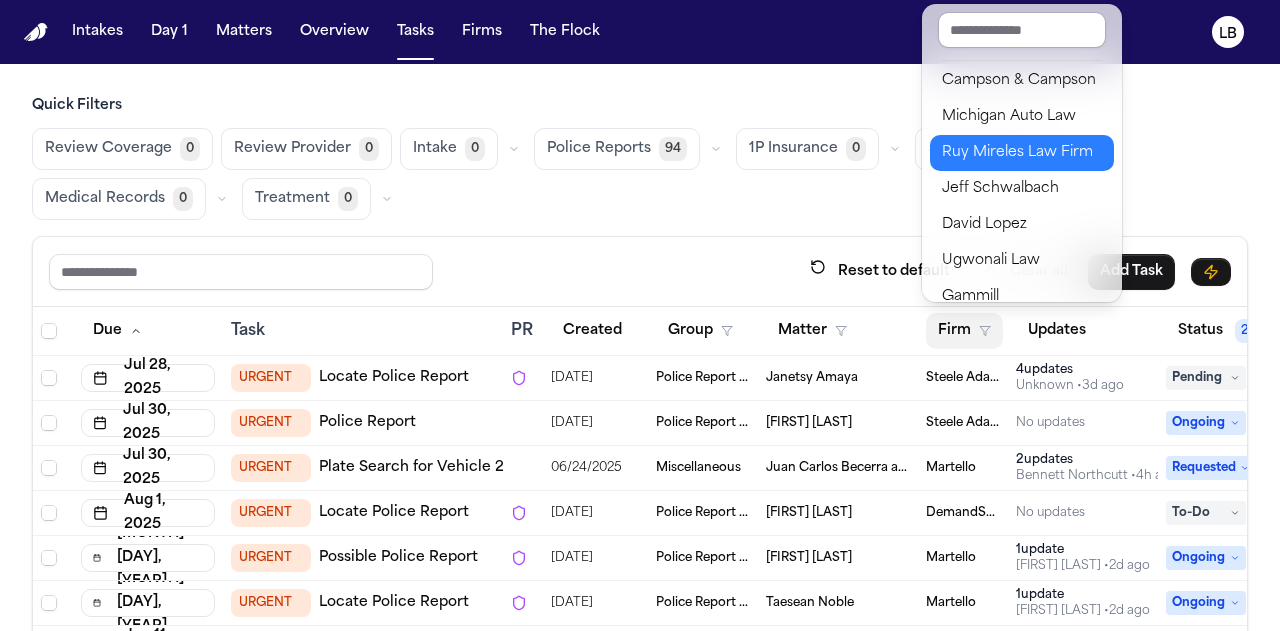 click on "Ruy Mireles Law Firm" at bounding box center (1022, 153) 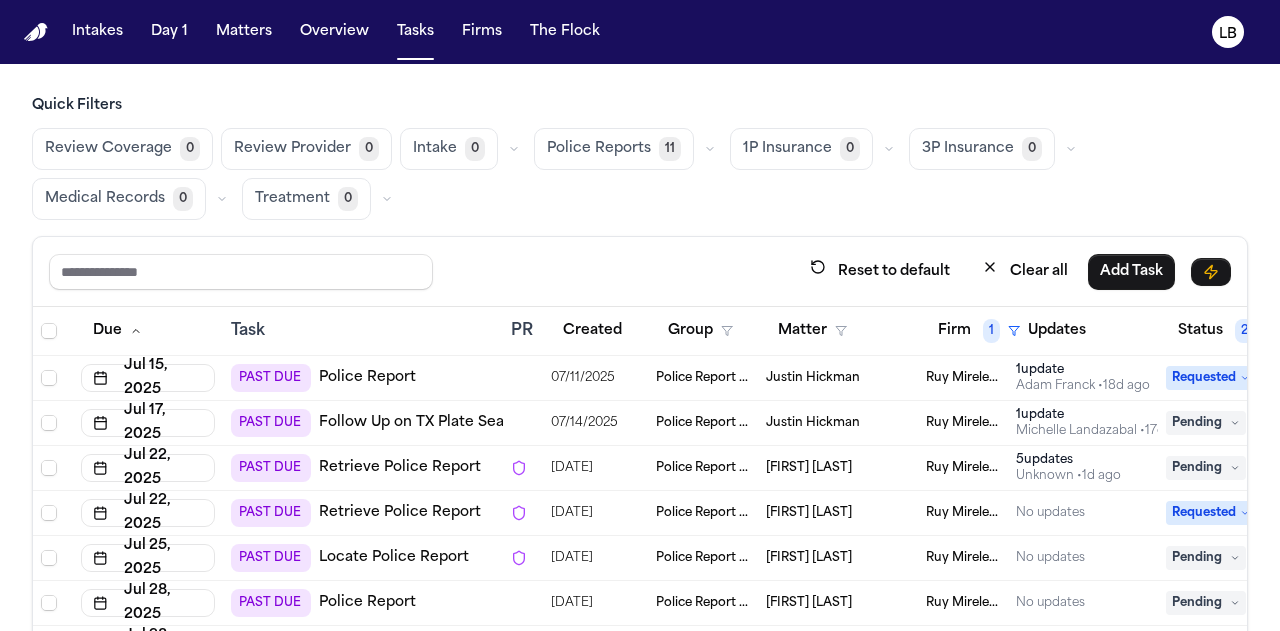 scroll, scrollTop: 147, scrollLeft: 0, axis: vertical 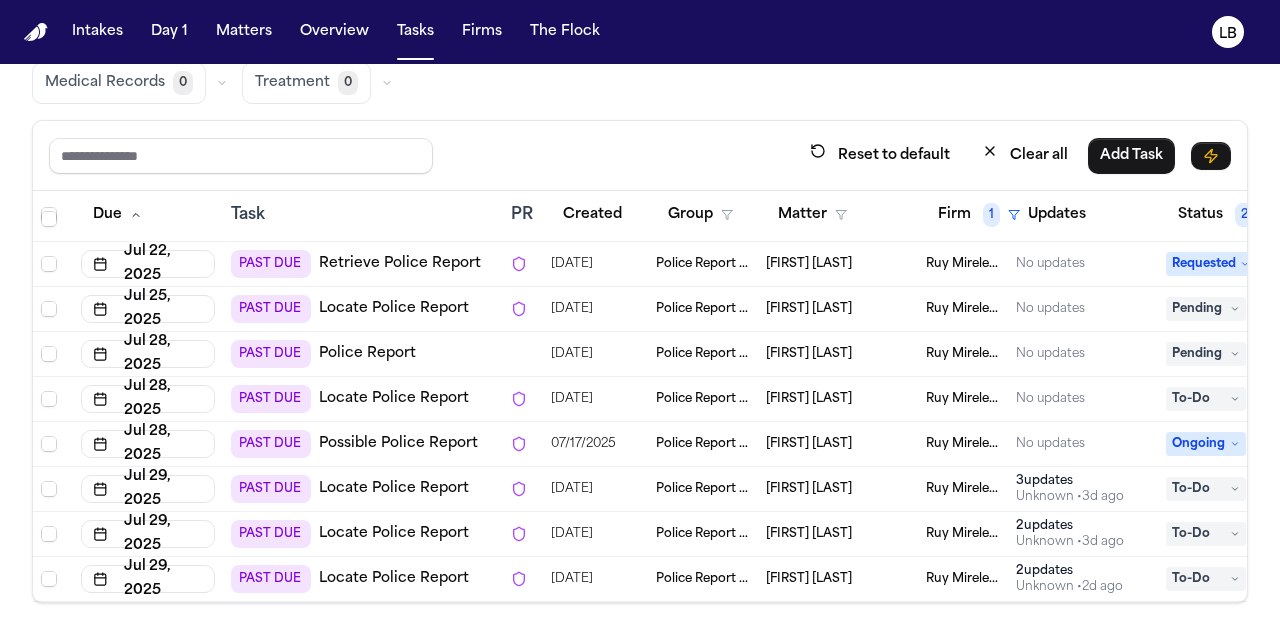 click on "[FIRST] [LAST]" at bounding box center [838, 579] 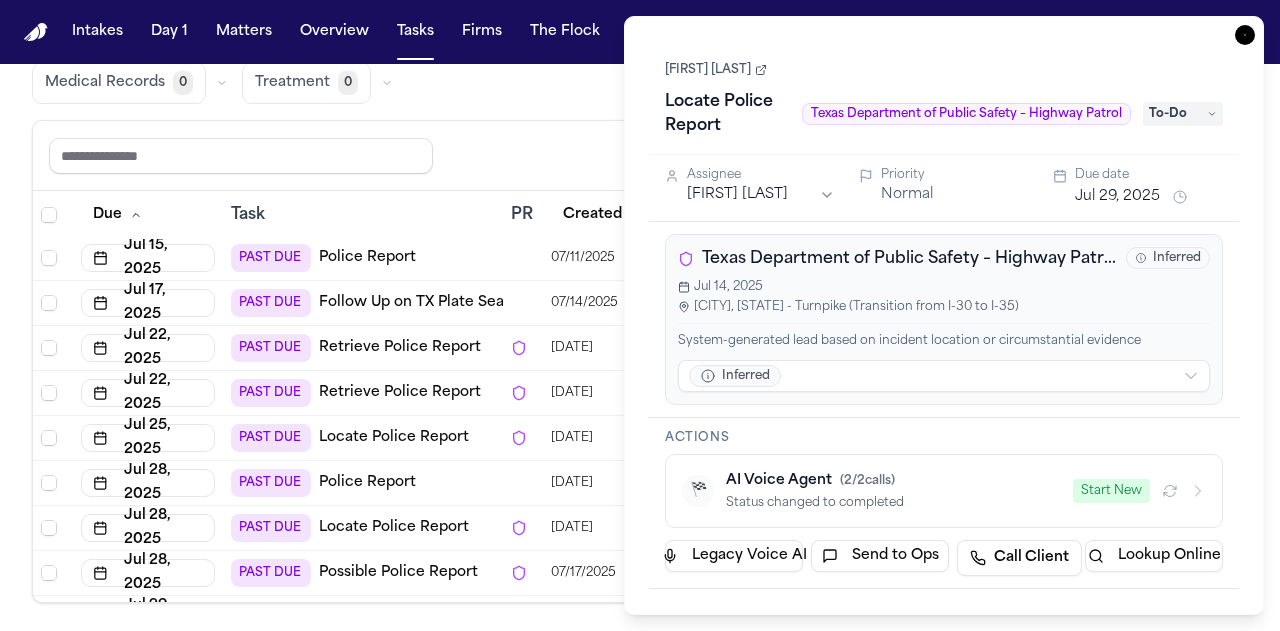 scroll, scrollTop: 1, scrollLeft: 0, axis: vertical 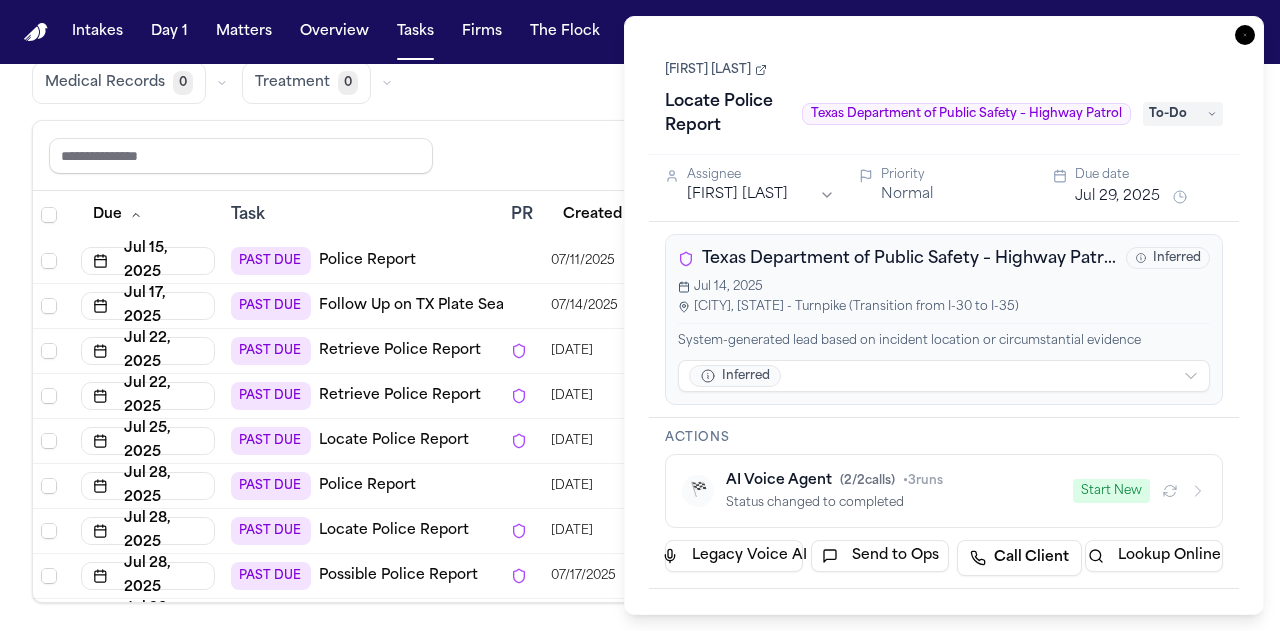 click 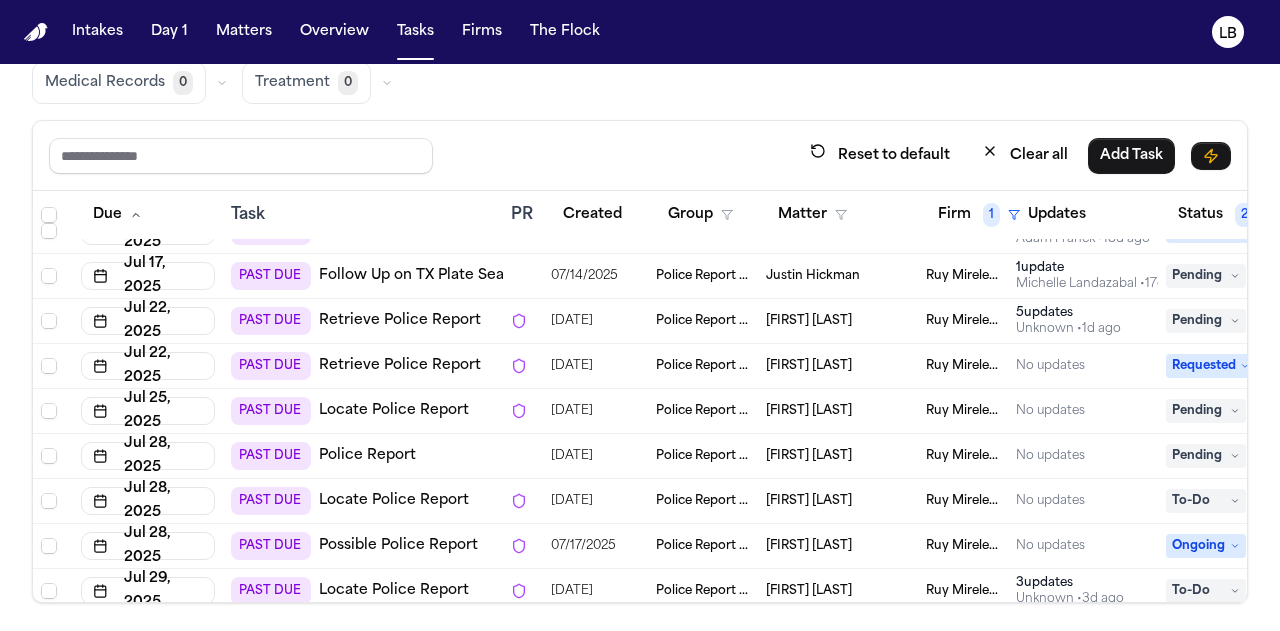 scroll, scrollTop: 35, scrollLeft: 0, axis: vertical 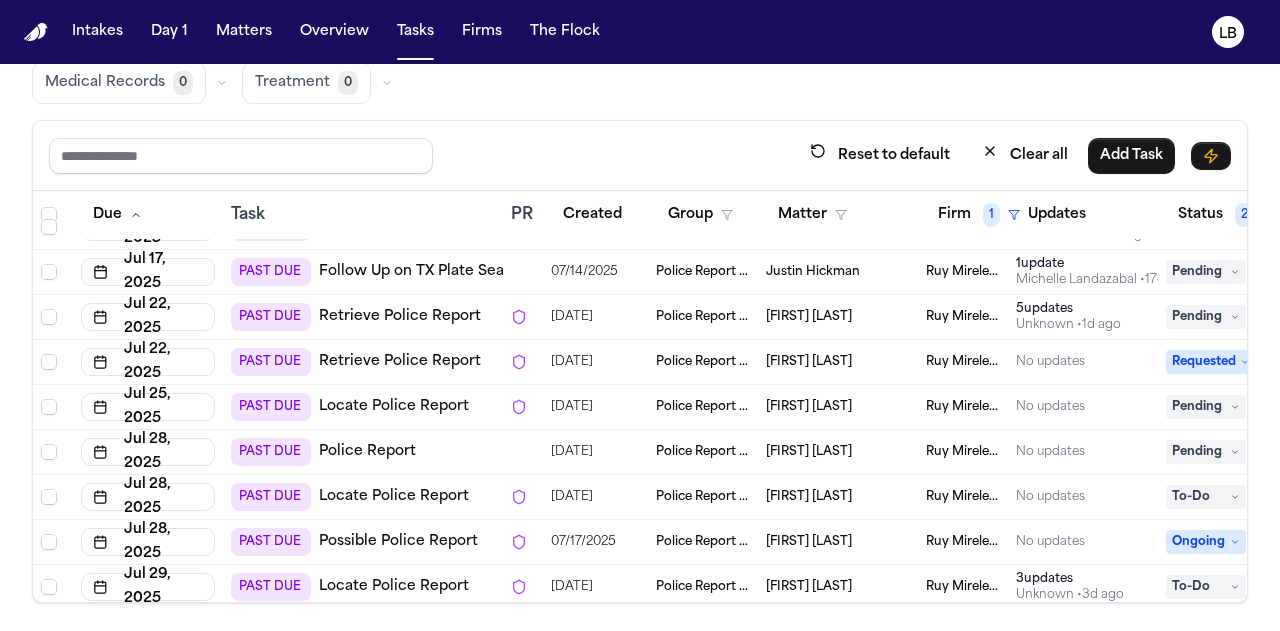 click on "Bryson Drust" at bounding box center [809, 407] 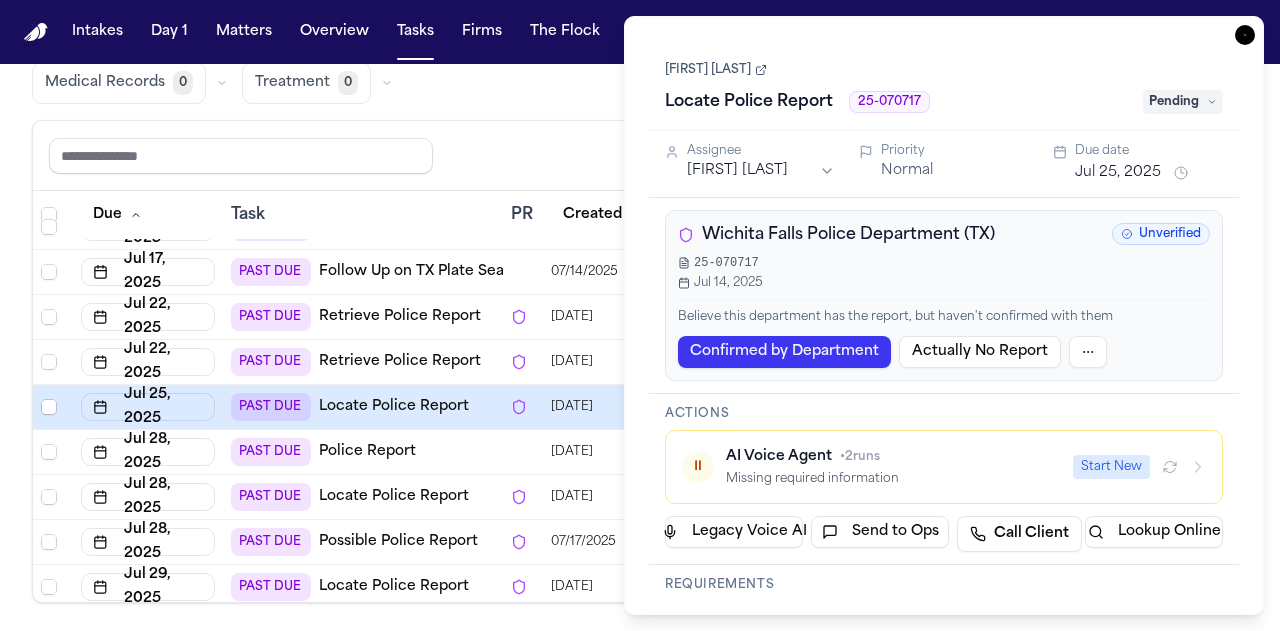 click on "Bryson Drust Locate Police Report 25-070717 Pending" at bounding box center [944, 87] 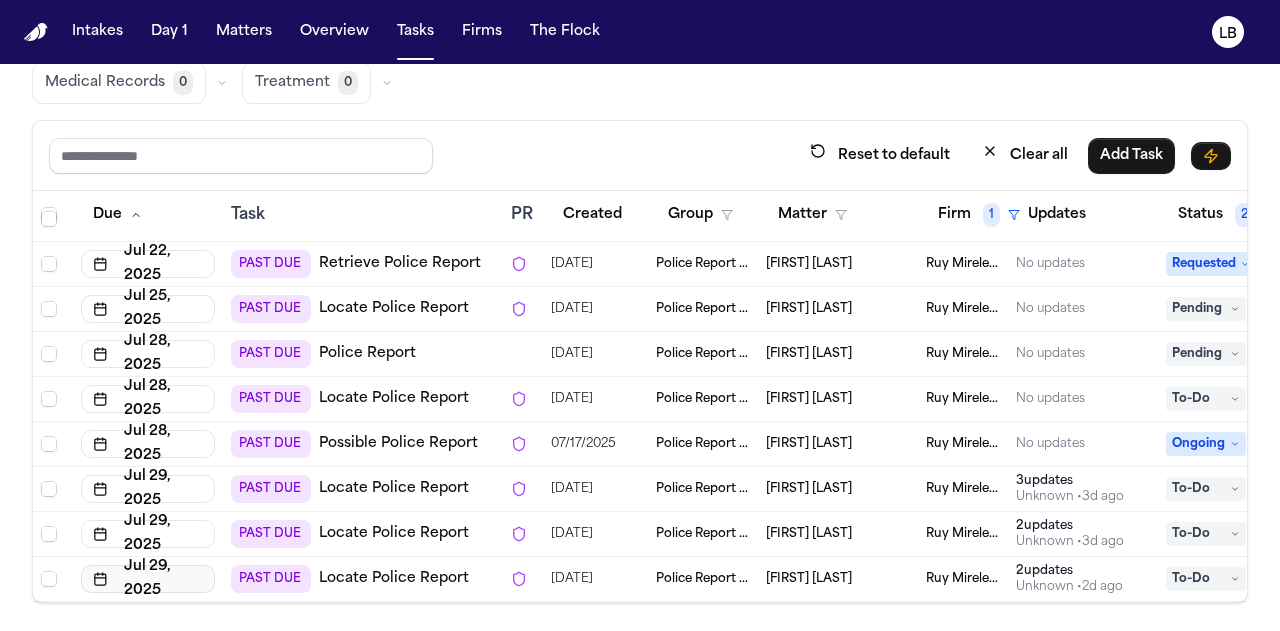 scroll, scrollTop: 146, scrollLeft: 0, axis: vertical 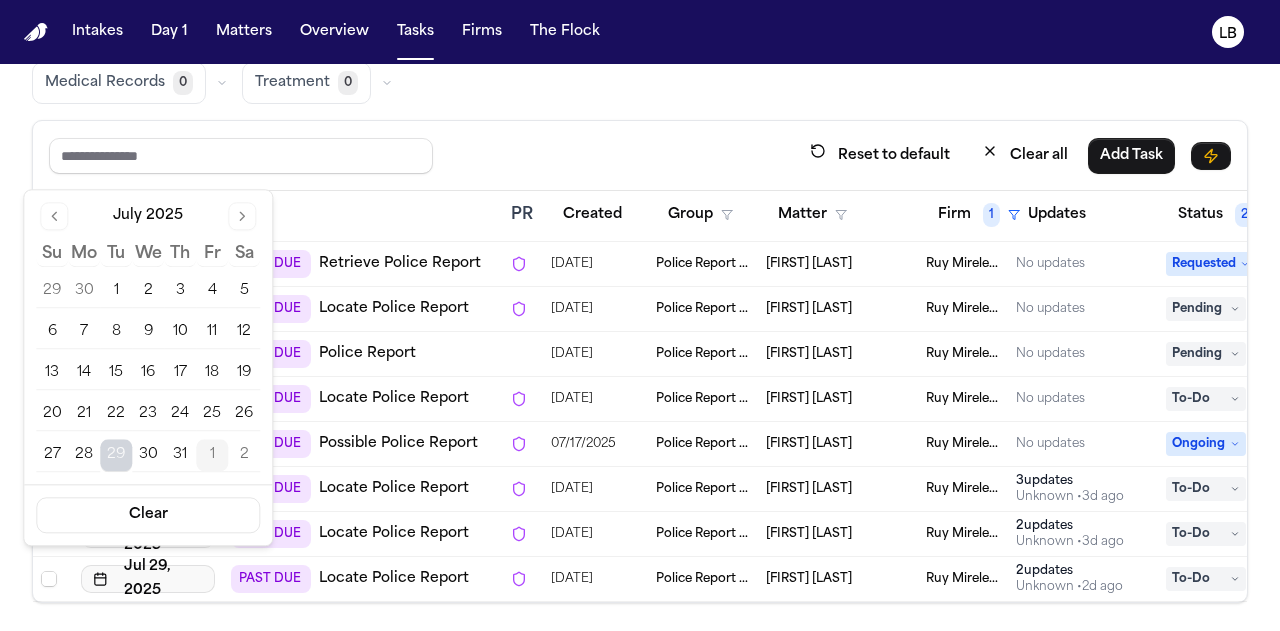 click at bounding box center [640, 263] 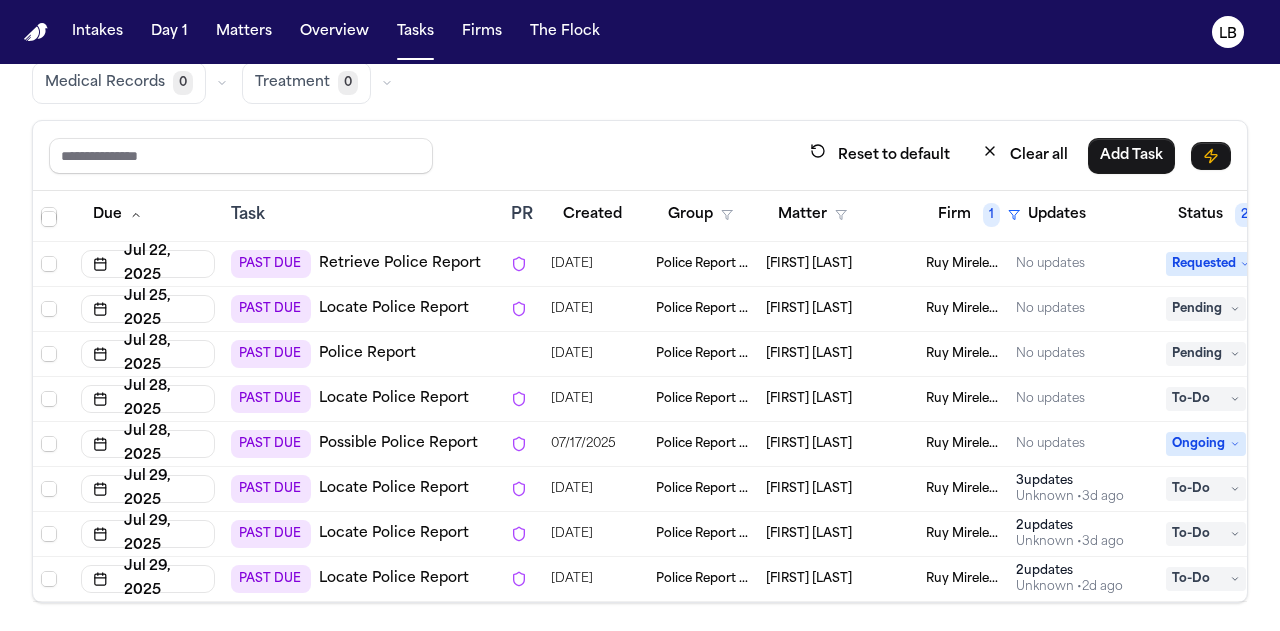 drag, startPoint x: 758, startPoint y: 435, endPoint x: 871, endPoint y: 444, distance: 113.35784 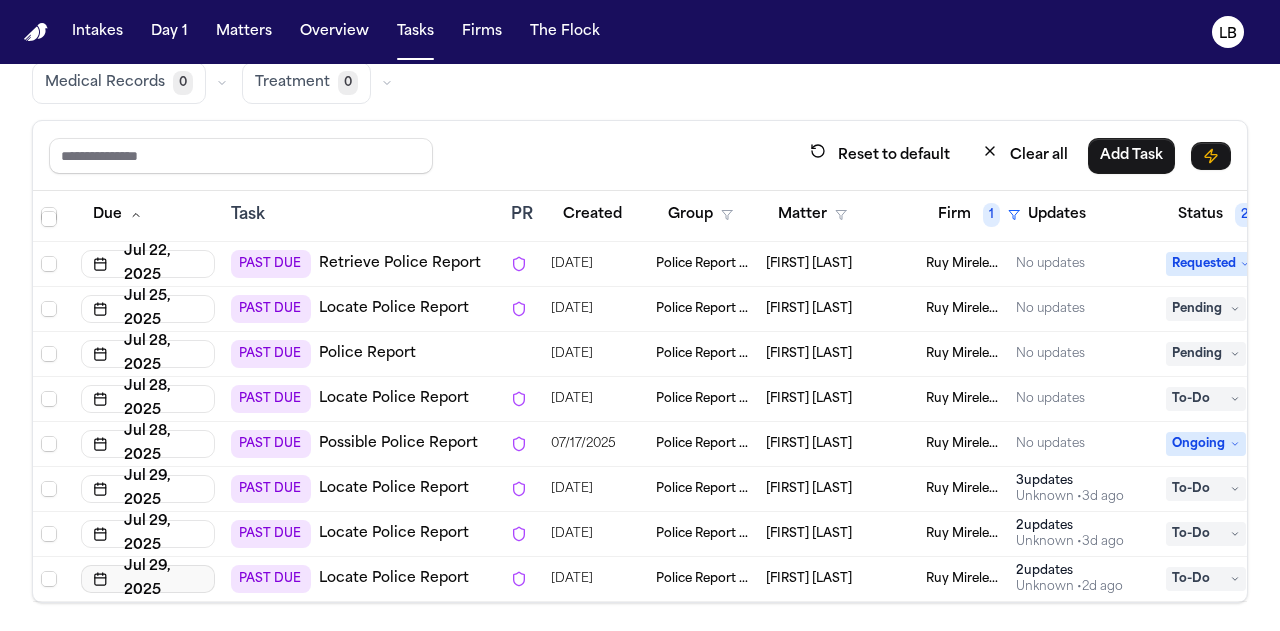 drag, startPoint x: 891, startPoint y: 425, endPoint x: 772, endPoint y: 433, distance: 119.26861 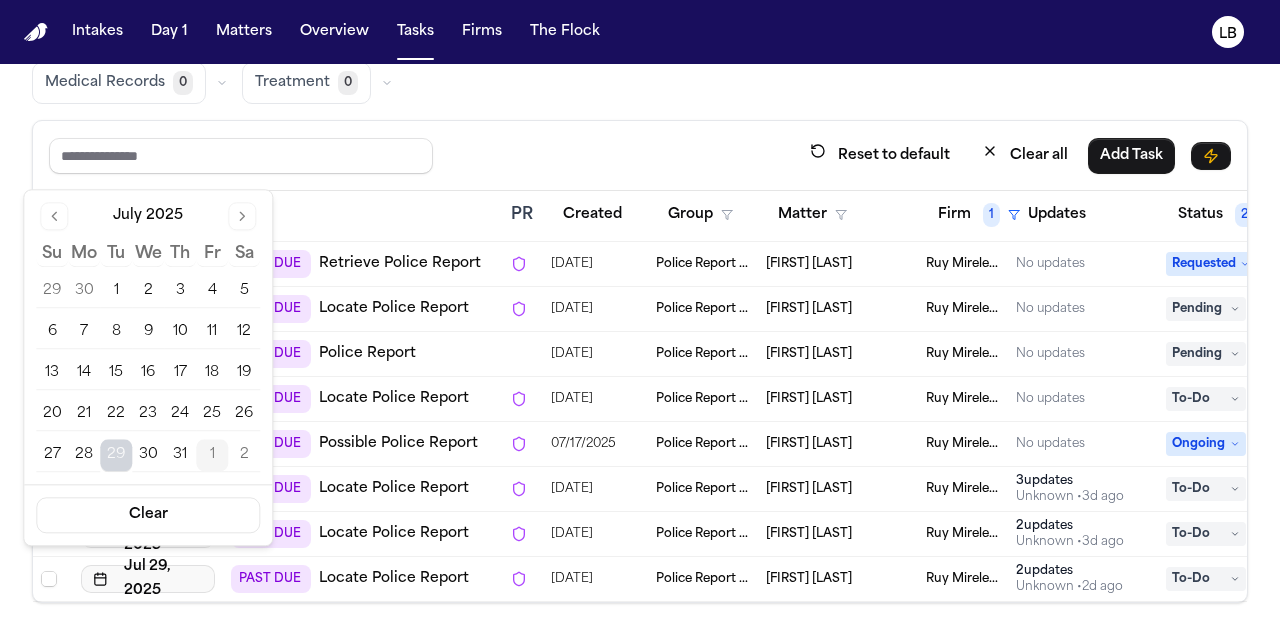 click at bounding box center (640, 263) 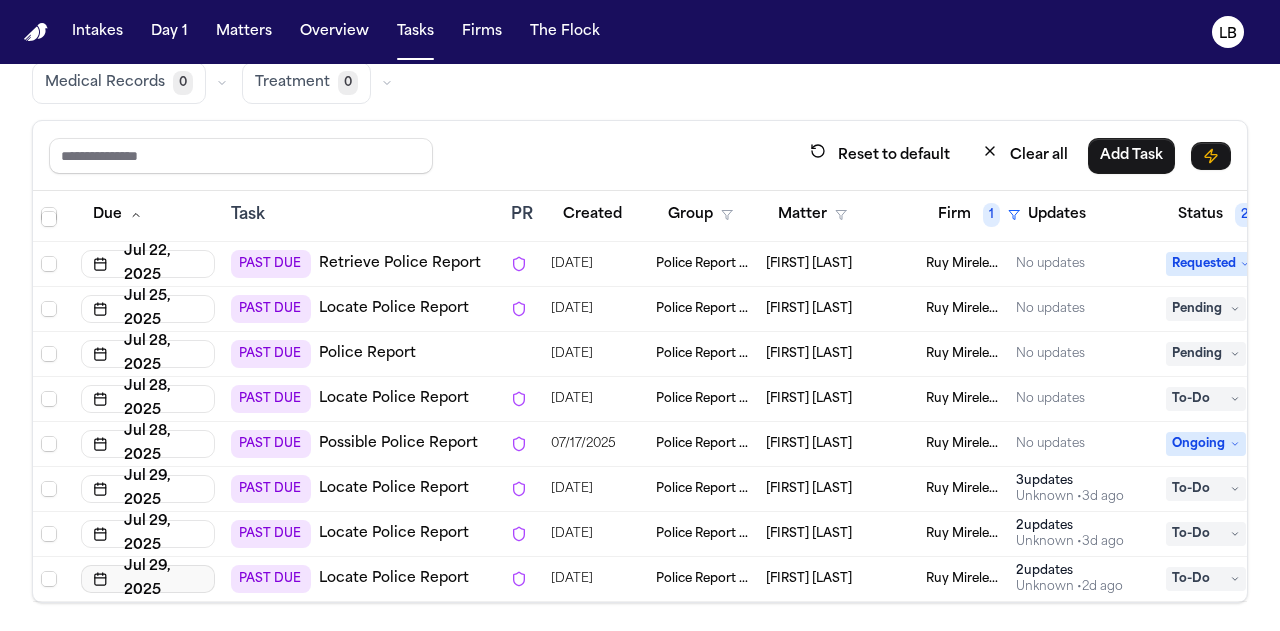 click at bounding box center [640, 263] 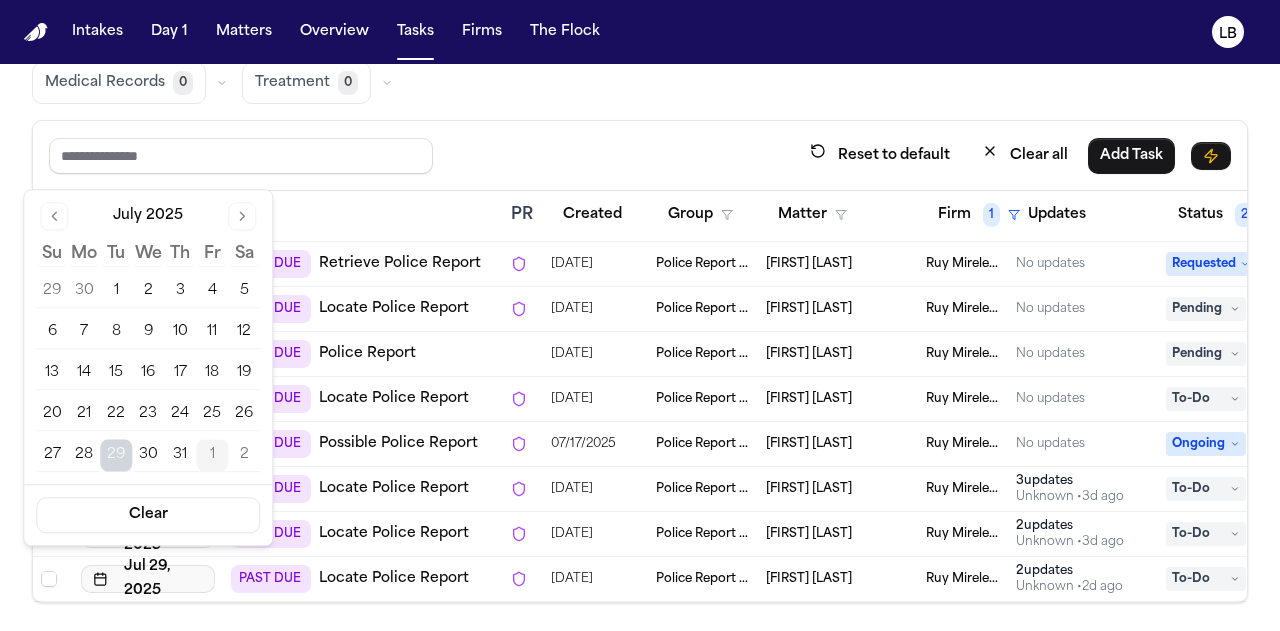 click at bounding box center [640, 263] 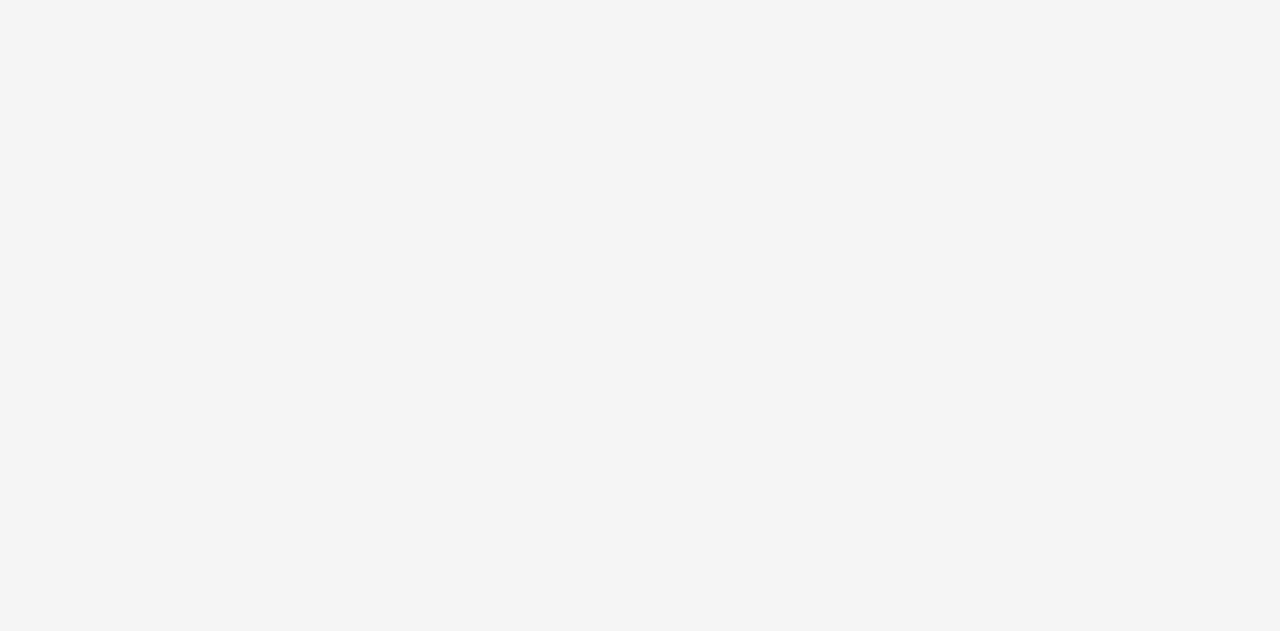scroll, scrollTop: 0, scrollLeft: 0, axis: both 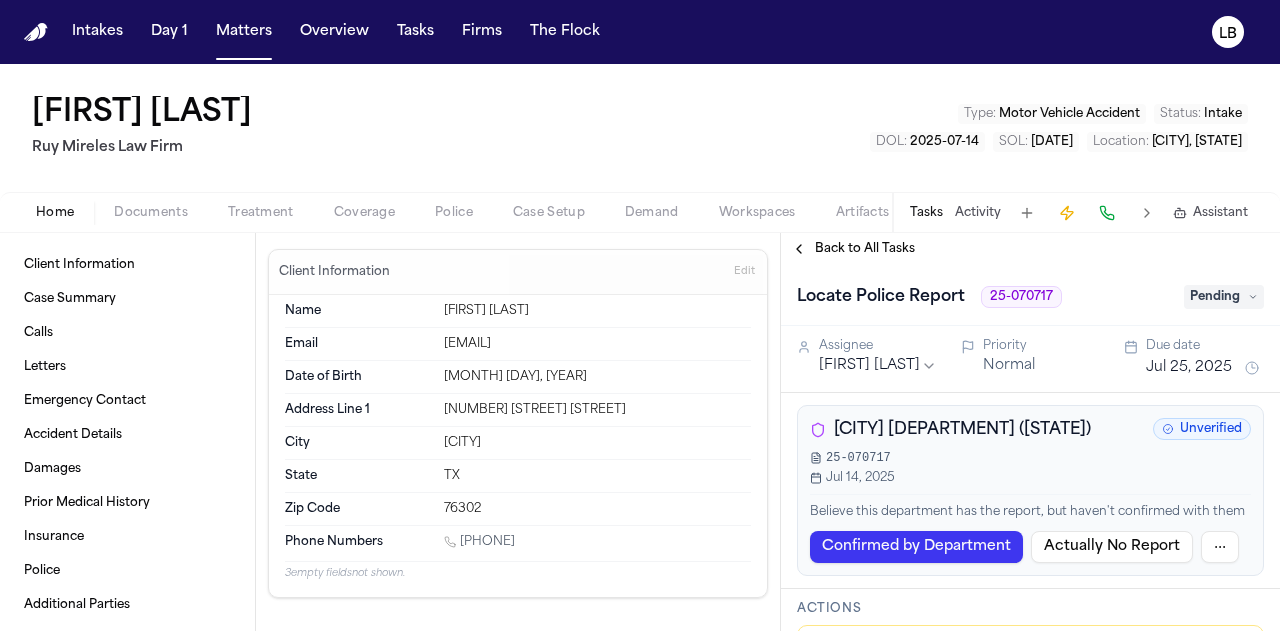 click on "Wichita Falls Police Department (TX)" at bounding box center [962, 430] 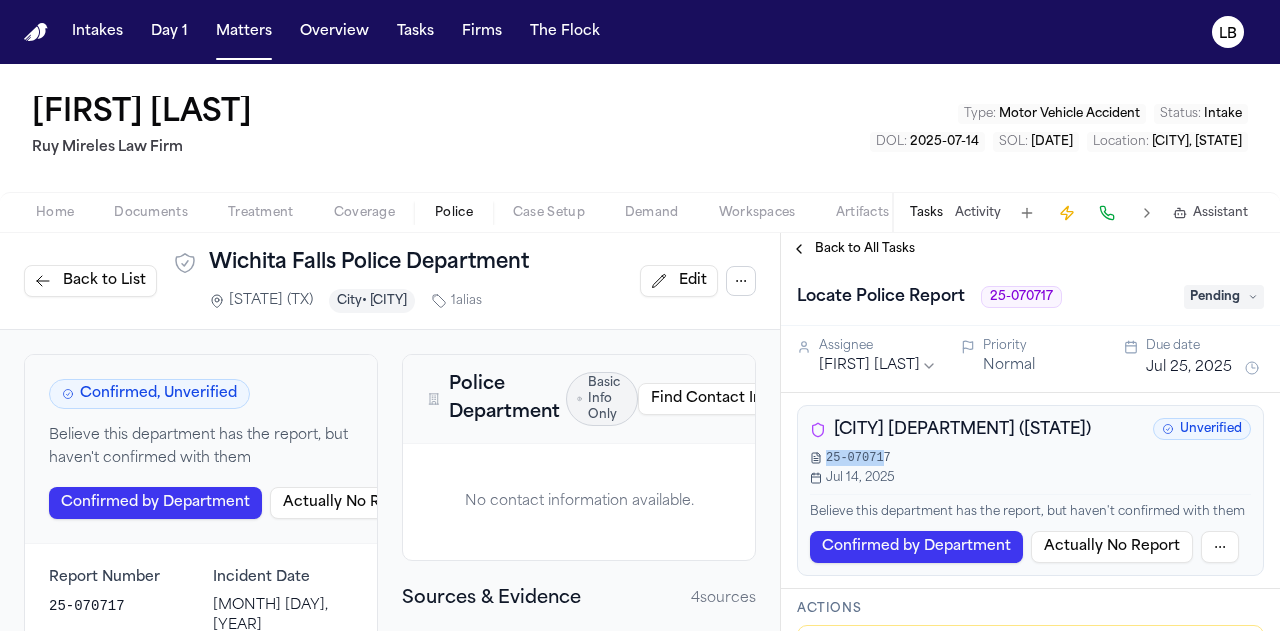 drag, startPoint x: 880, startPoint y: 457, endPoint x: 822, endPoint y: 455, distance: 58.034473 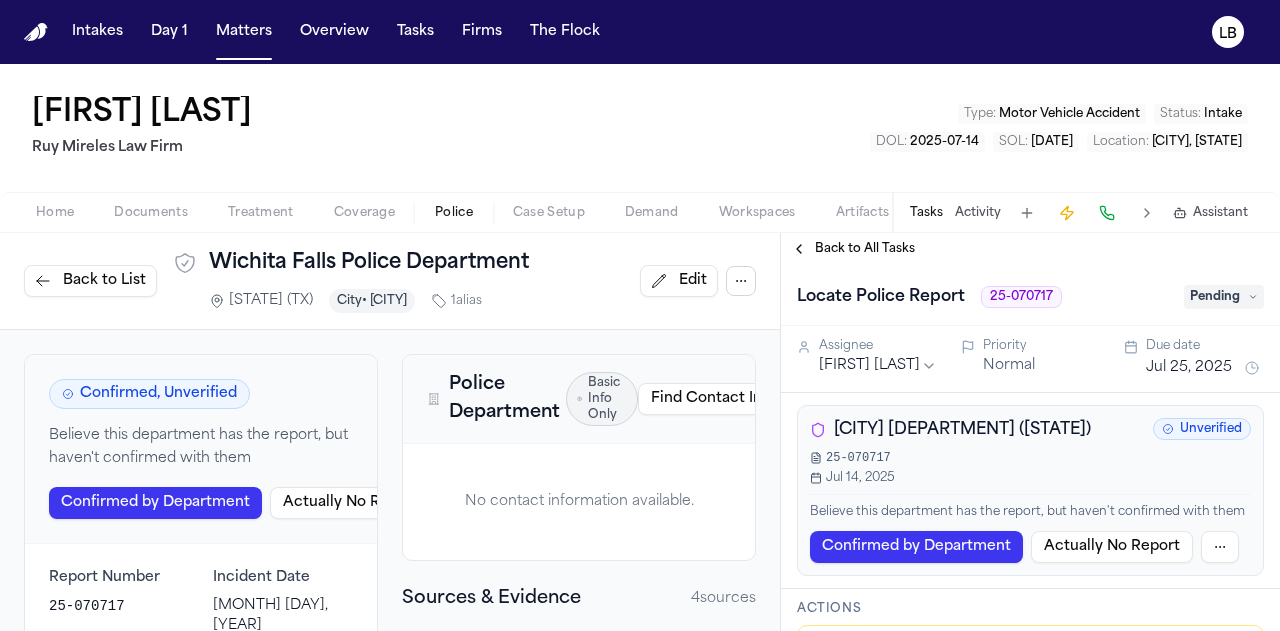 click on "25-070717" at bounding box center [1030, 458] 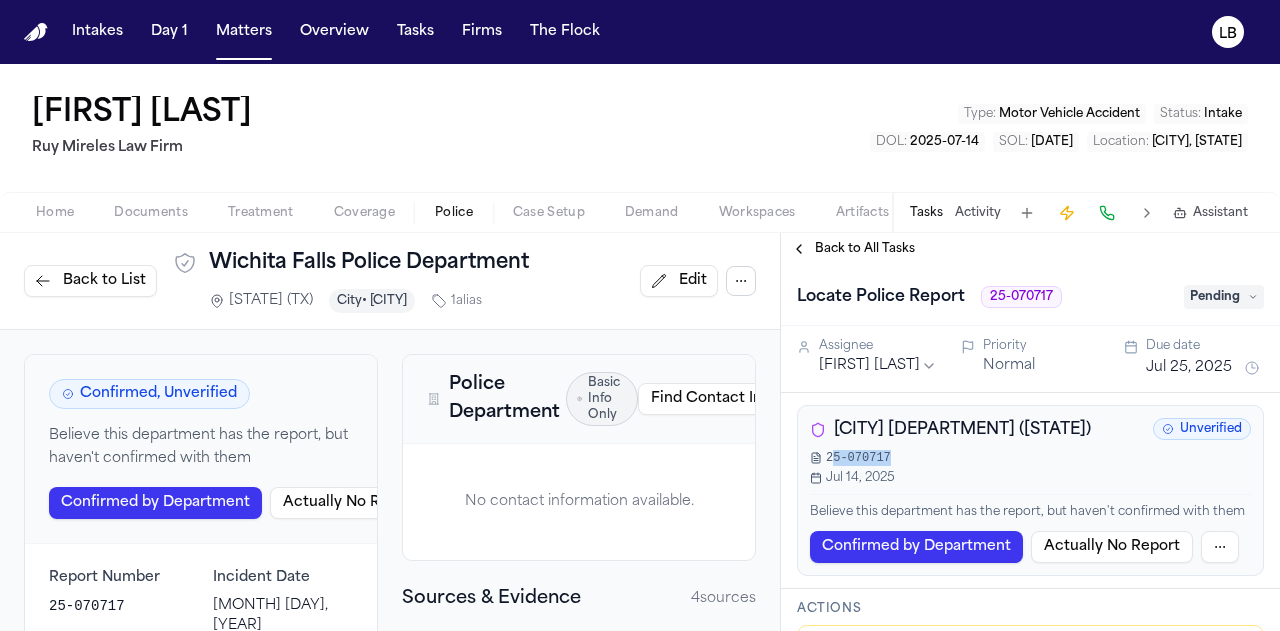drag, startPoint x: 830, startPoint y: 456, endPoint x: 909, endPoint y: 444, distance: 79.9062 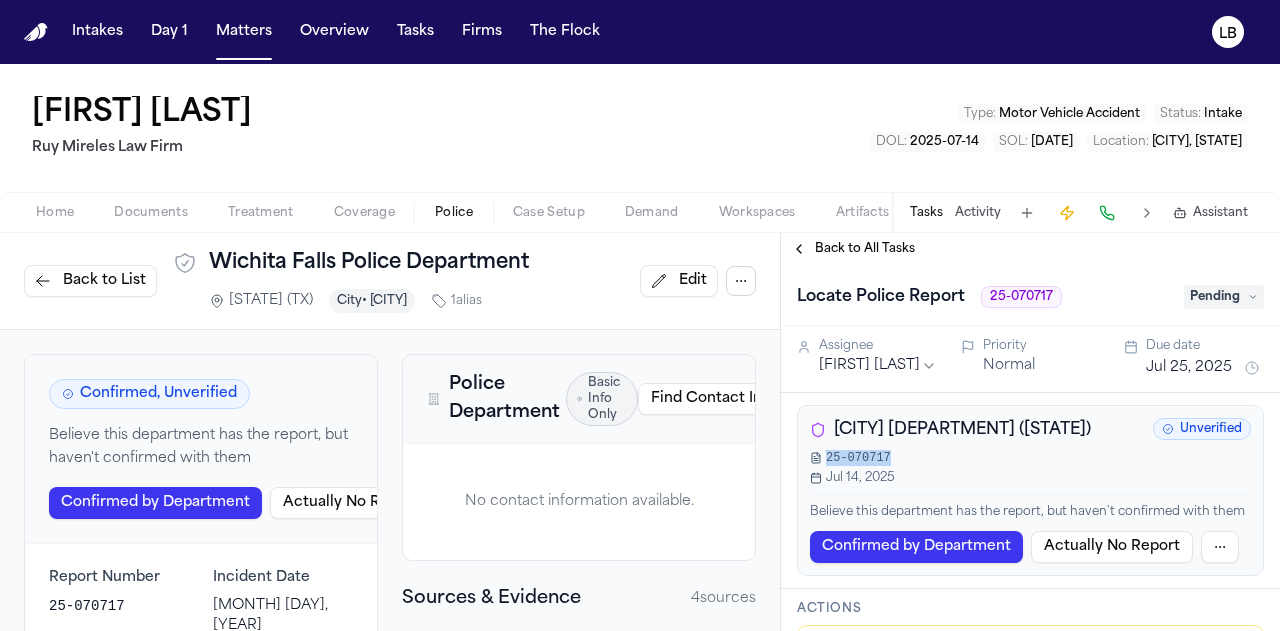 drag, startPoint x: 891, startPoint y: 455, endPoint x: 823, endPoint y: 460, distance: 68.18358 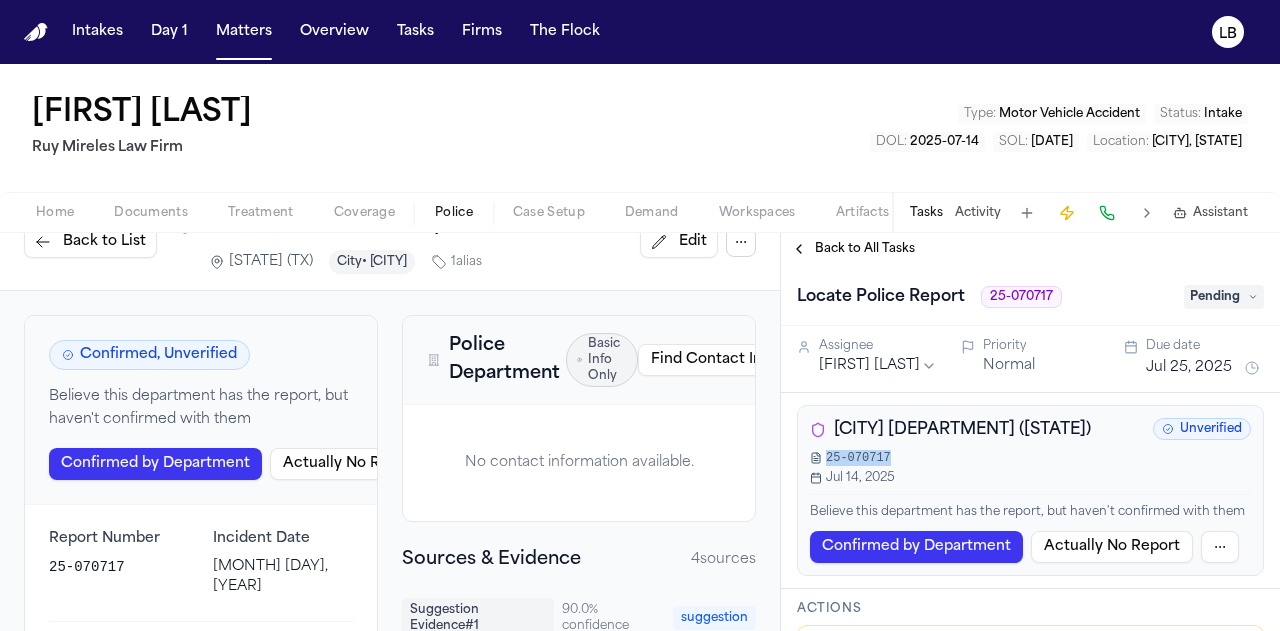 scroll, scrollTop: 0, scrollLeft: 0, axis: both 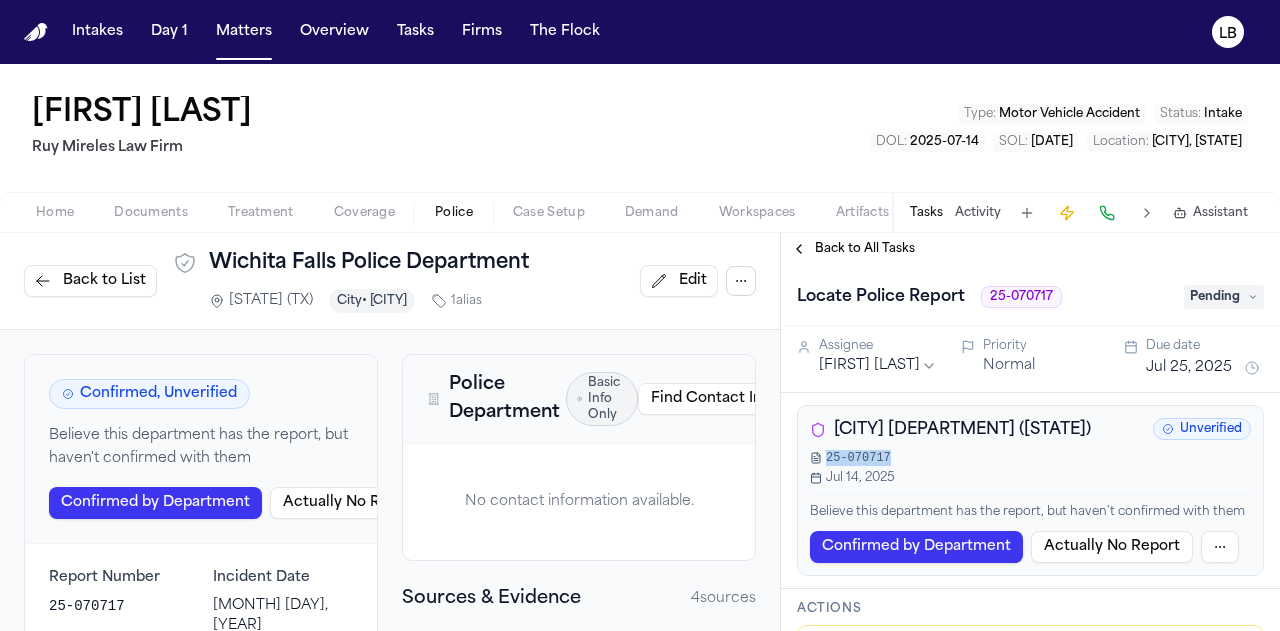 click on "Documents" at bounding box center (151, 213) 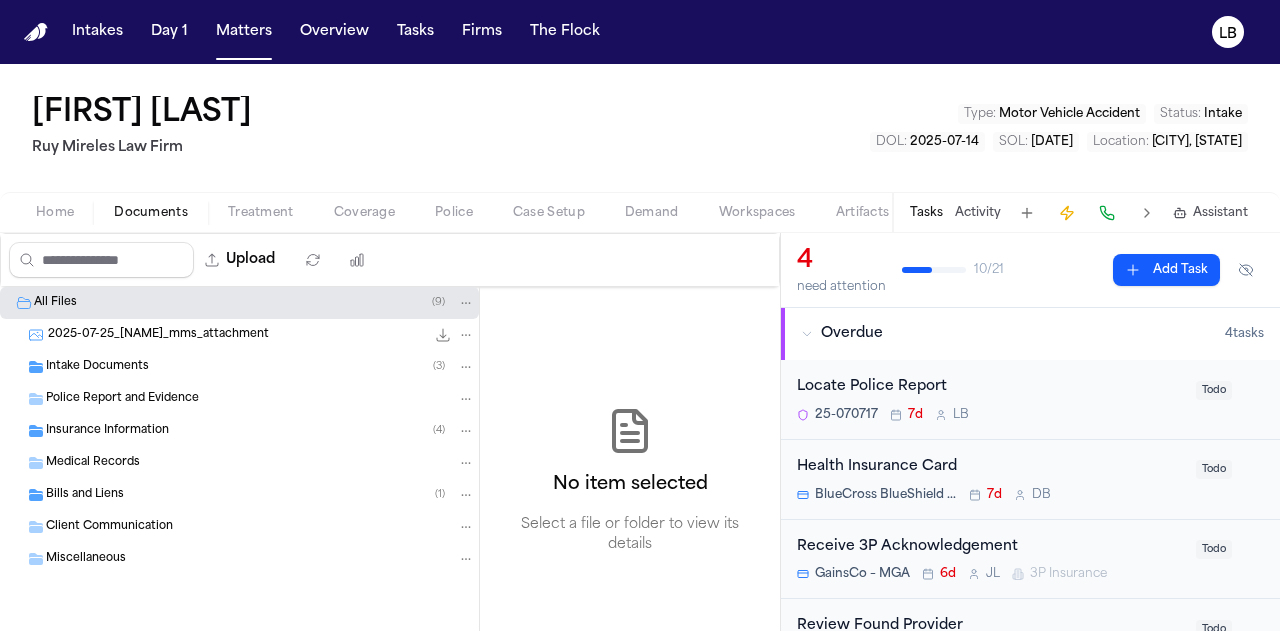 click on "Intake Documents ( 3 )" at bounding box center [239, 367] 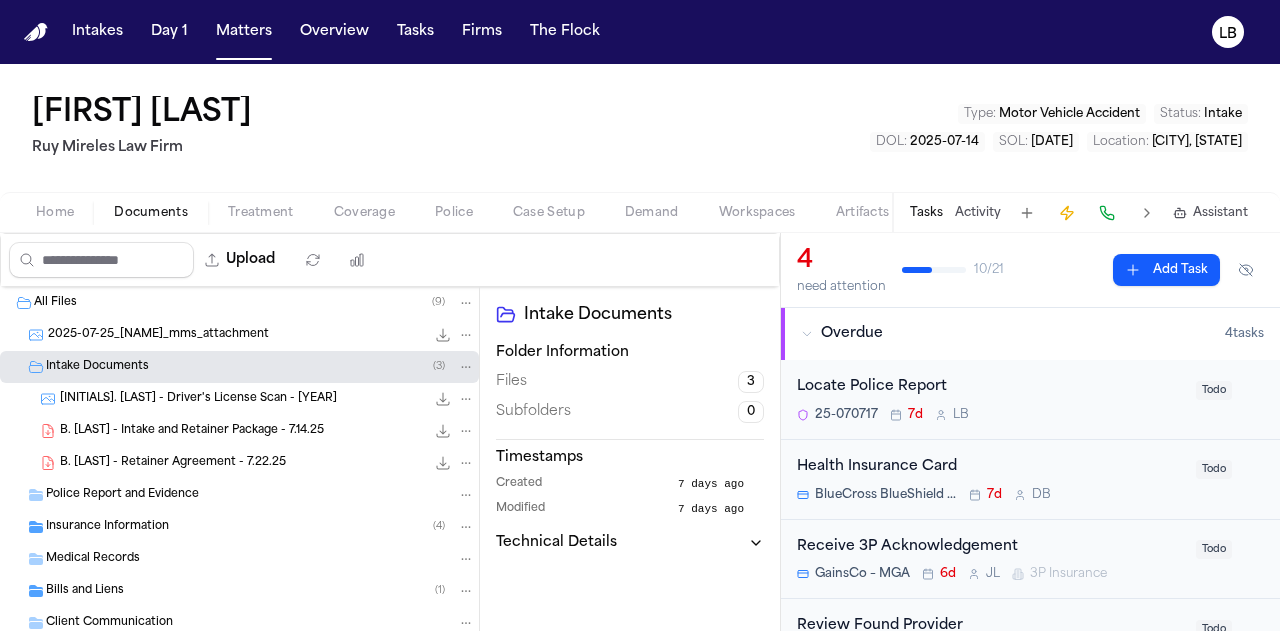 click on "B. Drust - Intake and Retainer Package - 7.14.25" at bounding box center (192, 431) 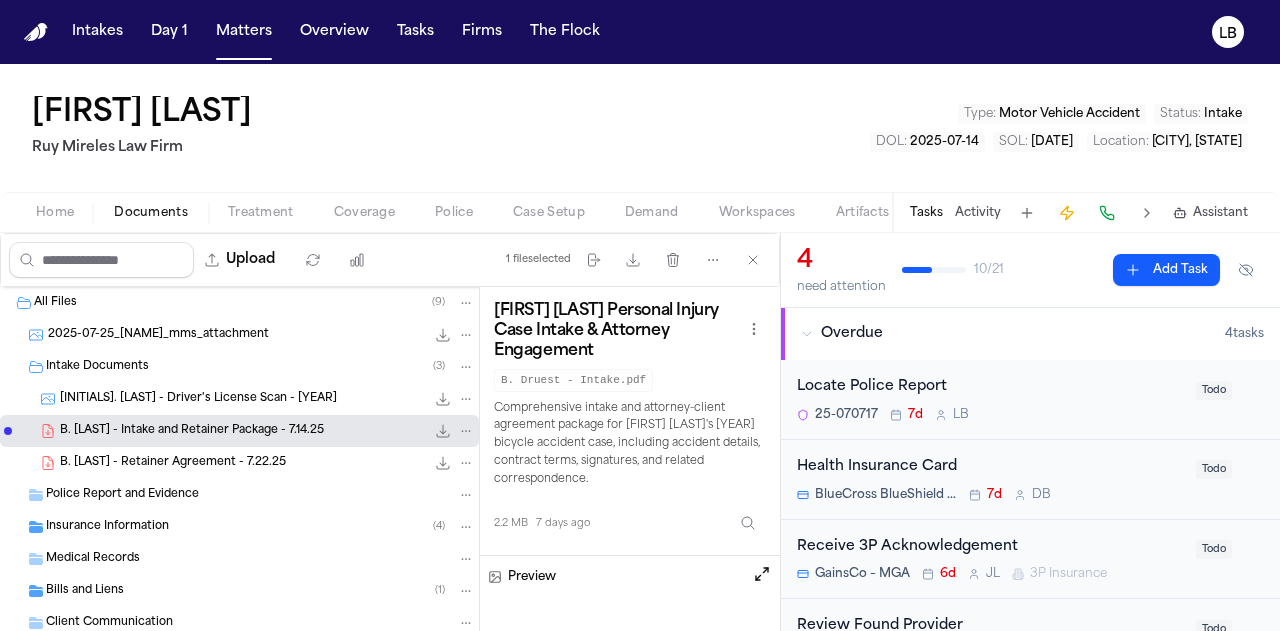 scroll, scrollTop: 372, scrollLeft: 0, axis: vertical 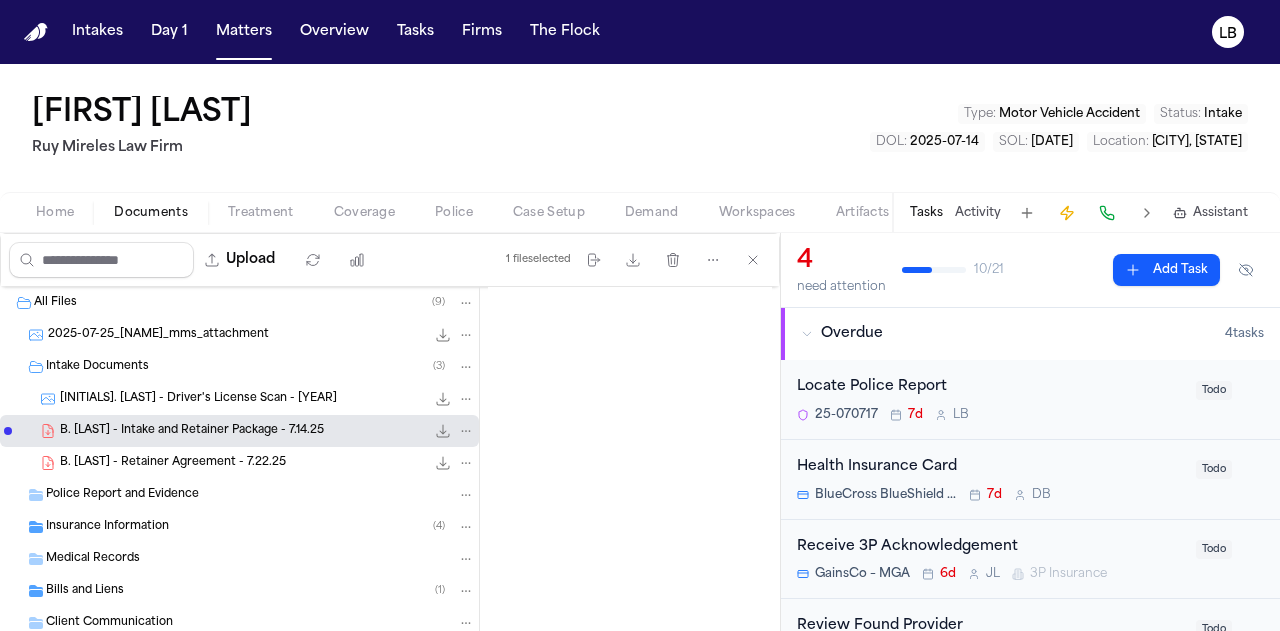 click on "Police Report and Evidence" at bounding box center [122, 495] 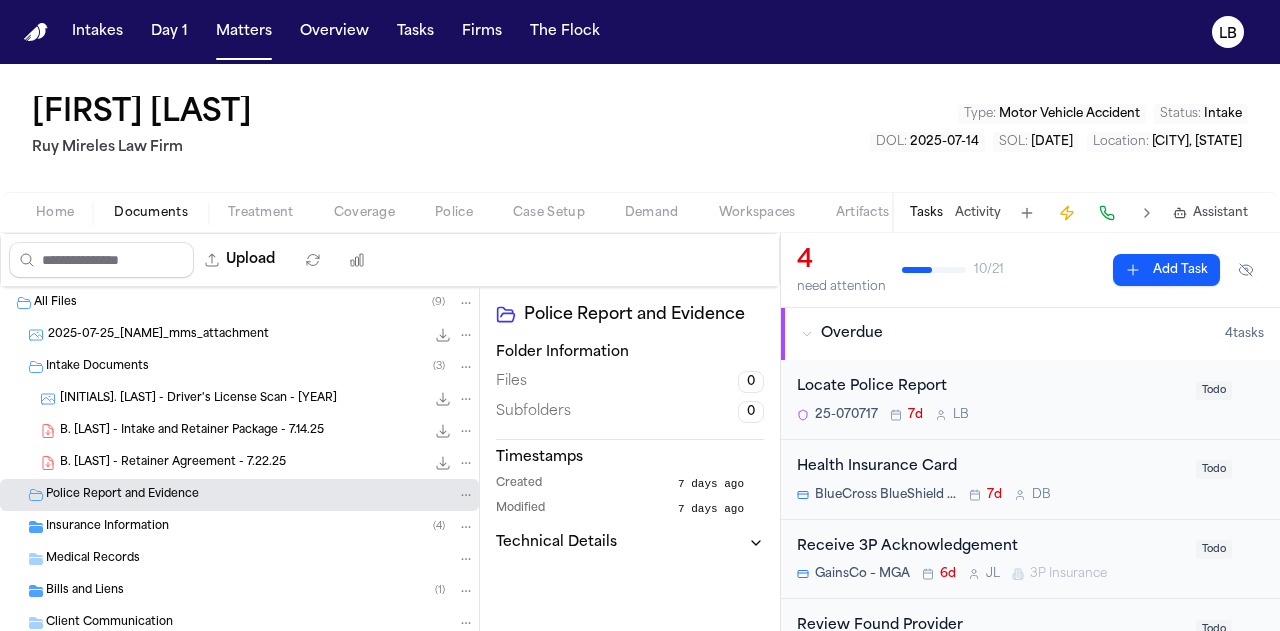 scroll, scrollTop: 0, scrollLeft: 0, axis: both 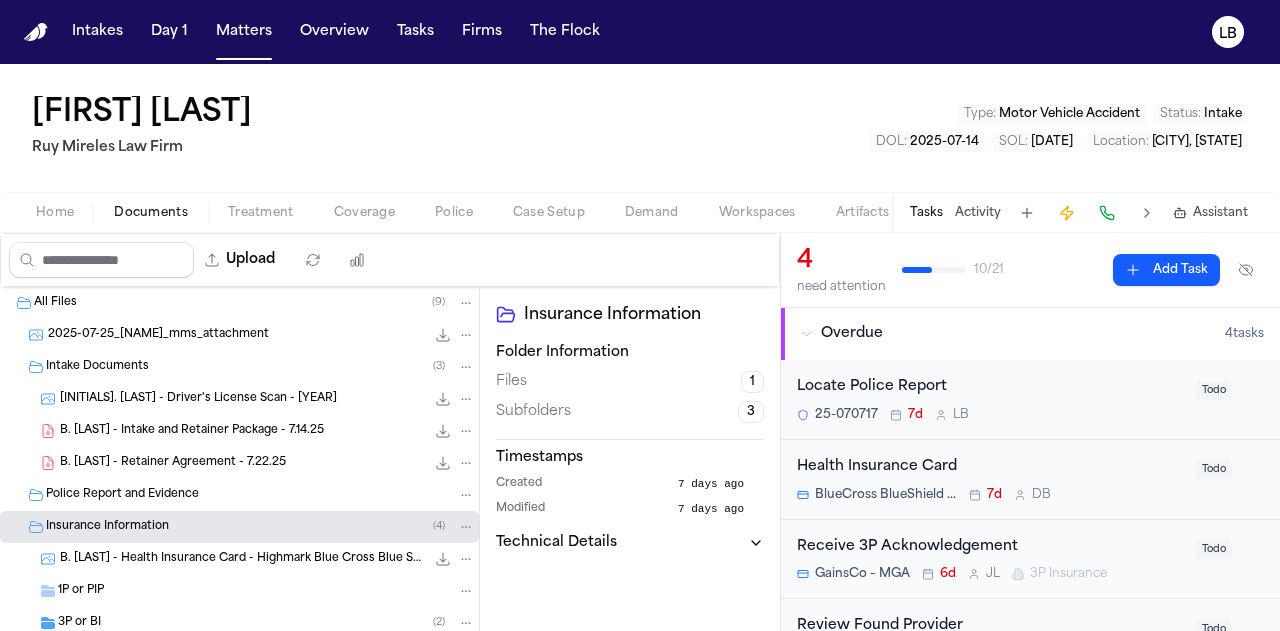 click on "B. Drust - Driver's License Scan - 2025" at bounding box center (198, 399) 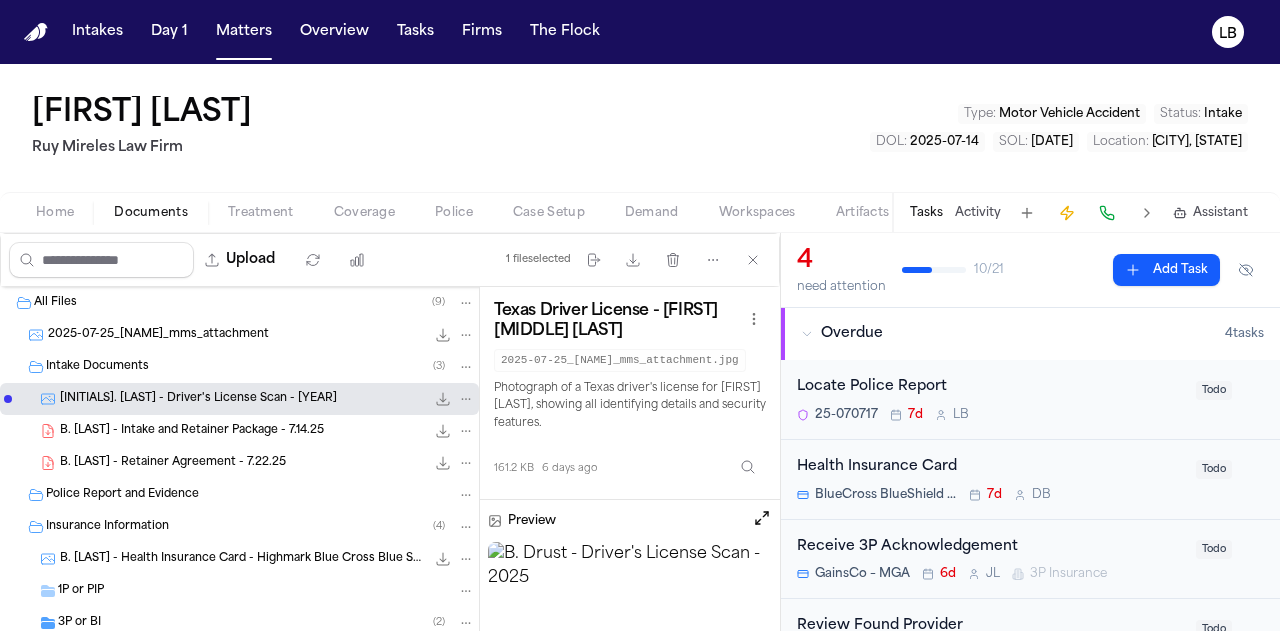 click on "B. Drust - Intake and Retainer Package - 7.14.25" at bounding box center [192, 431] 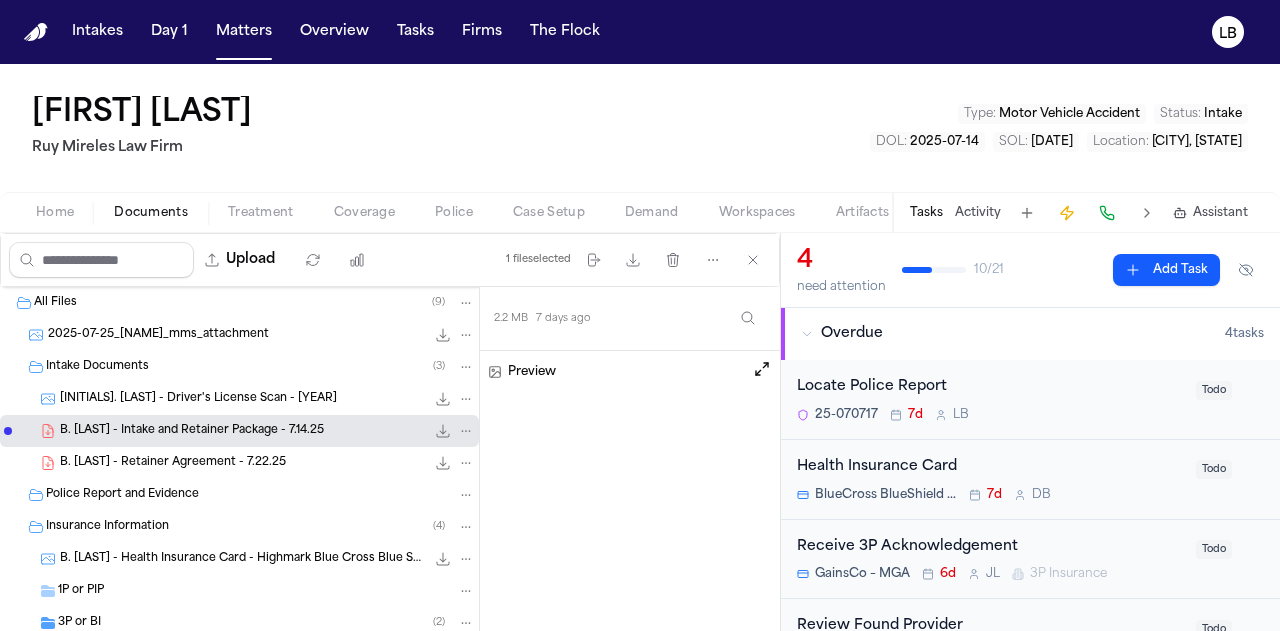 scroll, scrollTop: 206, scrollLeft: 0, axis: vertical 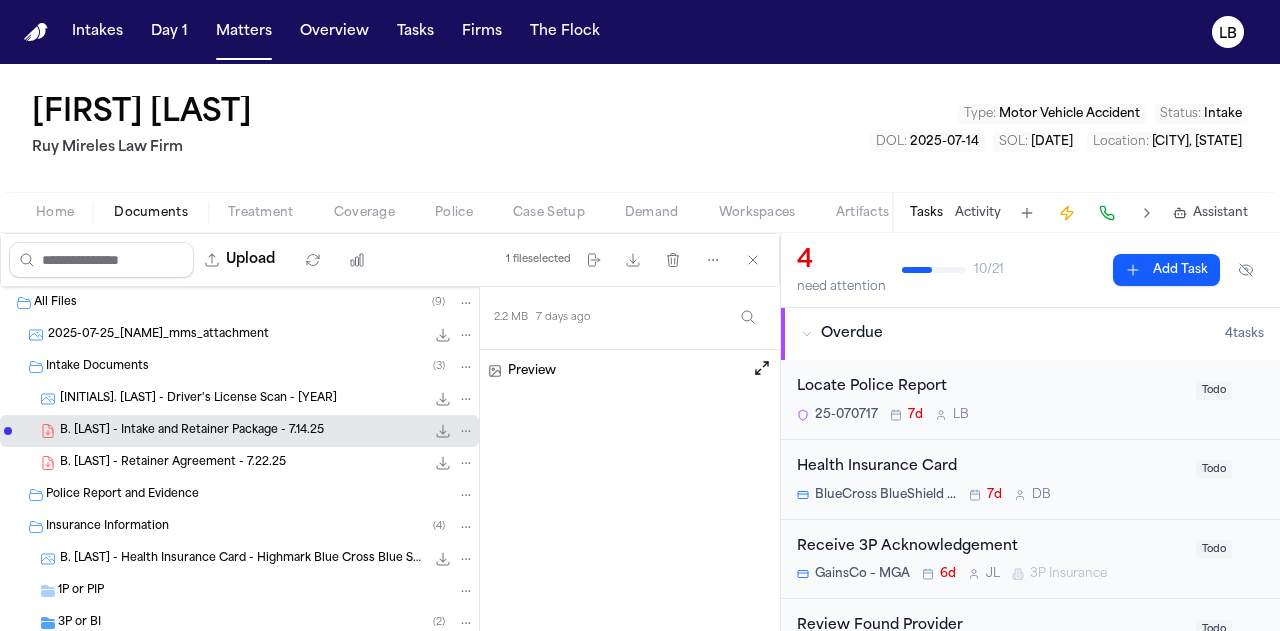 click on "Locate Police Report 25-070717 7d L B Todo" at bounding box center (1030, 400) 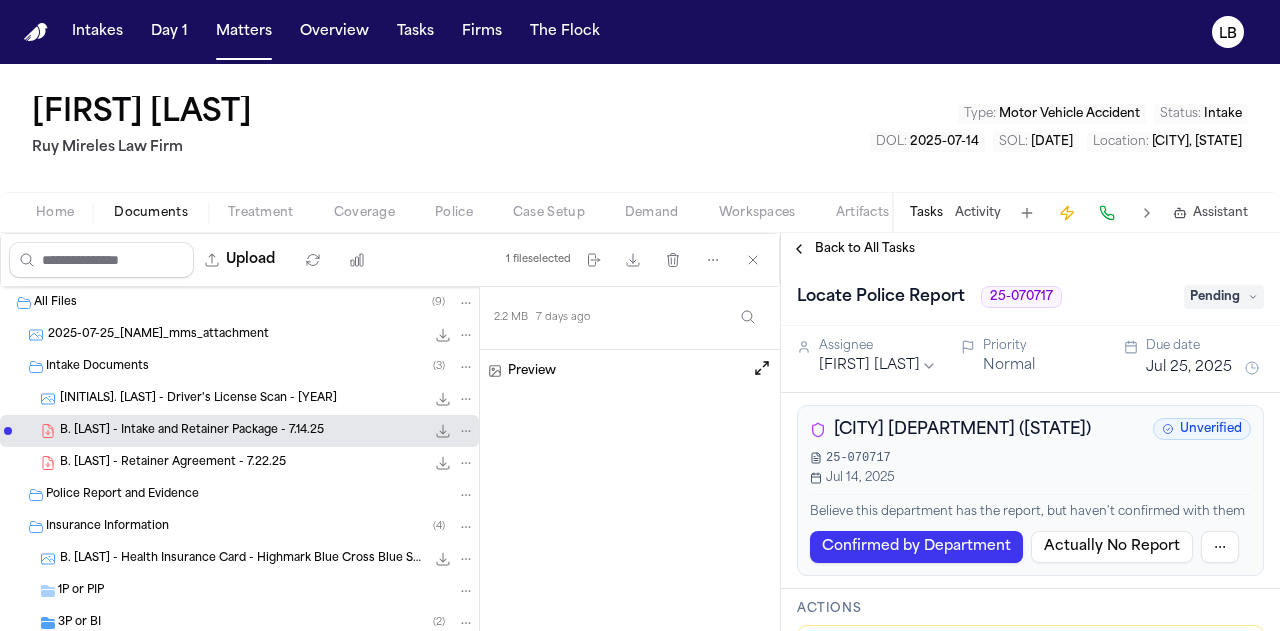 click on "25-070717" at bounding box center [1030, 458] 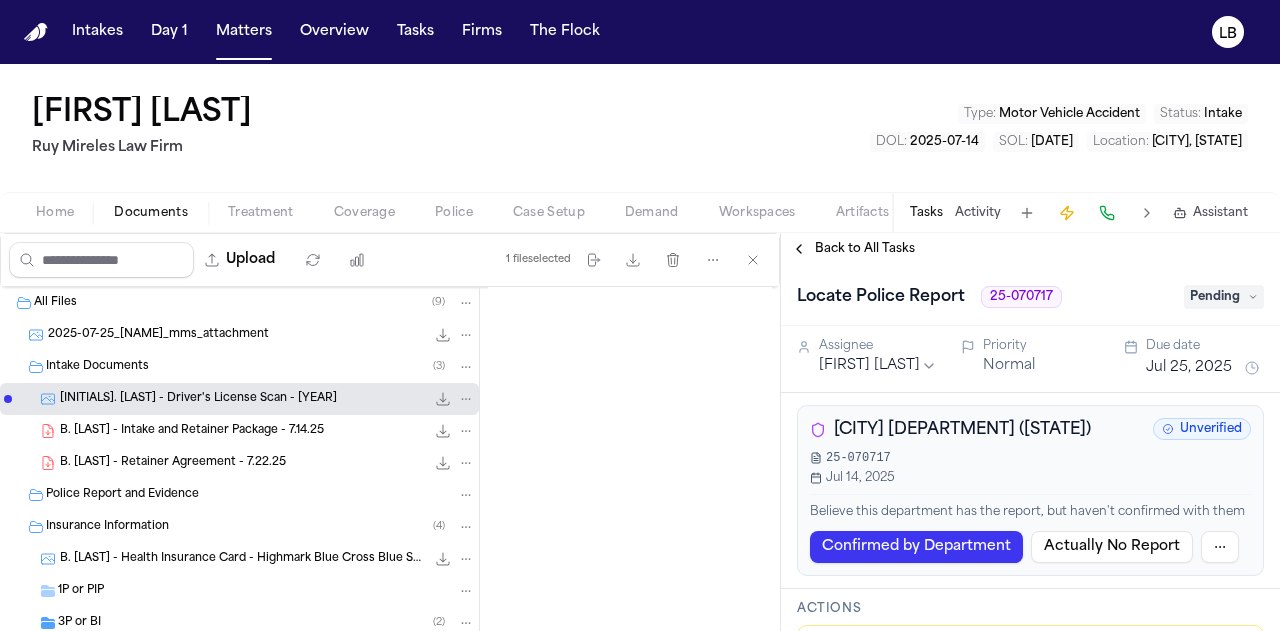 scroll, scrollTop: 402, scrollLeft: 0, axis: vertical 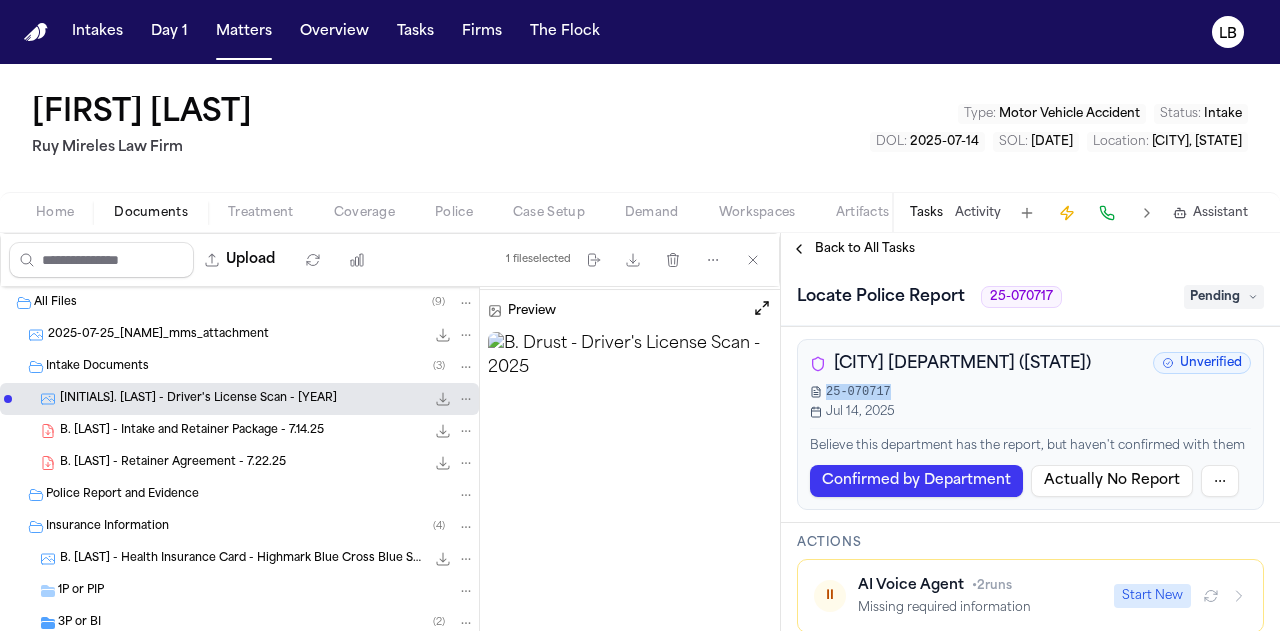 drag, startPoint x: 886, startPoint y: 389, endPoint x: 824, endPoint y: 395, distance: 62.289646 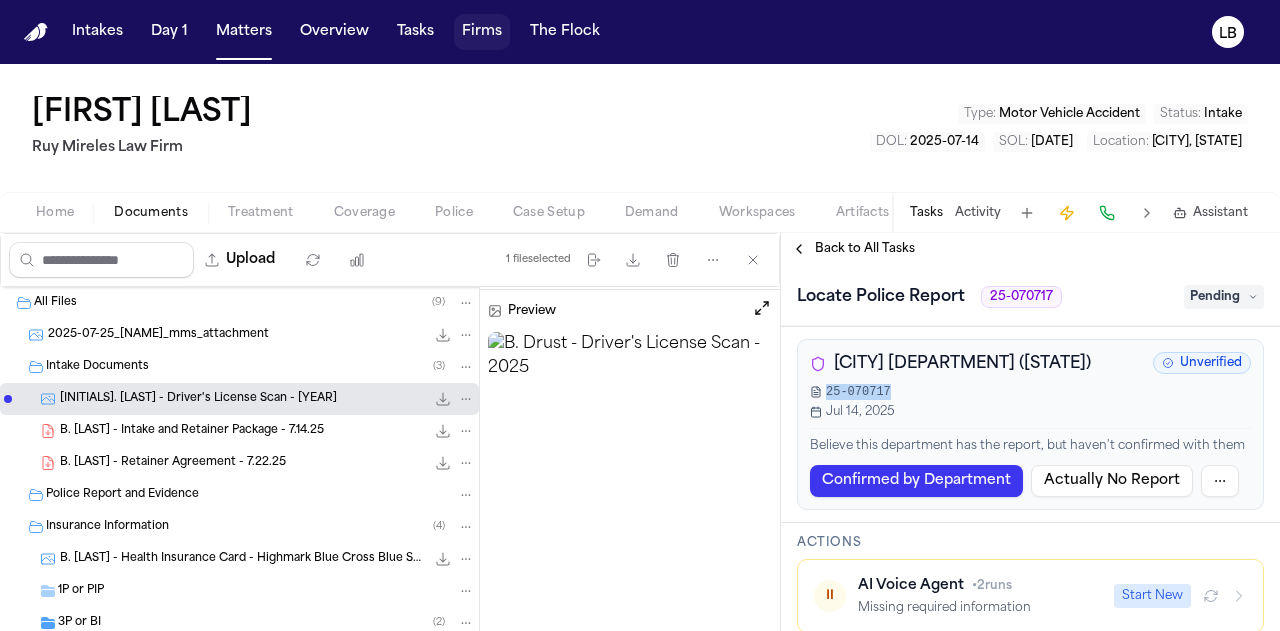 click at bounding box center [482, 32] 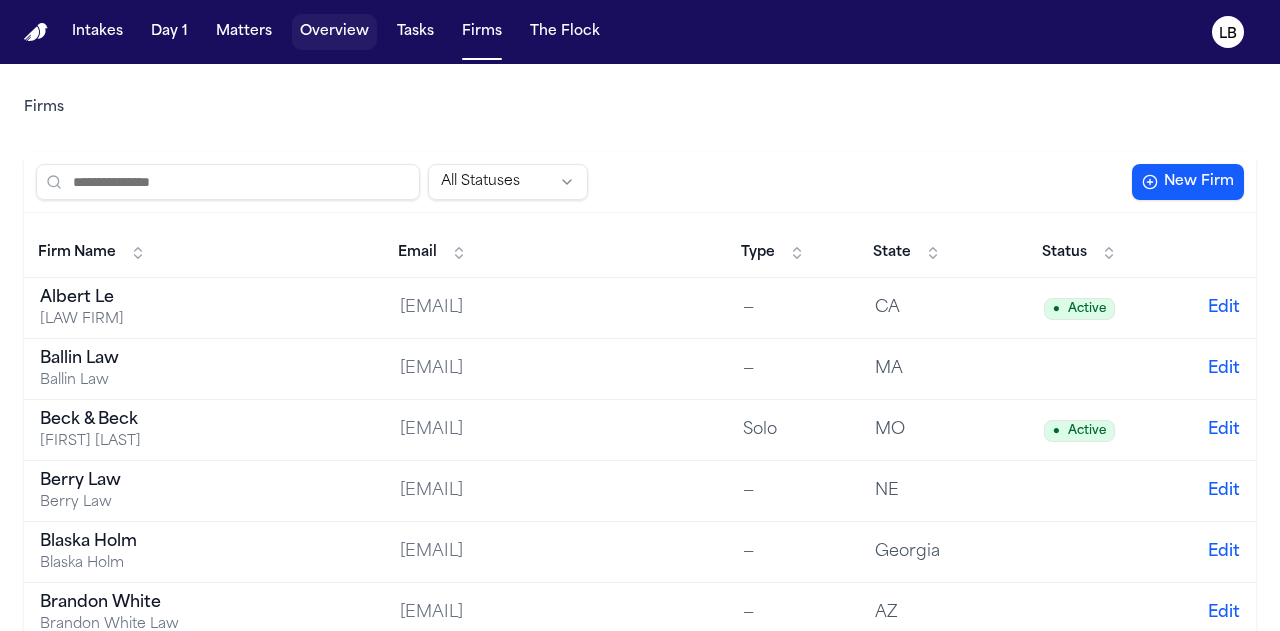 click at bounding box center (334, 32) 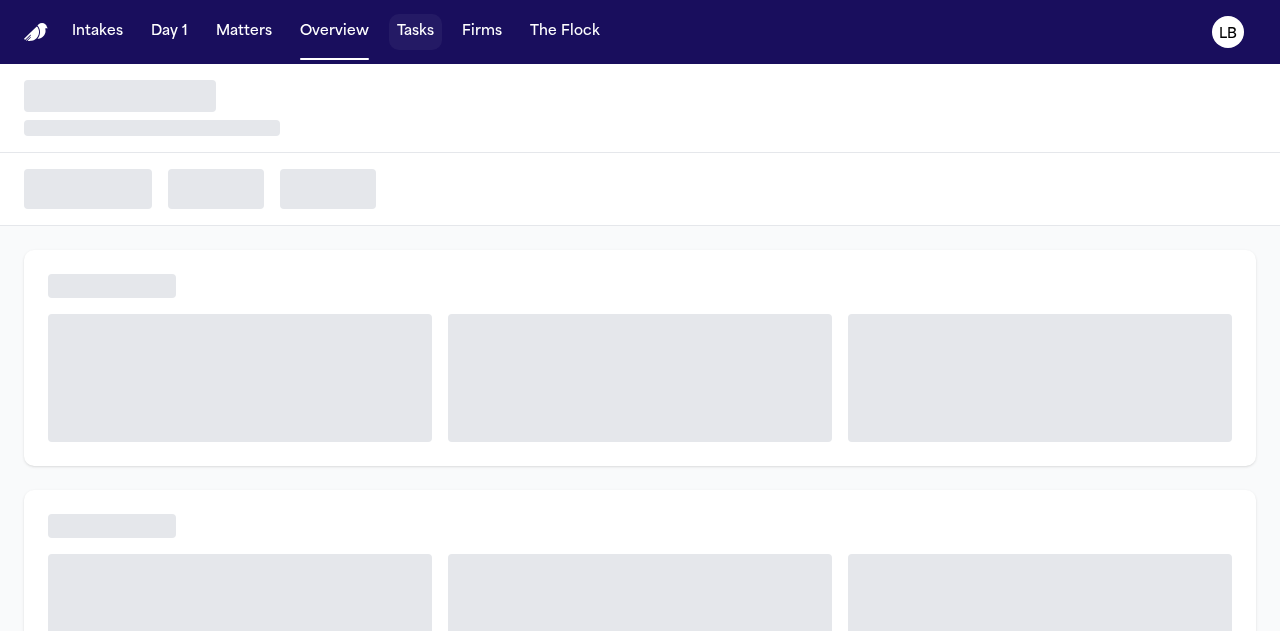 click at bounding box center (415, 32) 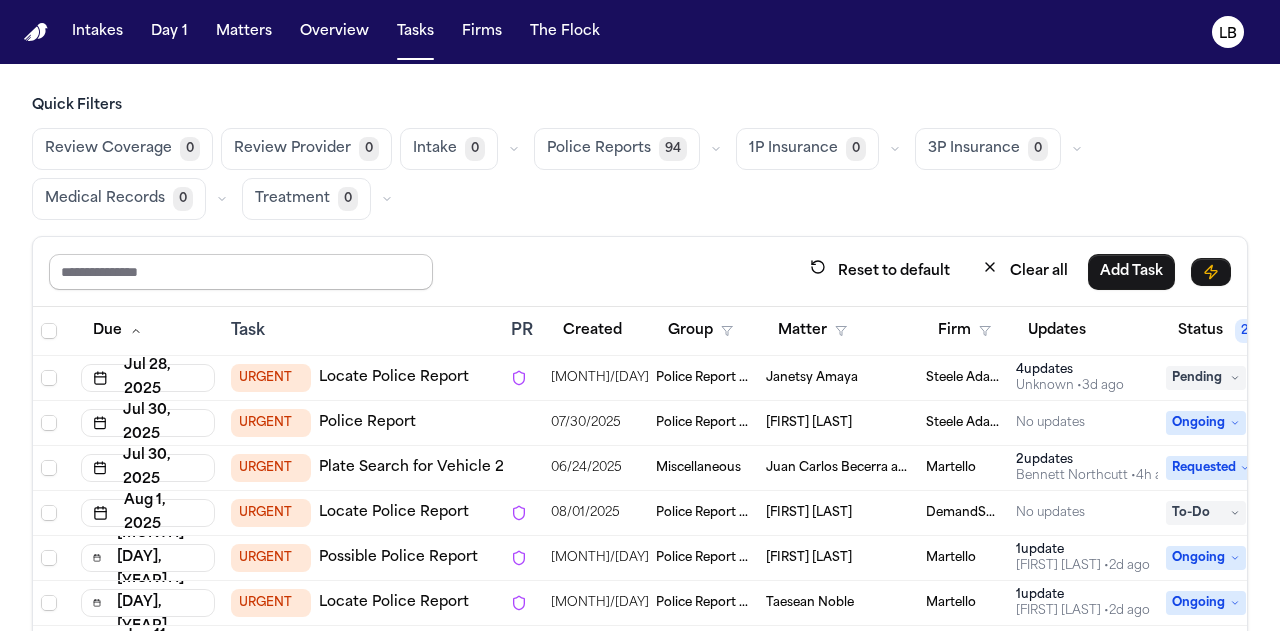 click at bounding box center (241, 272) 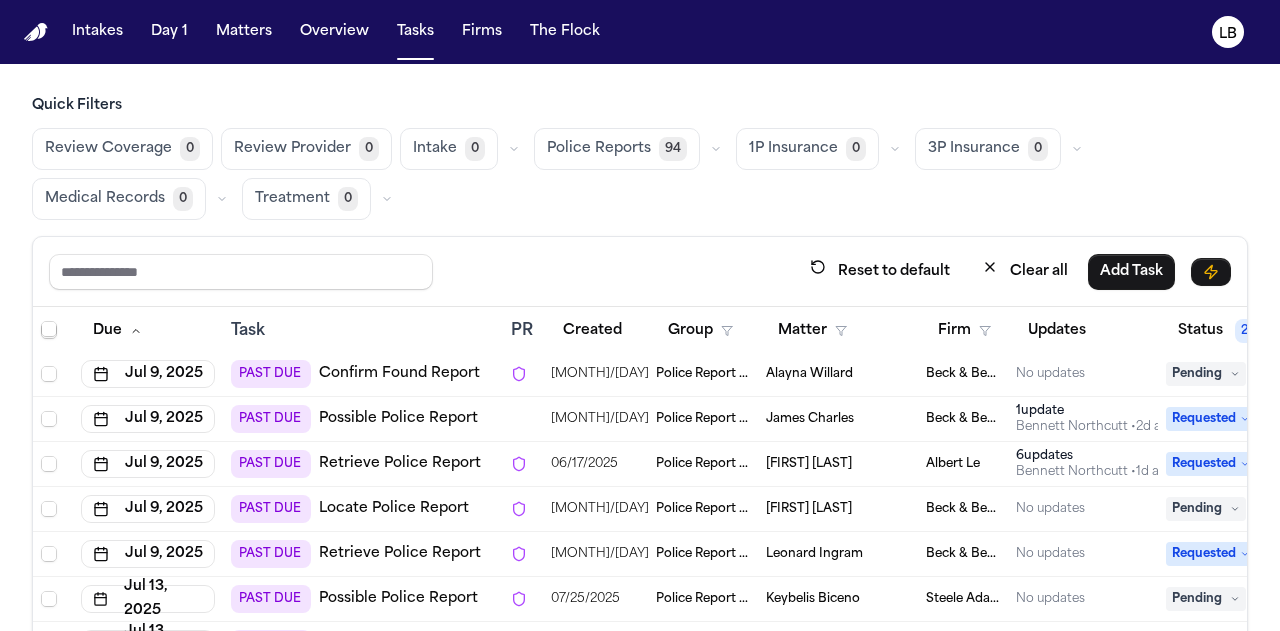 scroll, scrollTop: 1152, scrollLeft: 0, axis: vertical 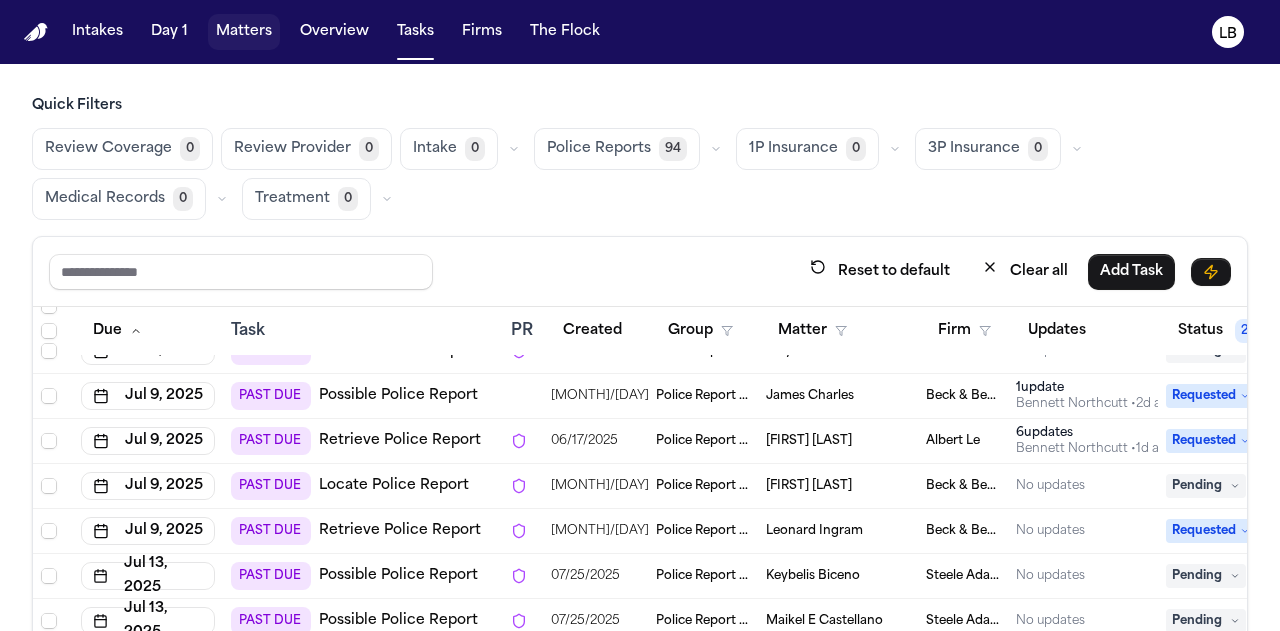 click at bounding box center [244, 32] 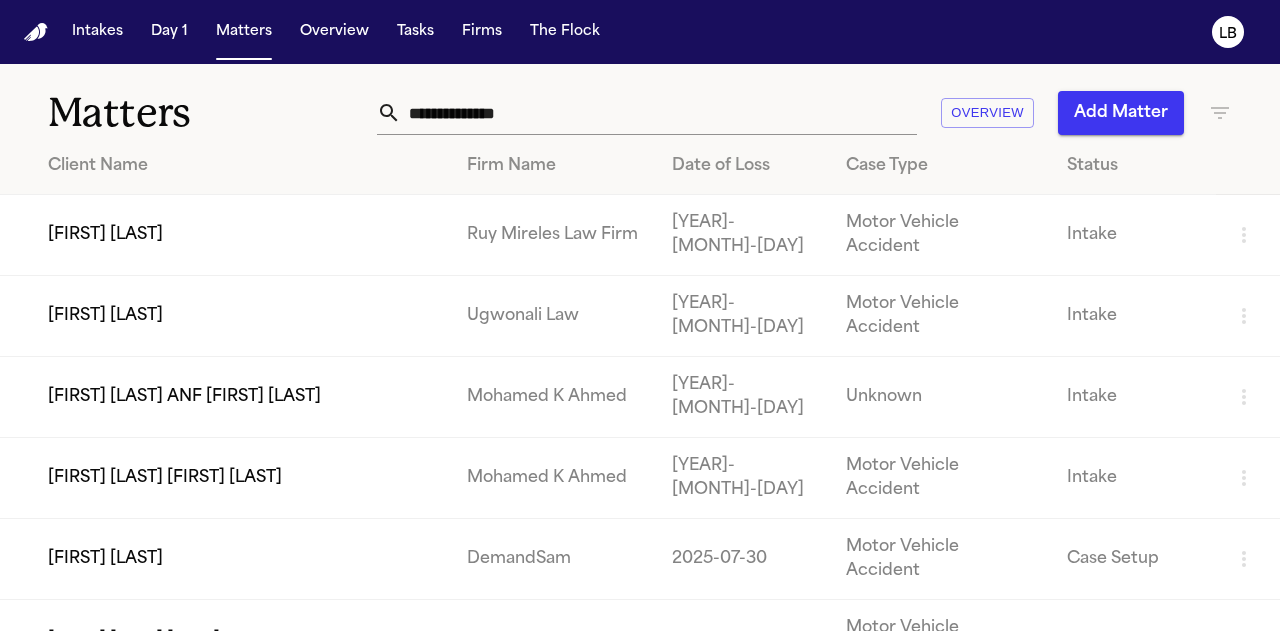 click at bounding box center (659, 113) 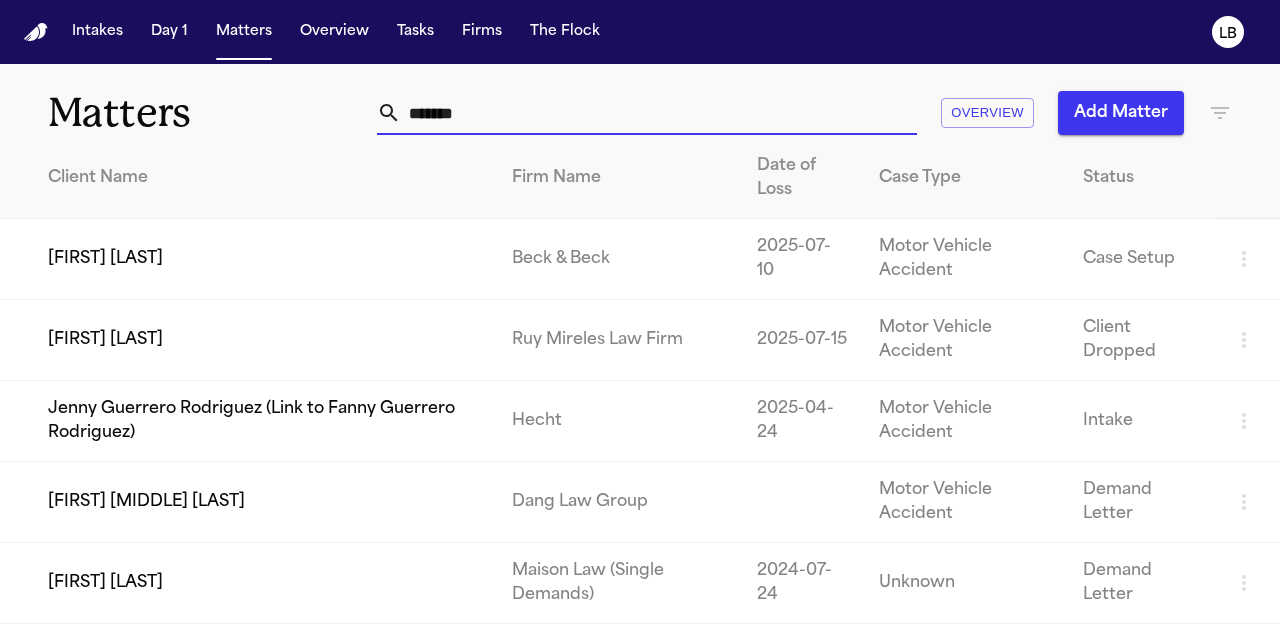 type on "*******" 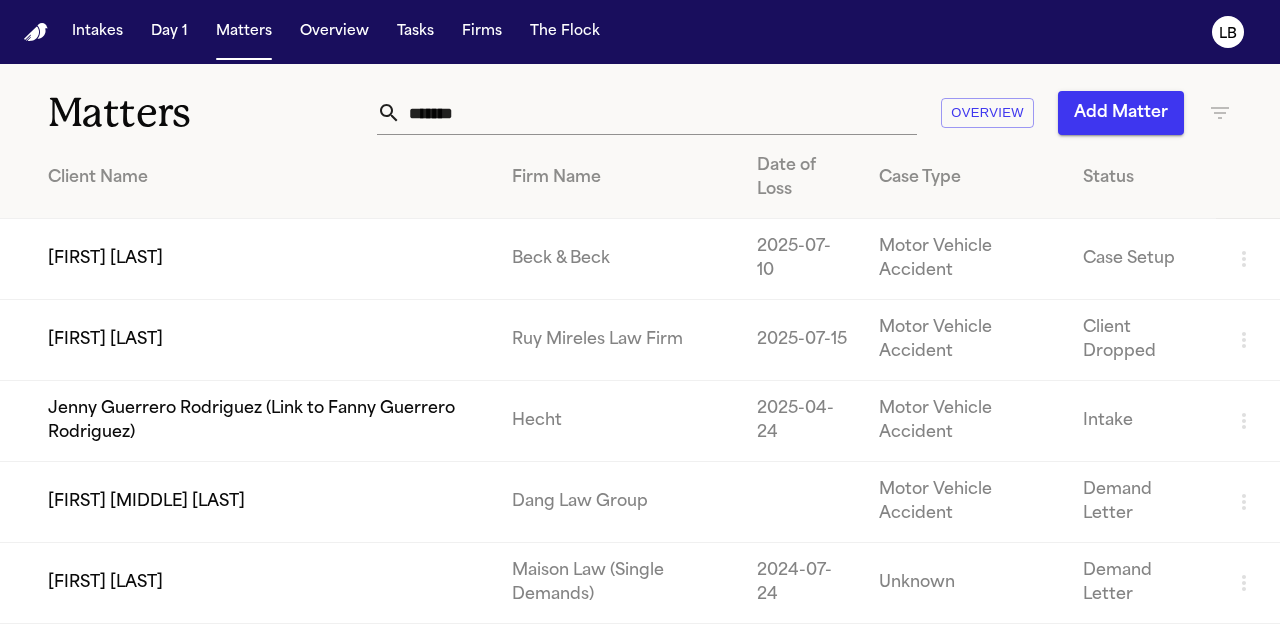 click on "[FIRST] [LAST]" at bounding box center [248, 340] 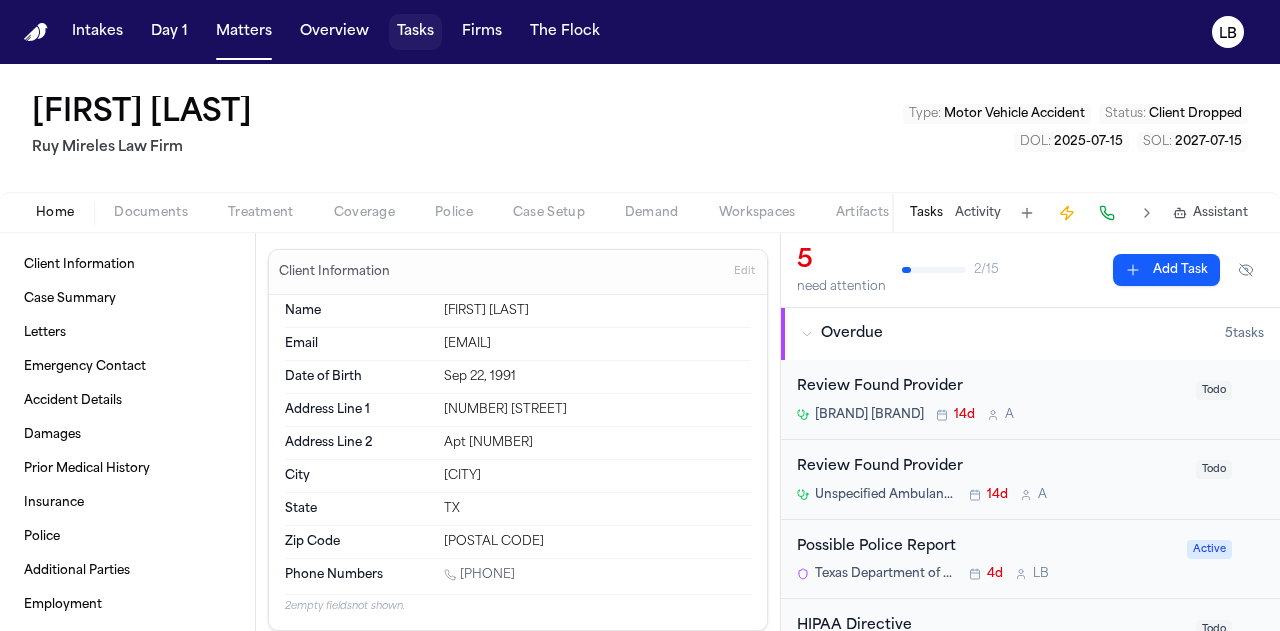 click on "Intakes Day 1 Matters Overview Tasks Firms The Flock" at bounding box center (336, 32) 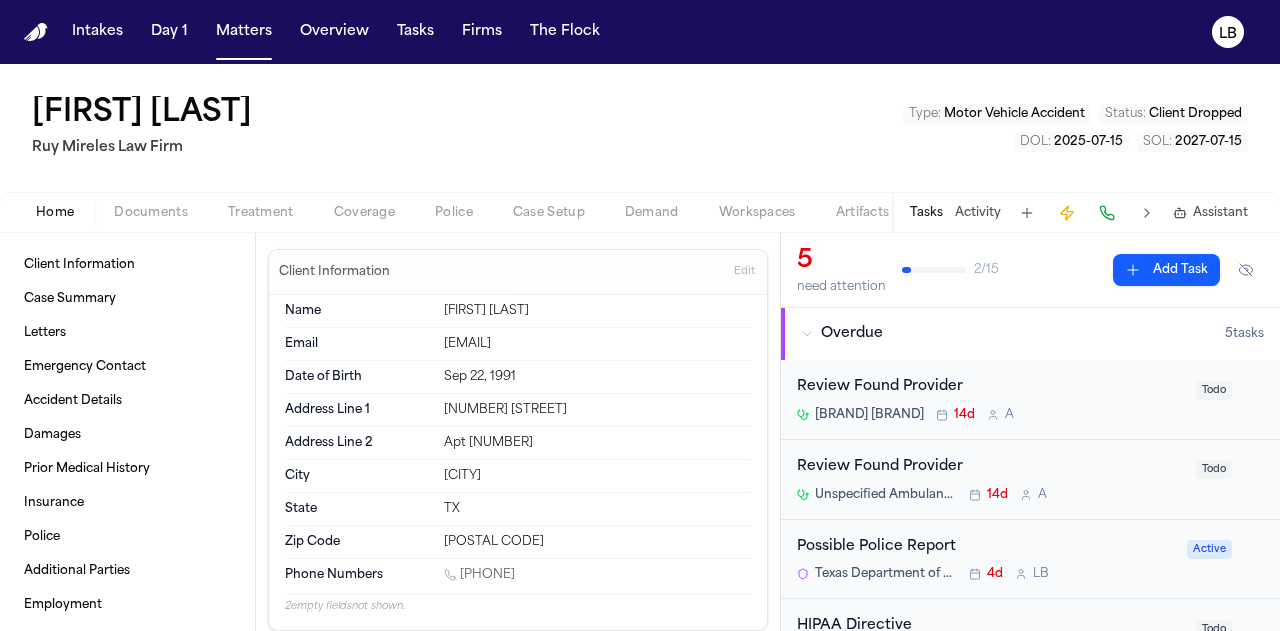 click at bounding box center (415, 32) 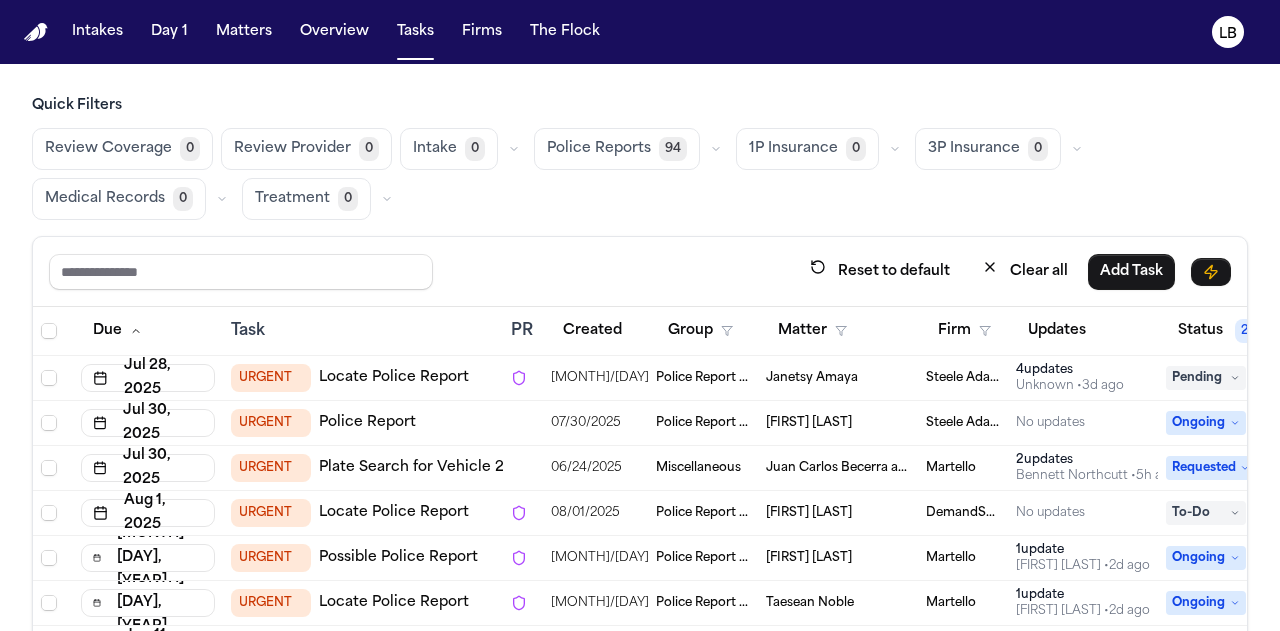 click on "Quick Filters Review Coverage 0 Review Provider 0 Intake 0 Police Reports 94 1P Insurance 0 3P Insurance 0 Medical Records 0 Treatment 0 Reset to default Clear all Add Task Due Task PR Created Group Matter Firm Updates Status 2 Assignee 2 Jul 28, 2025 URGENT Locate Police Report 07/22/2025 Police Report & Investigation Janetsy Amaya Steele Adams Hosman 4  update s Unknown   •  3d ago Pending LB Jul 30, 2025 URGENT Police Report 07/30/2025 Police Report & Investigation David Fuentes Steele Adams Hosman No updates Ongoing LB Jul 30, 2025 URGENT Plate Search for Vehicle 2 06/24/2025 Miscellaneous Juan Carlos Becerra a/n/f Gabriella Becerra Perez Martello 2  update s Bennett Northcutt   •  5h ago Requested LB Aug 1, 2025 URGENT Locate Police Report 08/01/2025 Police Report & Investigation Brandon Chun DemandSam No updates To-Do LB Aug 6, 2025 URGENT Possible Police Report 07/22/2025 Police Report & Investigation Chris Berry Martello 1  update Lina Becerra   •  2d ago Ongoing LB Aug 6, 2025 URGENT 07/22/2025" at bounding box center (640, 407) 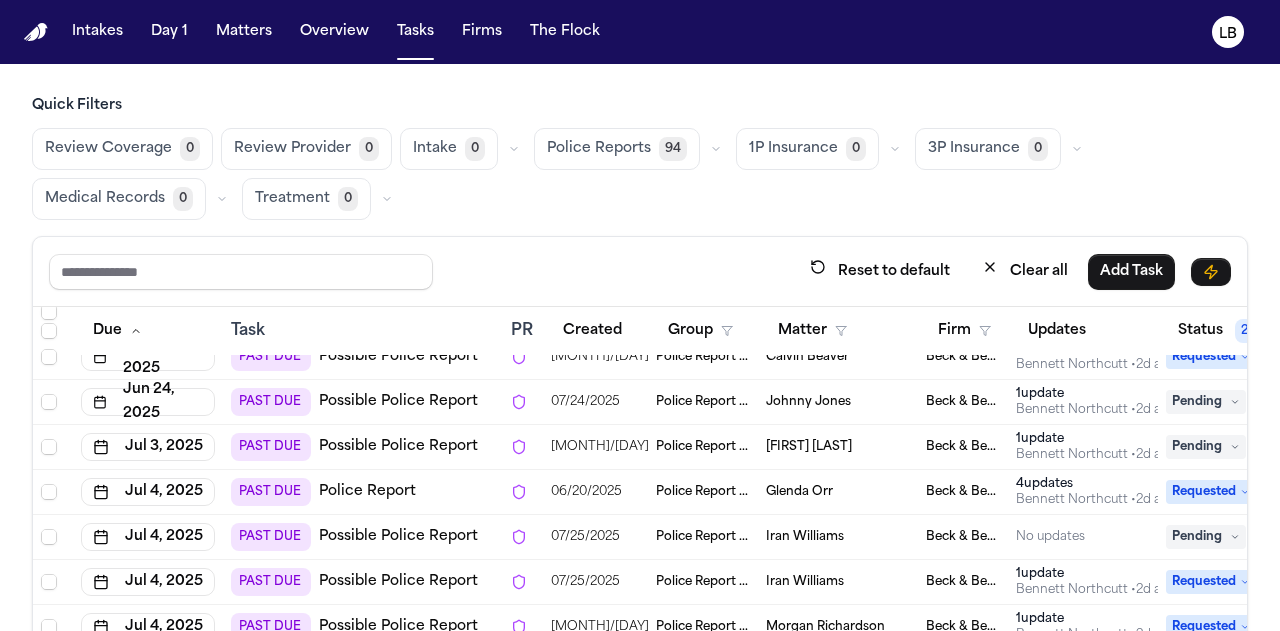 scroll, scrollTop: 570, scrollLeft: 0, axis: vertical 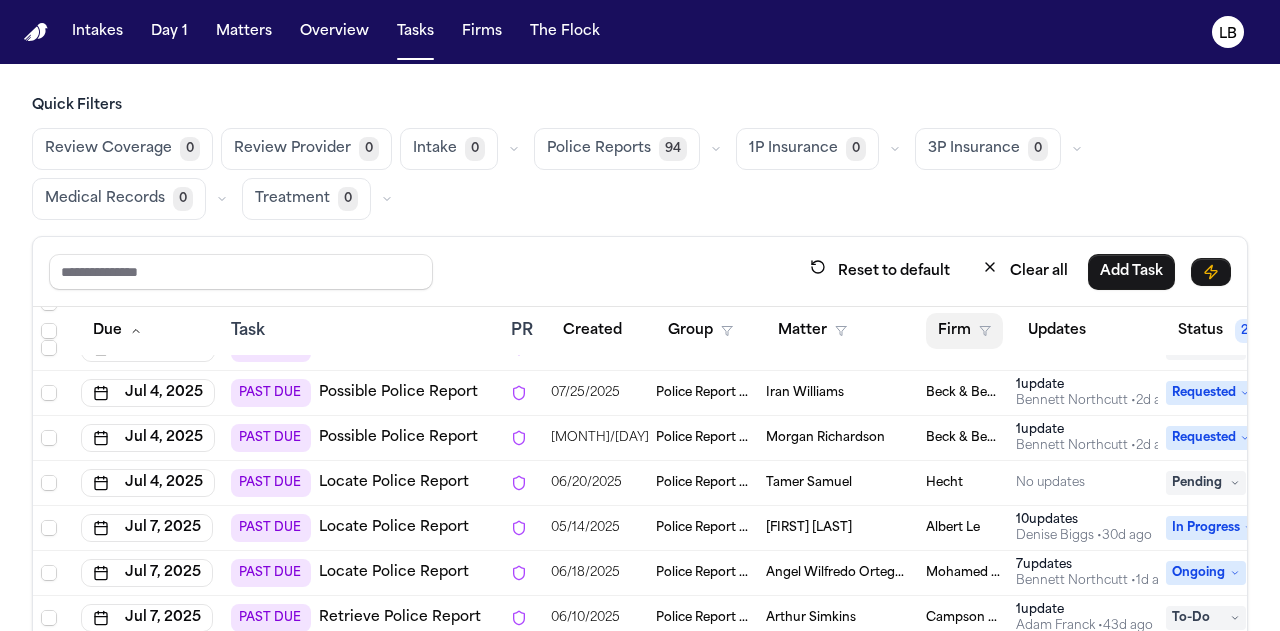 click at bounding box center (964, 331) 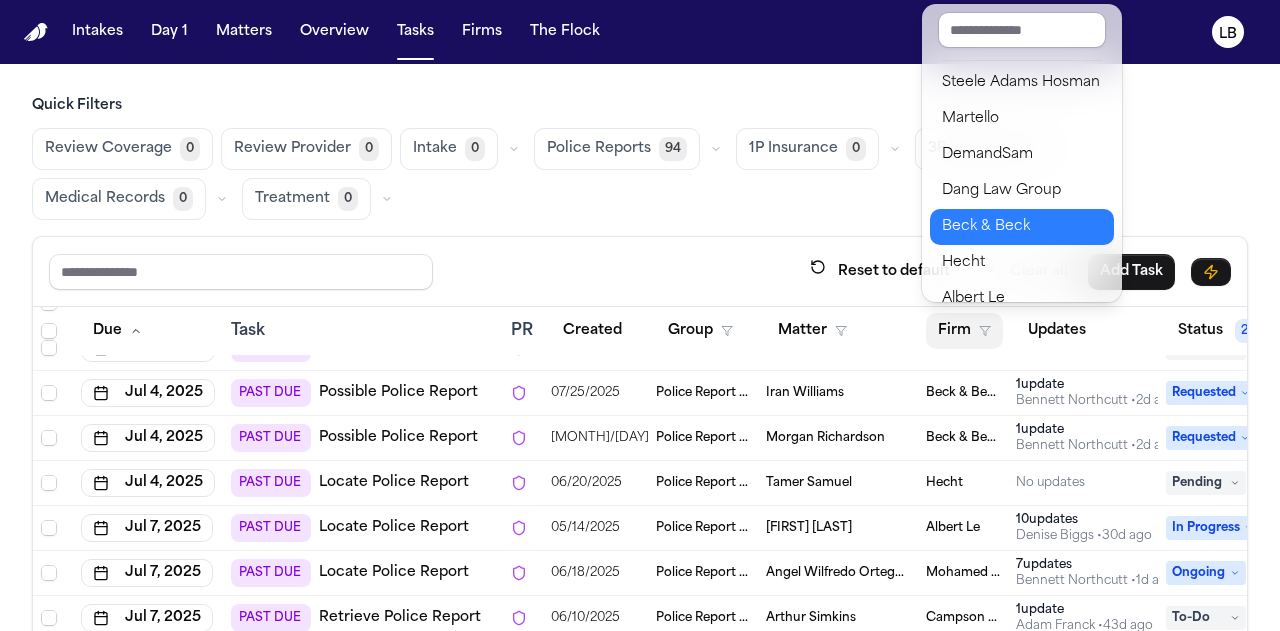scroll, scrollTop: 290, scrollLeft: 0, axis: vertical 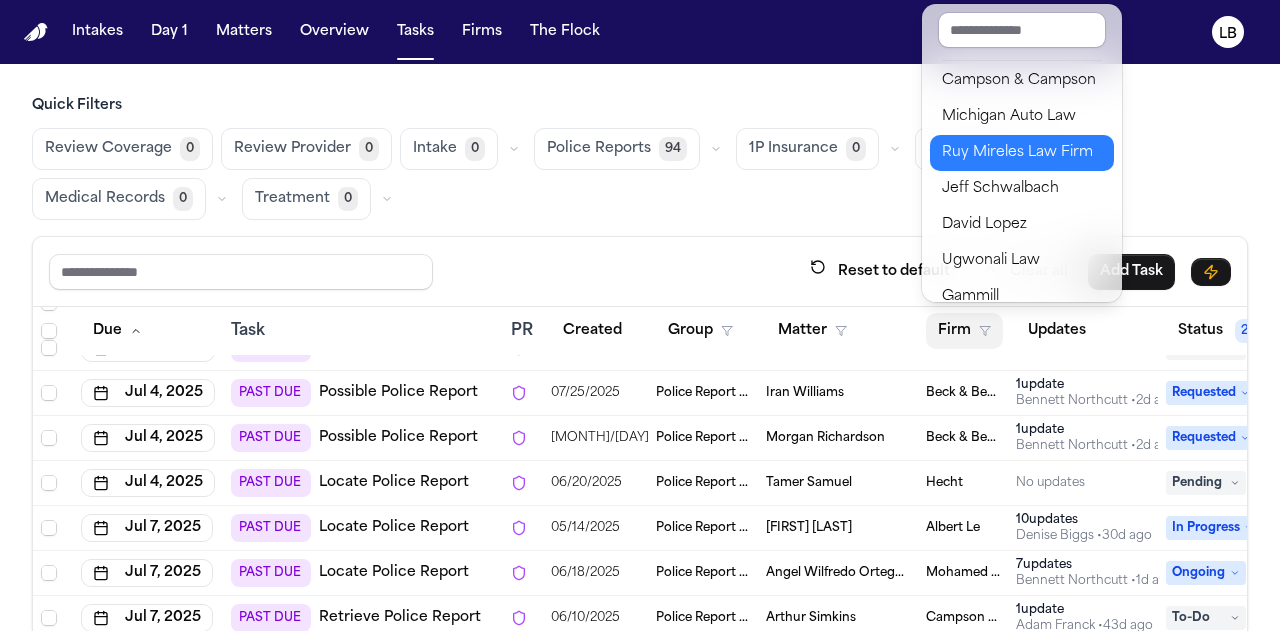 click on "Ruy Mireles Law Firm" at bounding box center (1022, 153) 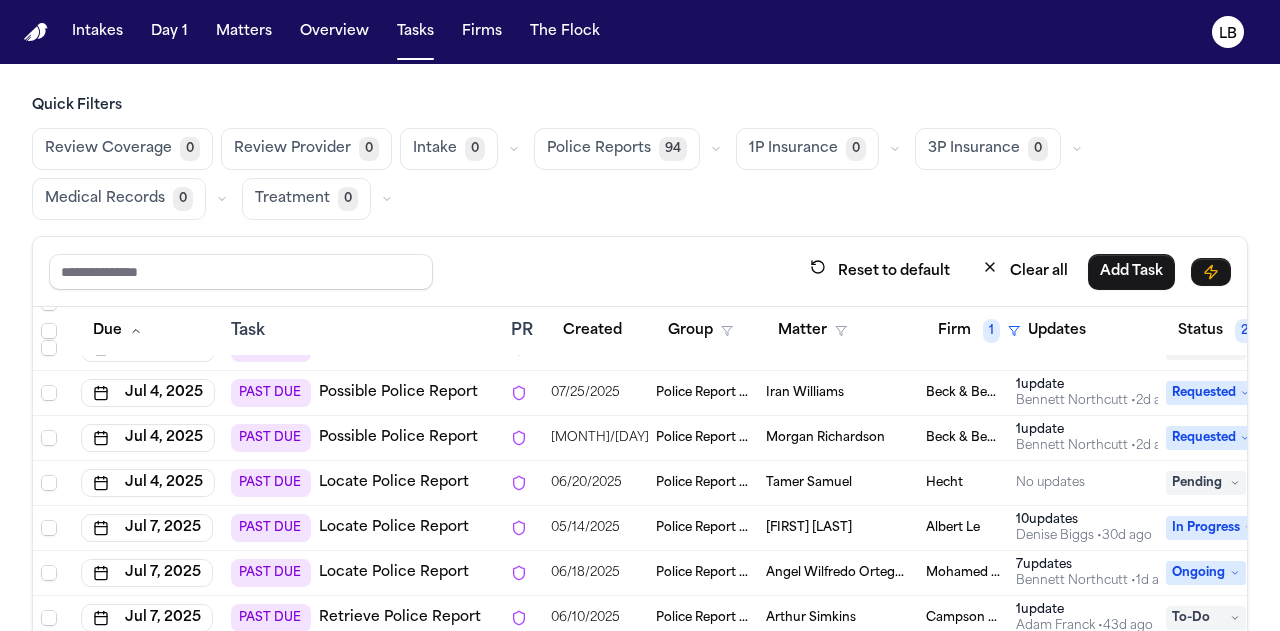 scroll, scrollTop: 147, scrollLeft: 0, axis: vertical 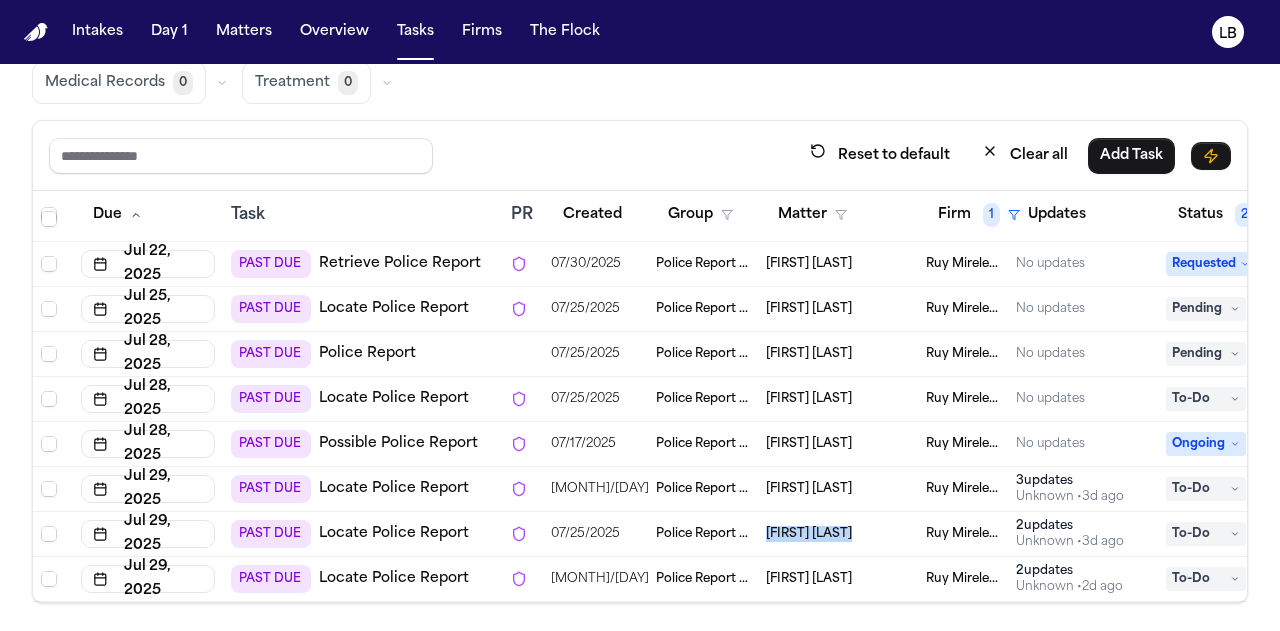 drag, startPoint x: 768, startPoint y: 518, endPoint x: 920, endPoint y: 523, distance: 152.08221 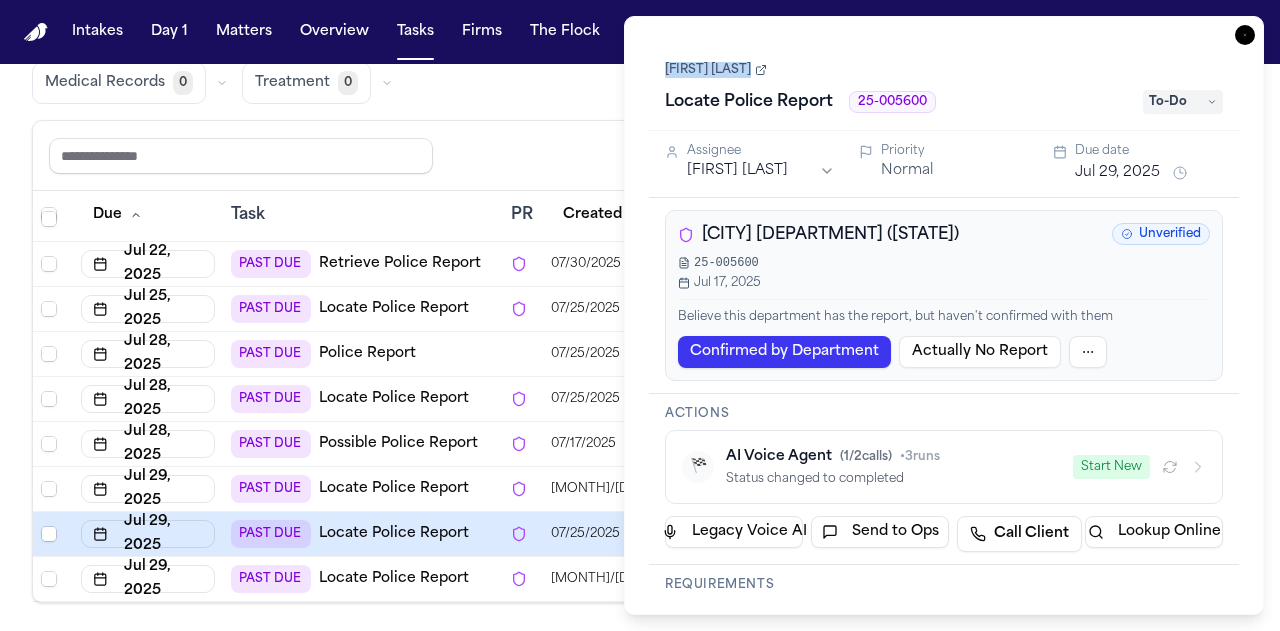 drag, startPoint x: 661, startPoint y: 69, endPoint x: 768, endPoint y: 61, distance: 107.298645 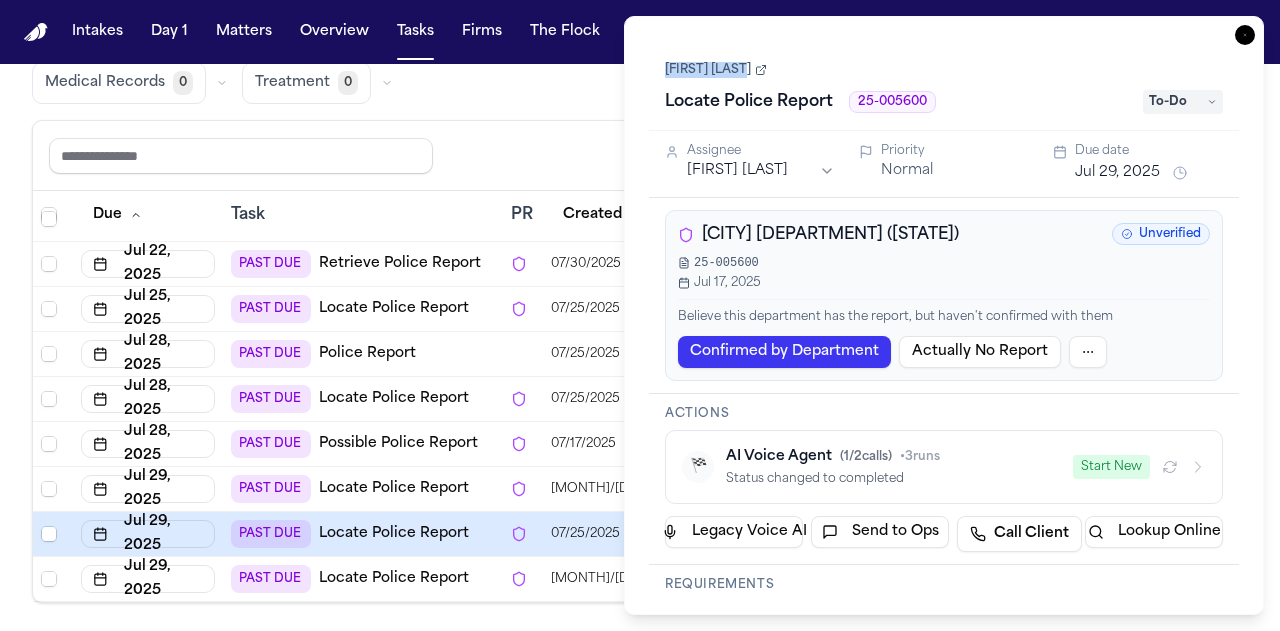 drag, startPoint x: 664, startPoint y: 61, endPoint x: 761, endPoint y: 62, distance: 97.00516 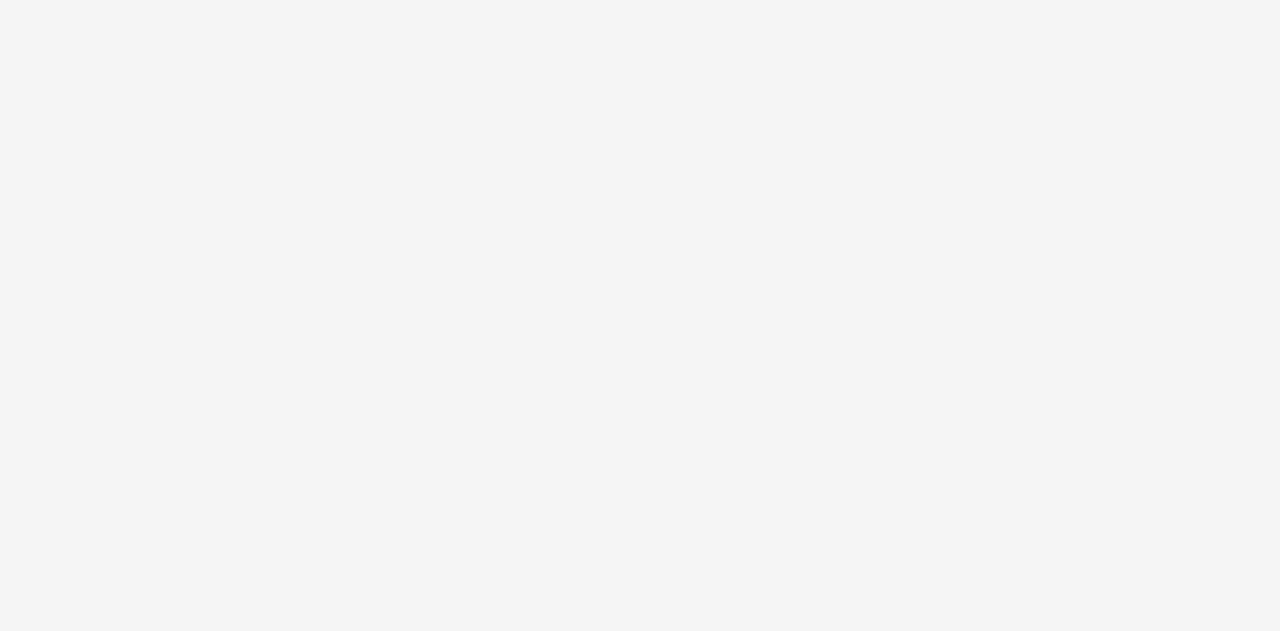 scroll, scrollTop: 0, scrollLeft: 0, axis: both 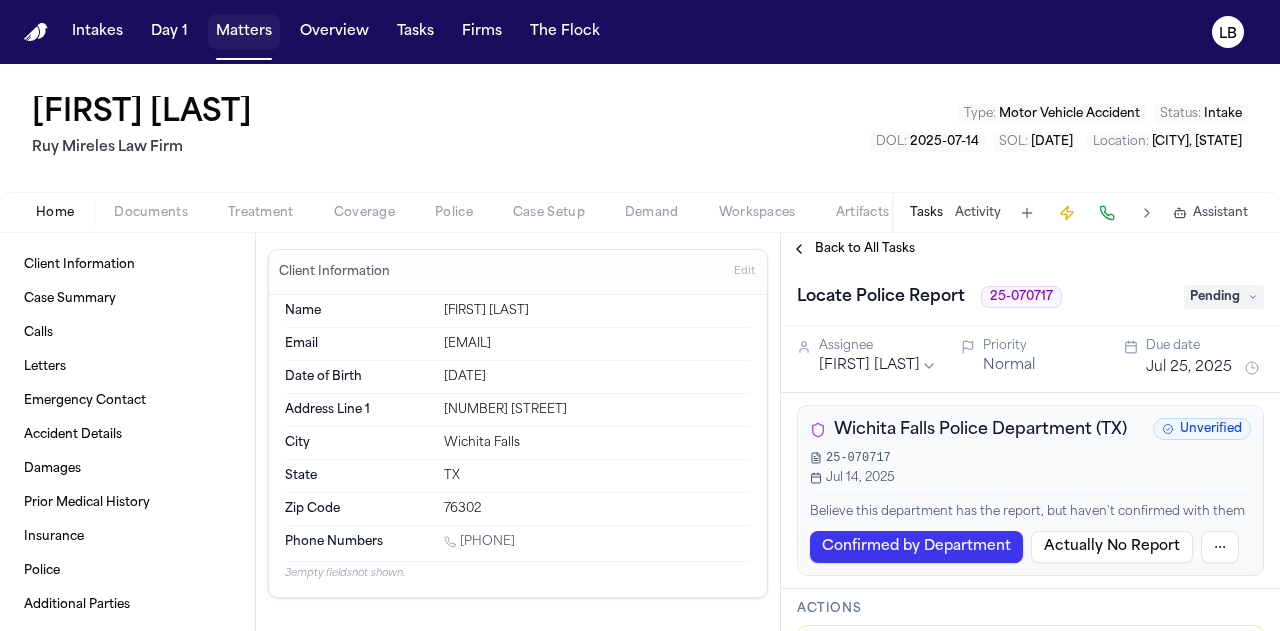click at bounding box center [244, 32] 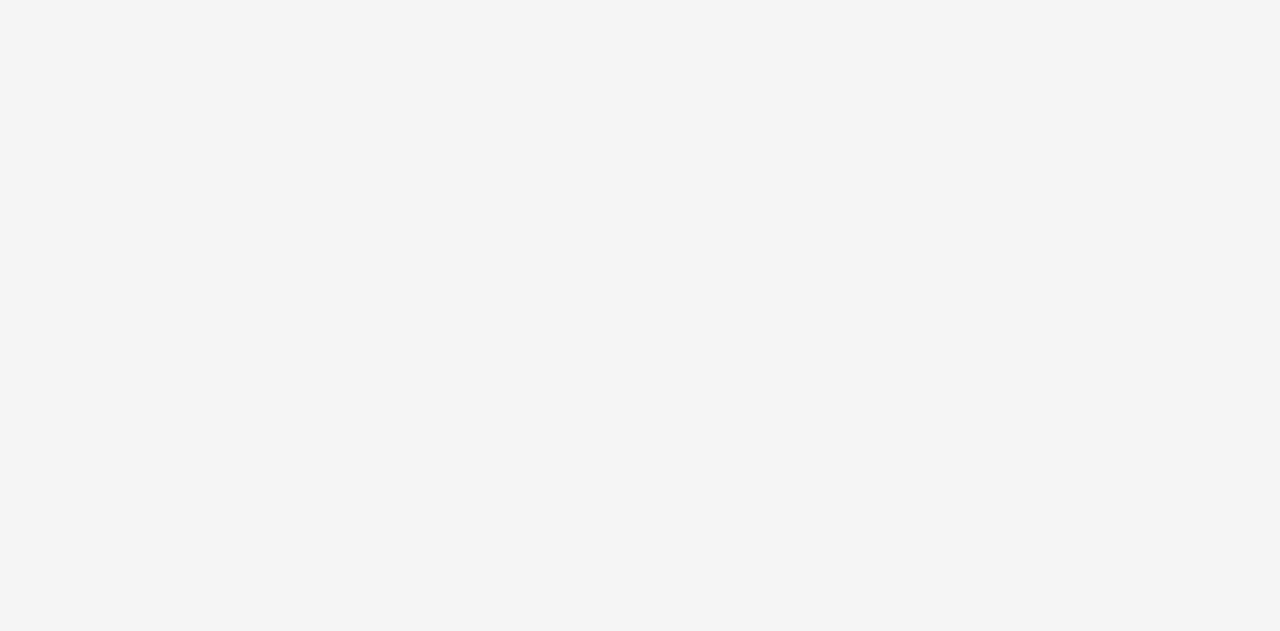 scroll, scrollTop: 0, scrollLeft: 0, axis: both 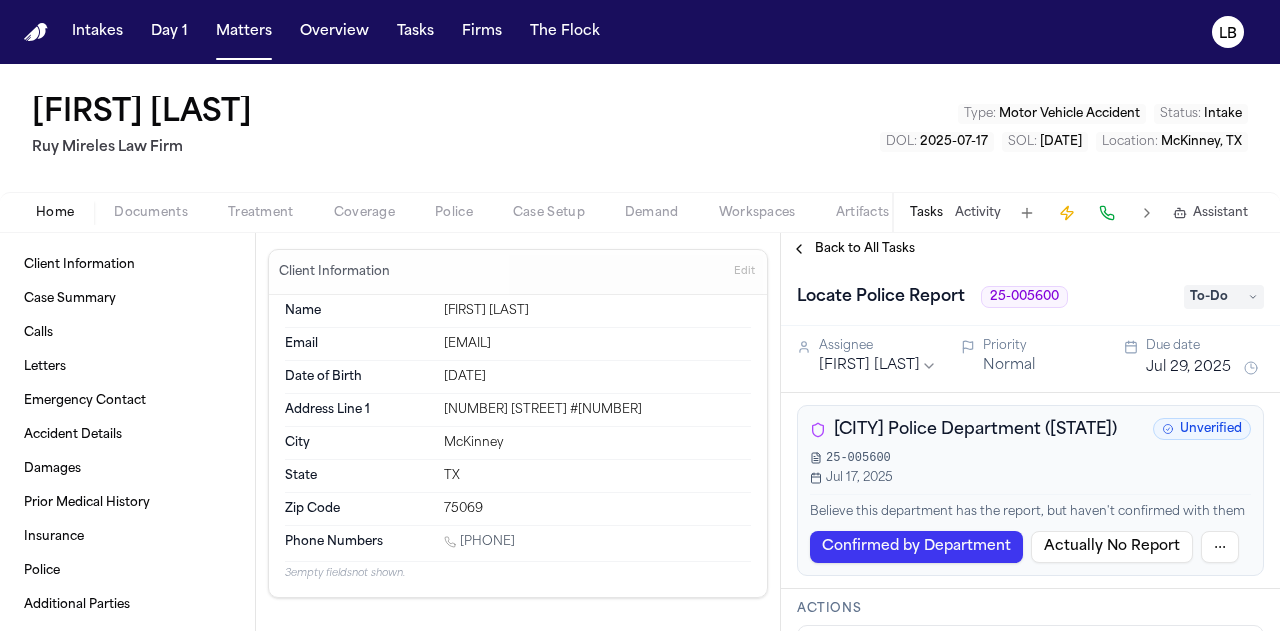 click on "Tasks" at bounding box center (926, 213) 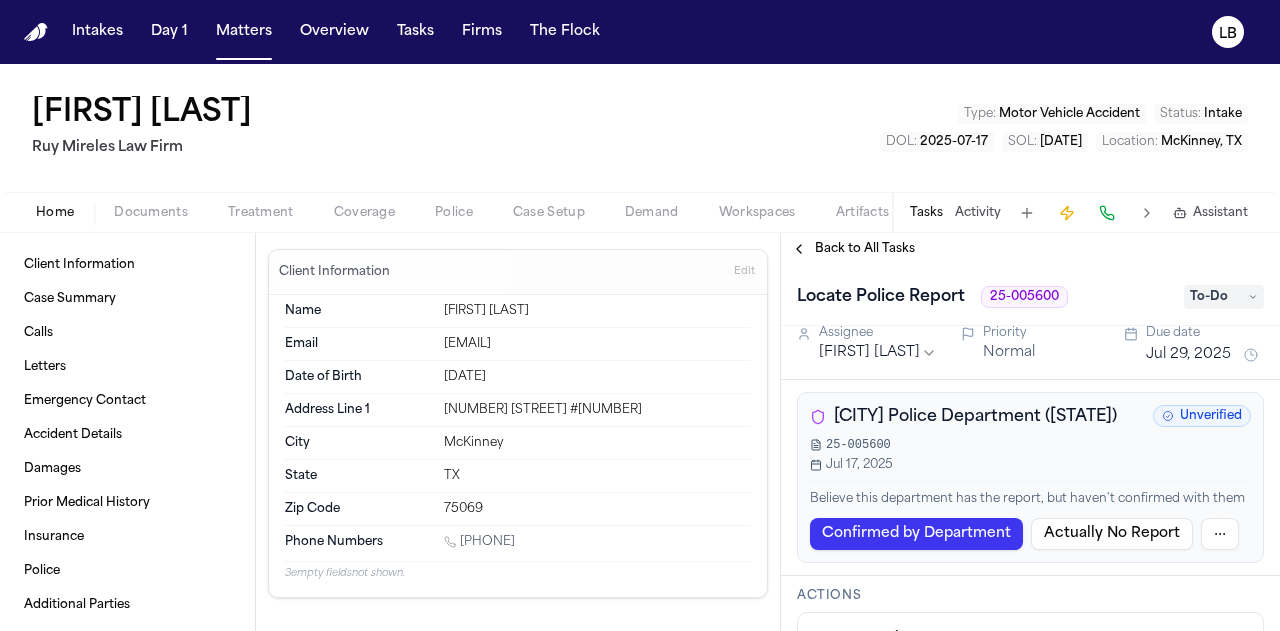 scroll, scrollTop: 0, scrollLeft: 0, axis: both 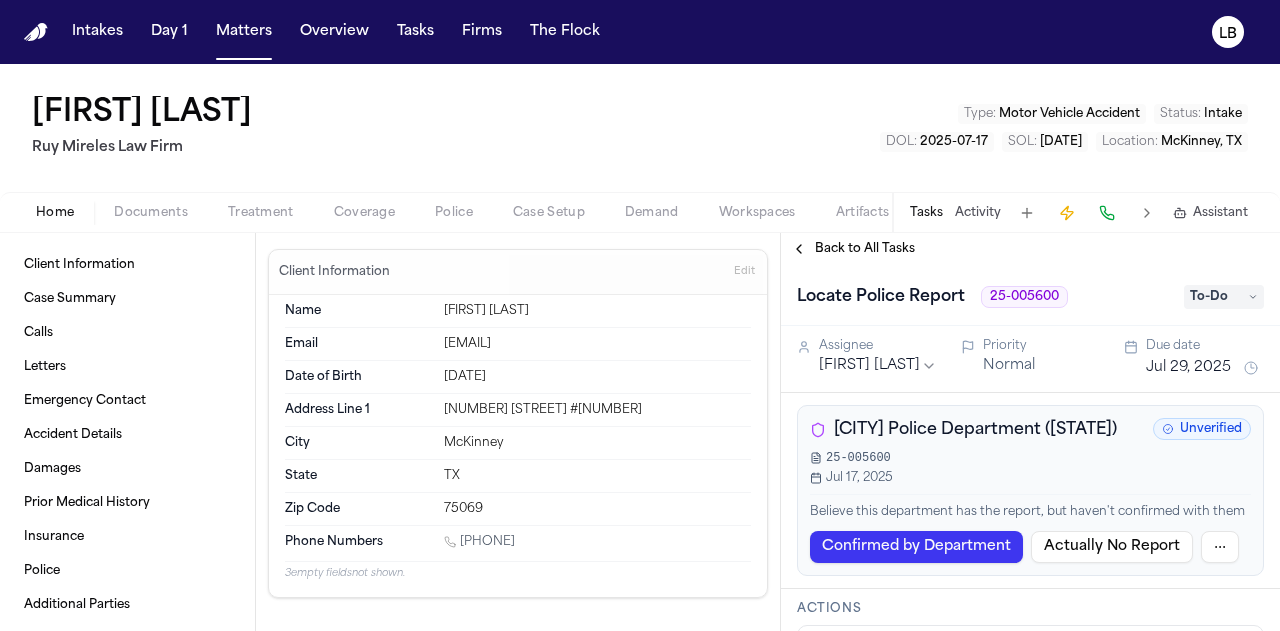 click on "Documents" at bounding box center [151, 213] 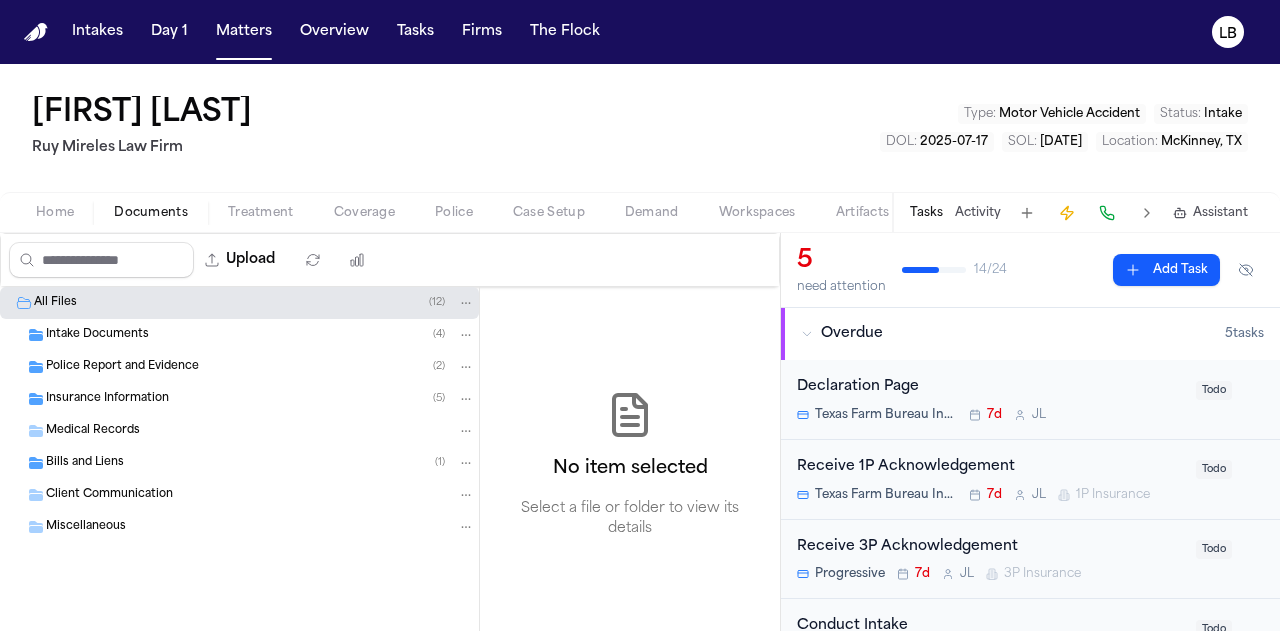 click on "Police Report and Evidence" at bounding box center (122, 367) 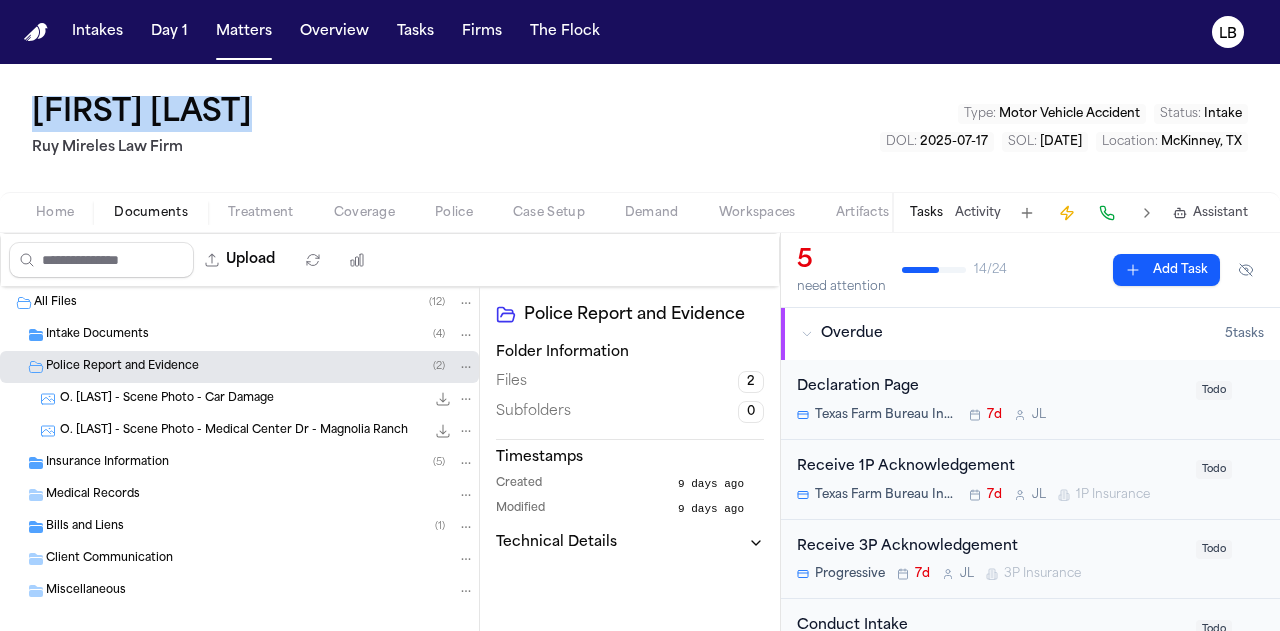 drag, startPoint x: 307, startPoint y: 116, endPoint x: 39, endPoint y: 91, distance: 269.1635 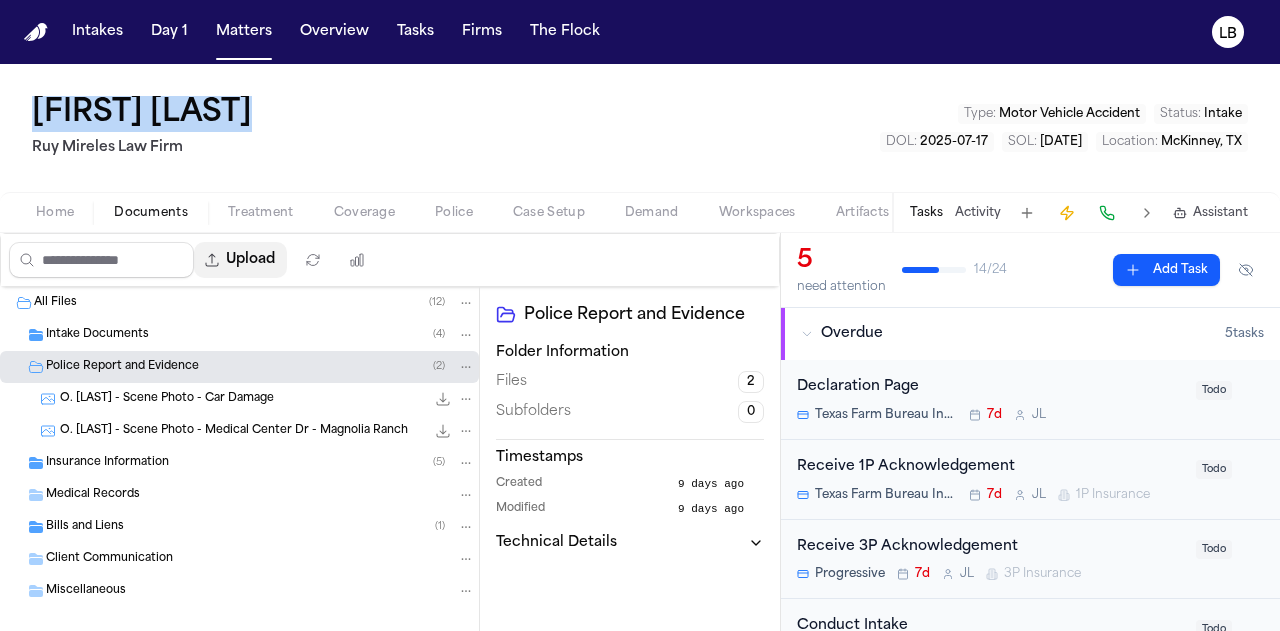 click at bounding box center [240, 260] 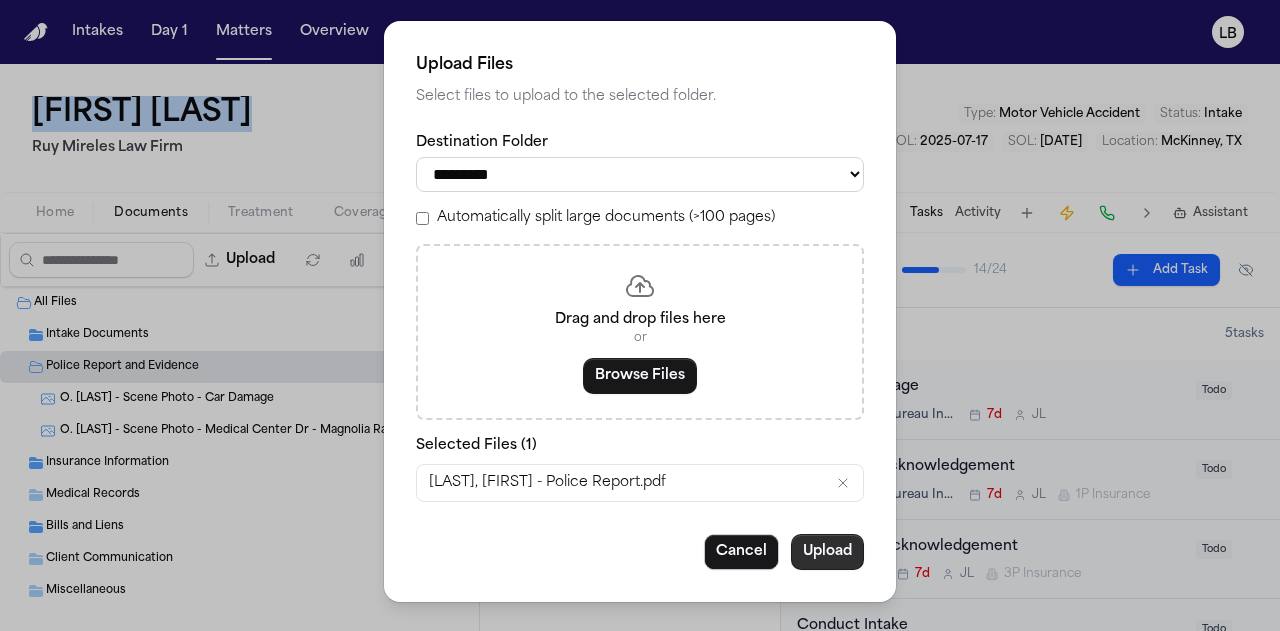 click at bounding box center (827, 552) 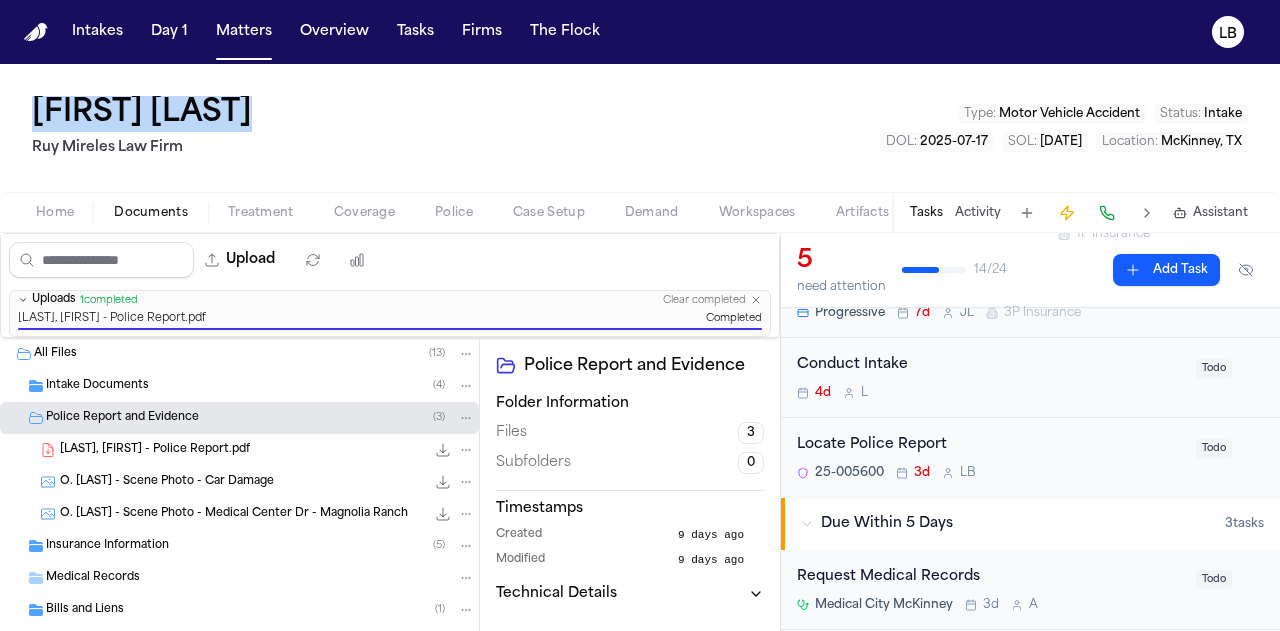 scroll, scrollTop: 330, scrollLeft: 0, axis: vertical 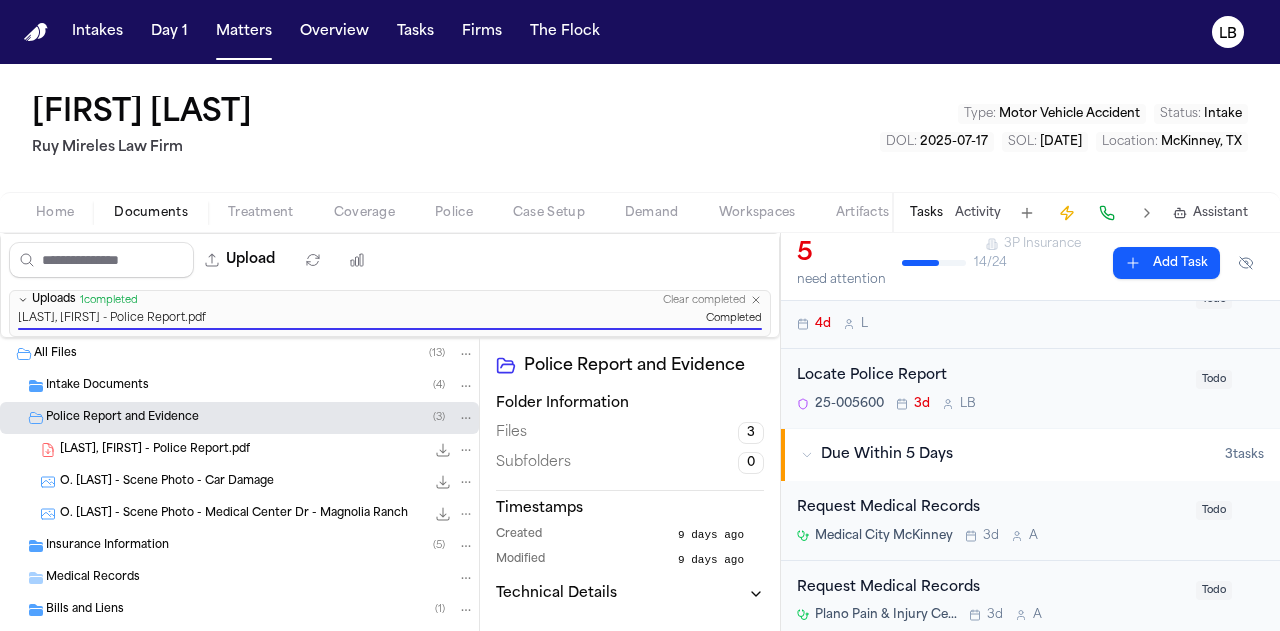 click on "25-005600 3d L B" at bounding box center [990, 404] 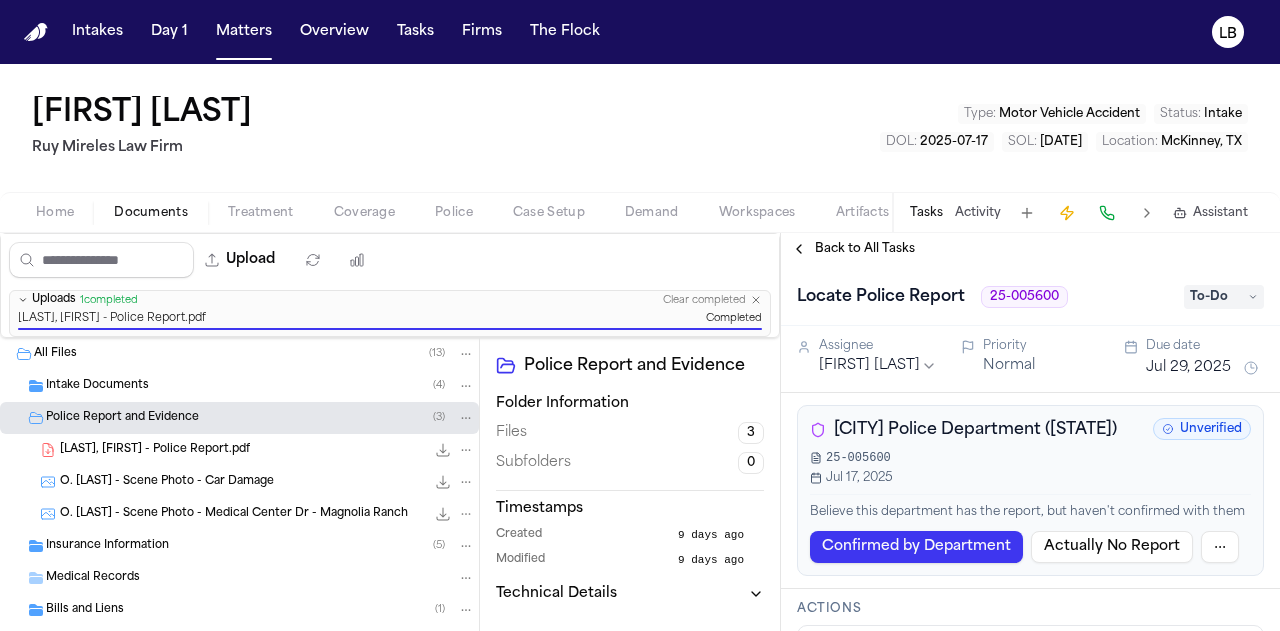 click on "To-Do" at bounding box center [1224, 297] 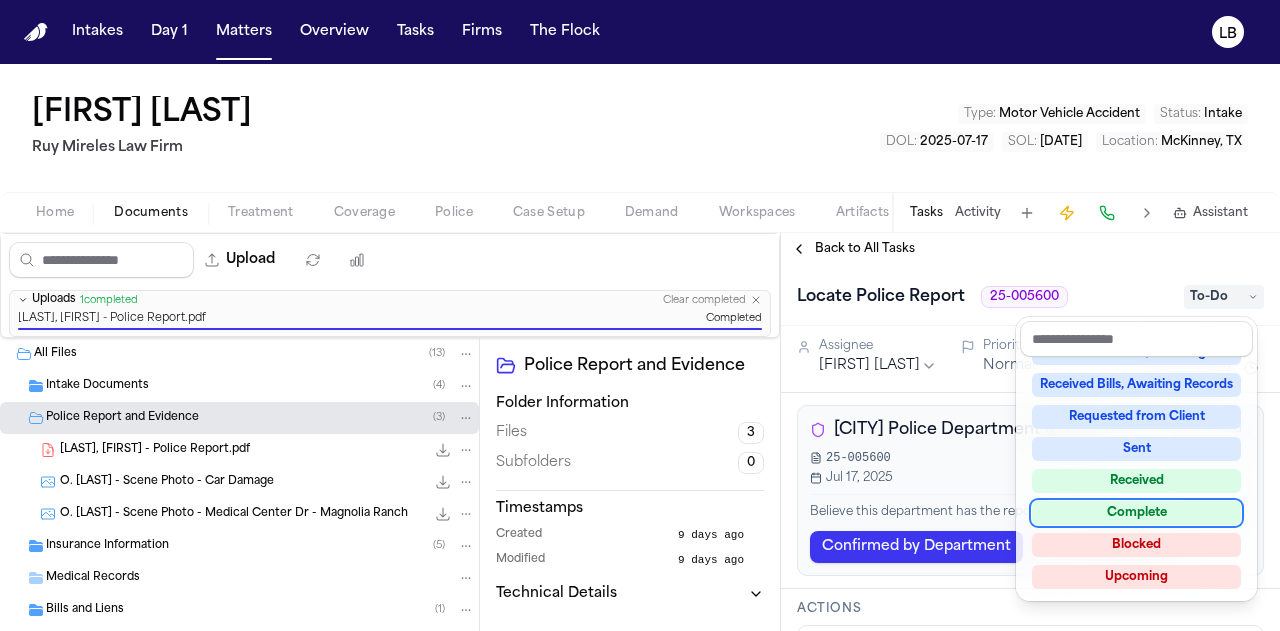 click on "Complete" at bounding box center (1136, 513) 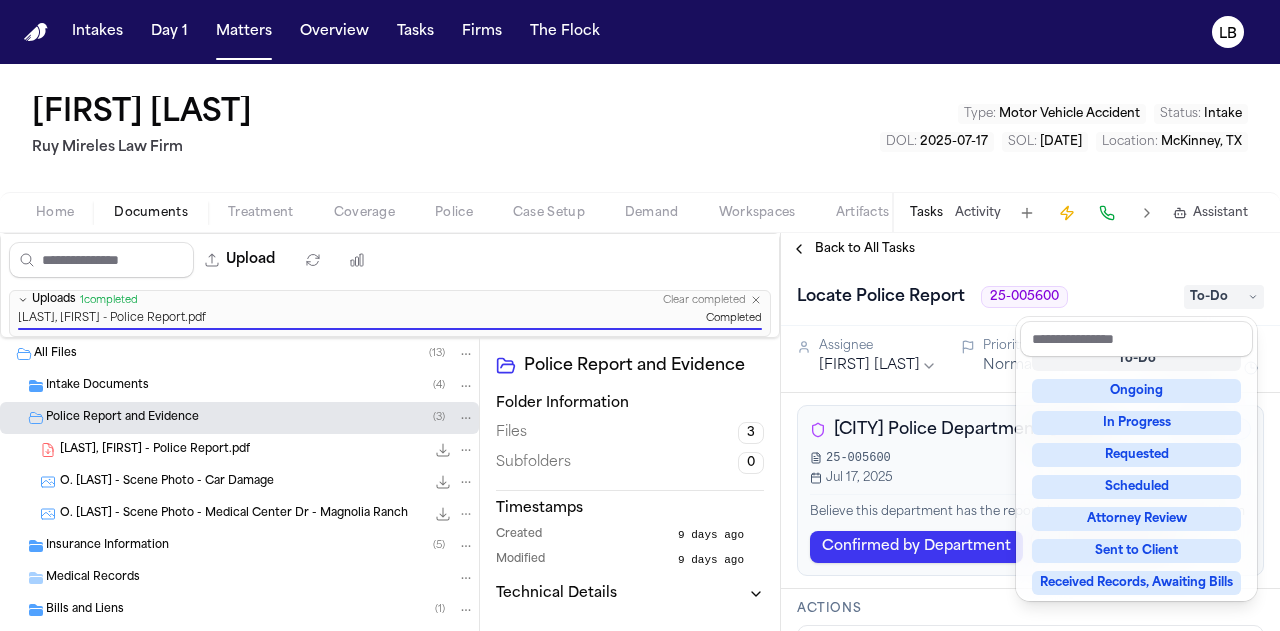 scroll, scrollTop: 8, scrollLeft: 0, axis: vertical 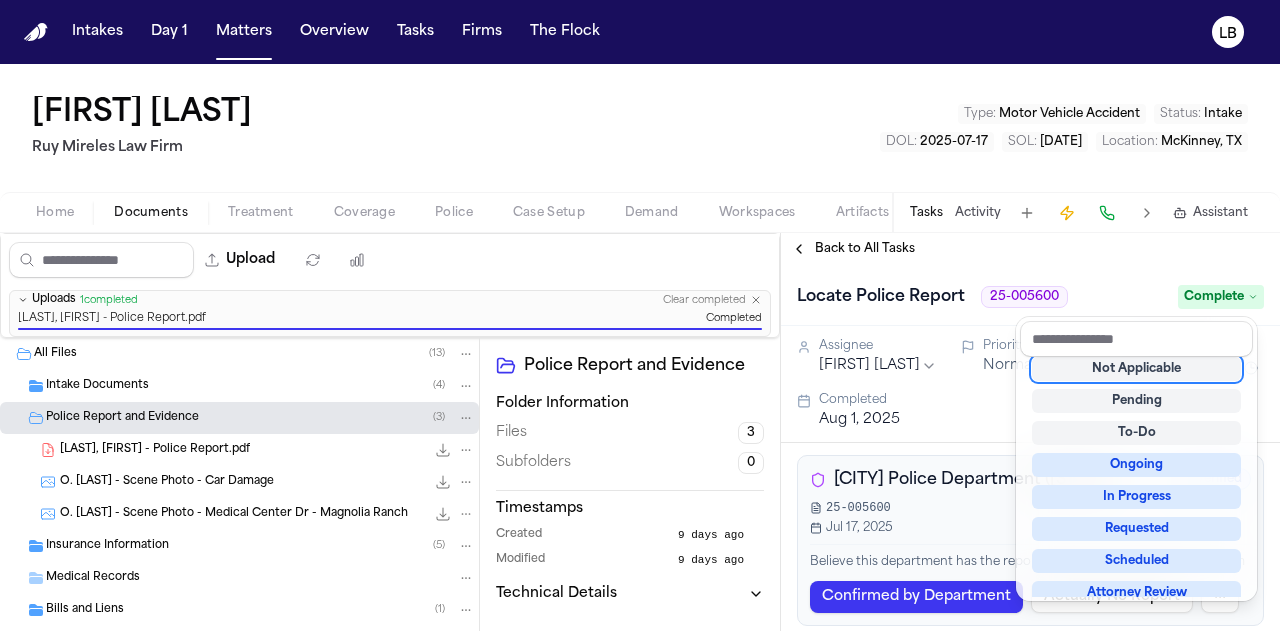 click on "Orvia Bowerman Ruy Mireles Law Firm Type :   Motor Vehicle Accident Status :   Intake DOL :   2025-07-17 SOL :   2027-07-17 Location :   McKinney, TX Home Documents Treatment Coverage Police Case Setup Demand Workspaces Artifacts Tasks Activity Assistant Upload 0   files  selected Move files Download files Delete files More actions Clear selection Uploads 1  completed Clear completed Bowerman, Oriva - Police Report.pdf Completed All Files ( 13 ) Intake Documents ( 4 ) Police Report and Evidence ( 3 ) Bowerman, Oriva - Police Report.pdf 200.6 KB  • PDF O. Bowerman - Scene Photo - Car Damage 4.8 MB  • PNG O. Bowerman - Scene Photo - Medical Center Dr - Magnolia Ranch 380.5 KB  • JPG Insurance Information ( 5 ) Medical Records Bills and Liens ( 1 ) Client Communication Miscellaneous Police Report and Evidence Folder Information Files 3 Subfolders 0 Timestamps Created 9 days ago Modified 9 days ago Technical Details Back to All Tasks Locate Police Report 25-005600 Complete Assignee Lina Becerra Priority ( 1" at bounding box center [640, 347] 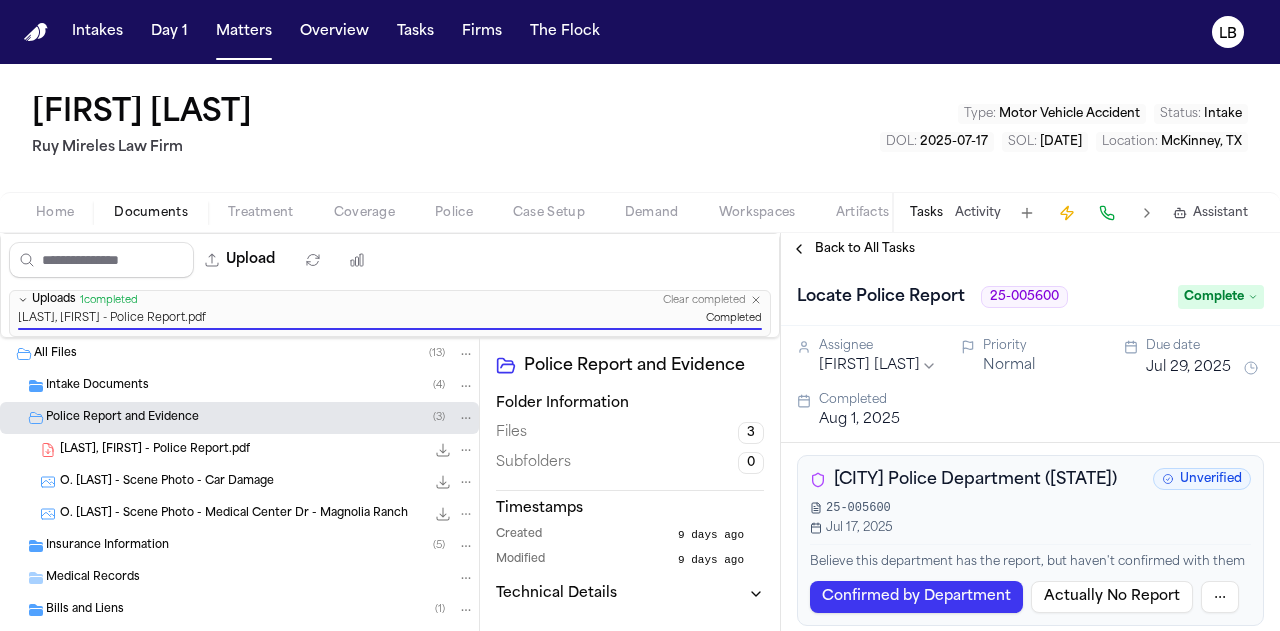 click on "Tasks" at bounding box center (926, 213) 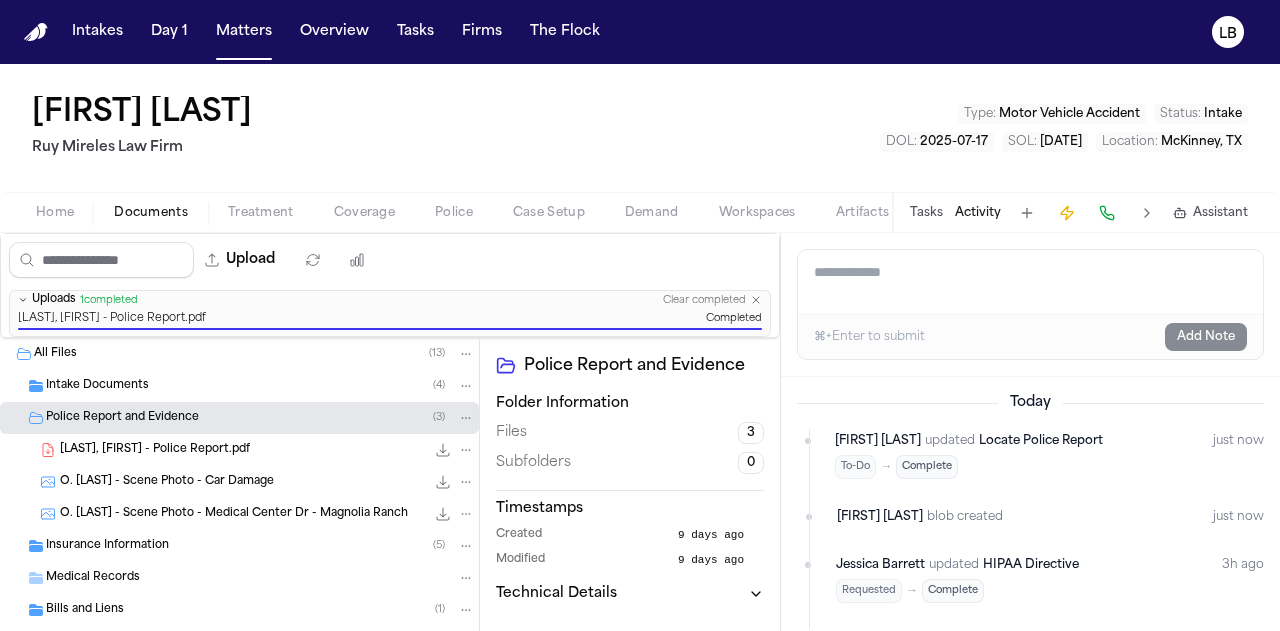 click on "Tasks" at bounding box center [926, 213] 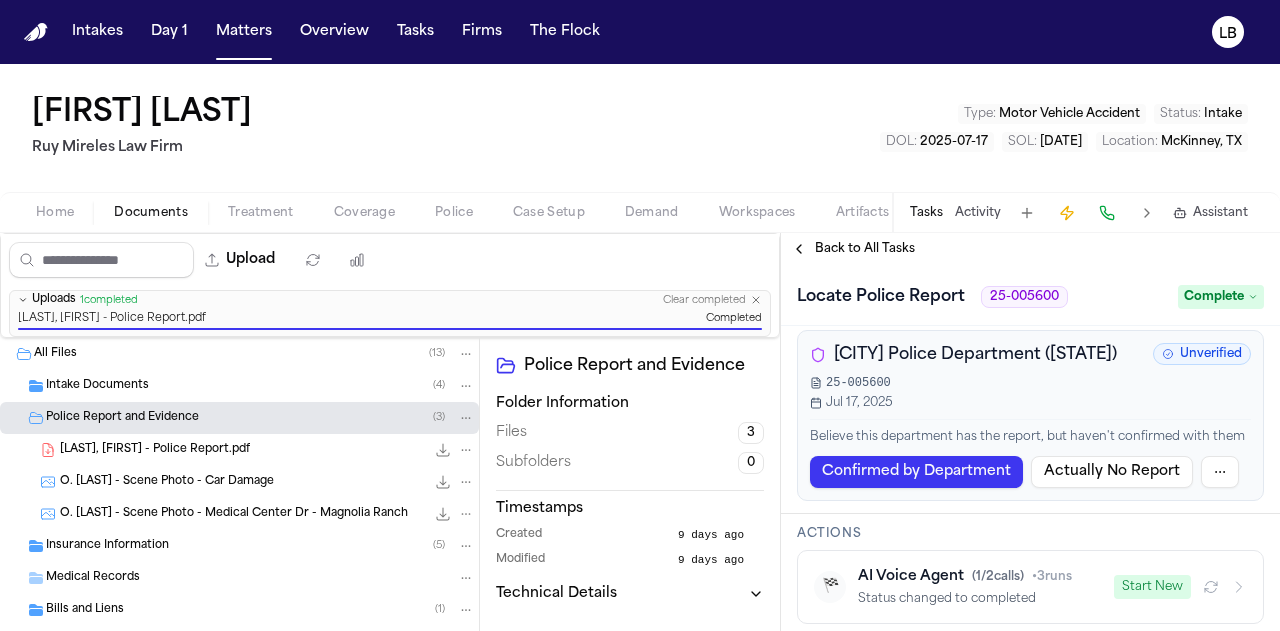 scroll, scrollTop: 124, scrollLeft: 0, axis: vertical 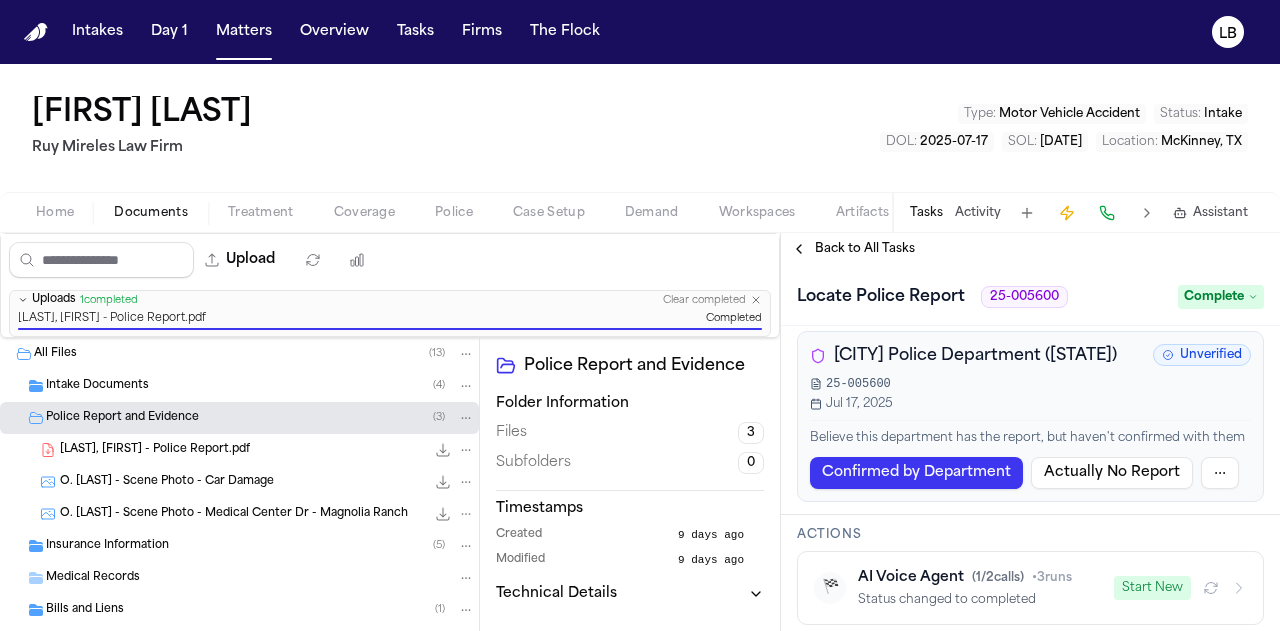 click on "Confirmed by Department" at bounding box center (916, 473) 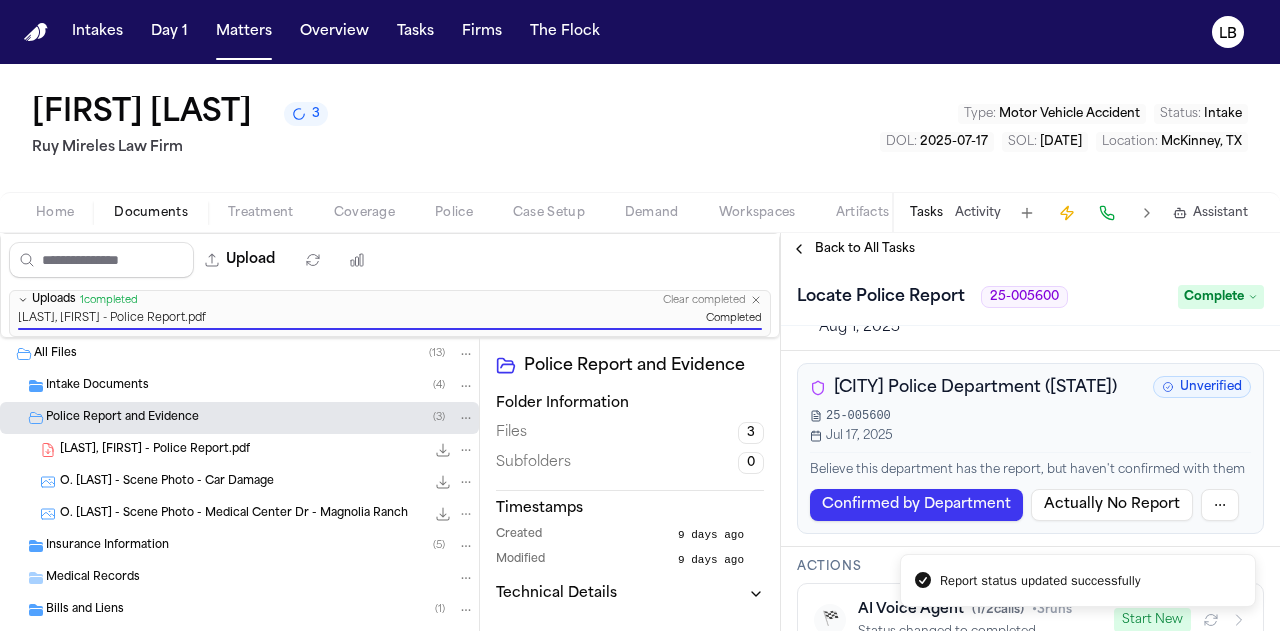 scroll, scrollTop: 0, scrollLeft: 0, axis: both 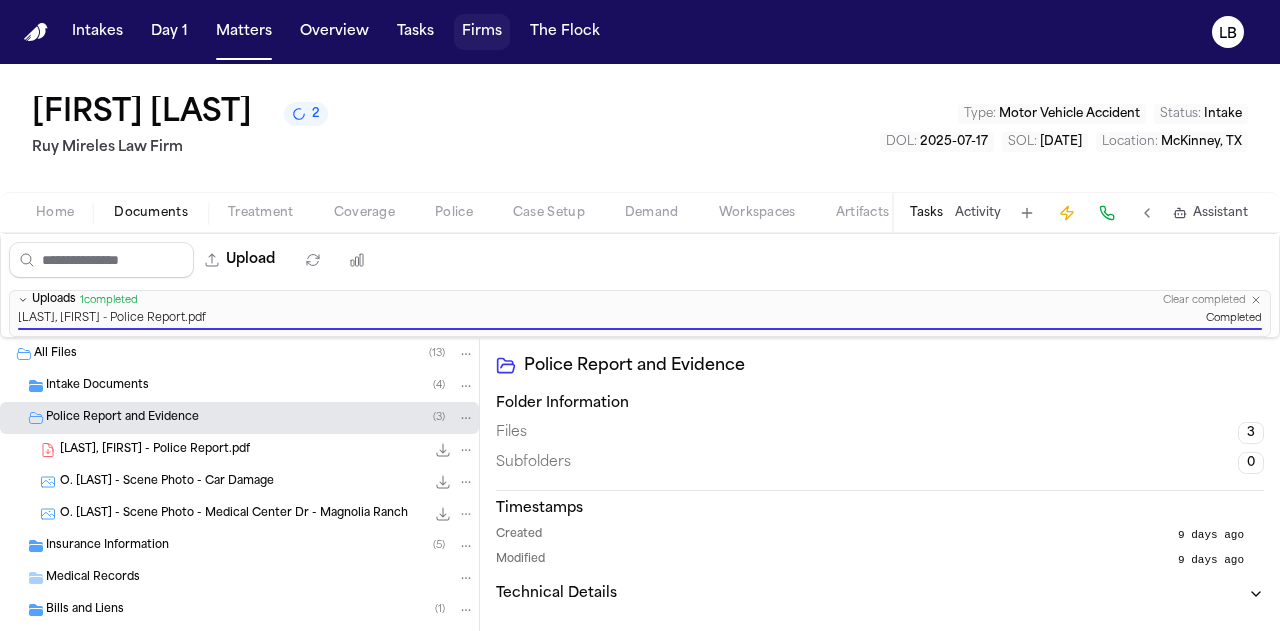 click at bounding box center (482, 32) 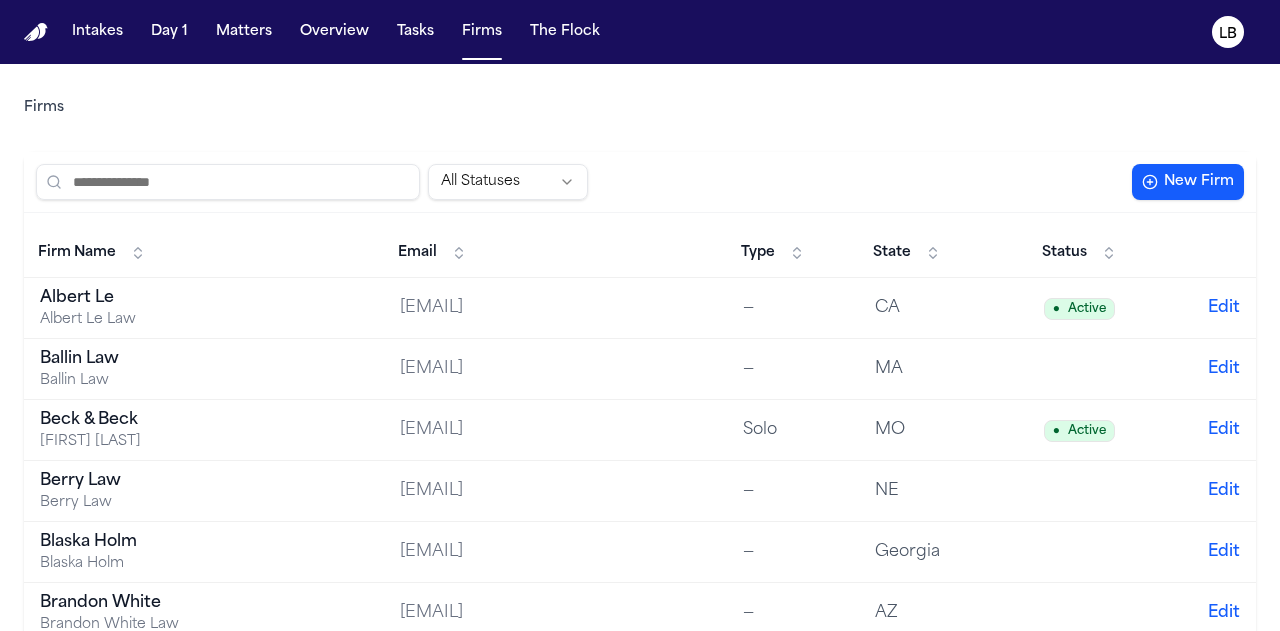 click on "Intakes Day 1 Matters Overview Tasks Firms The Flock" at bounding box center (336, 32) 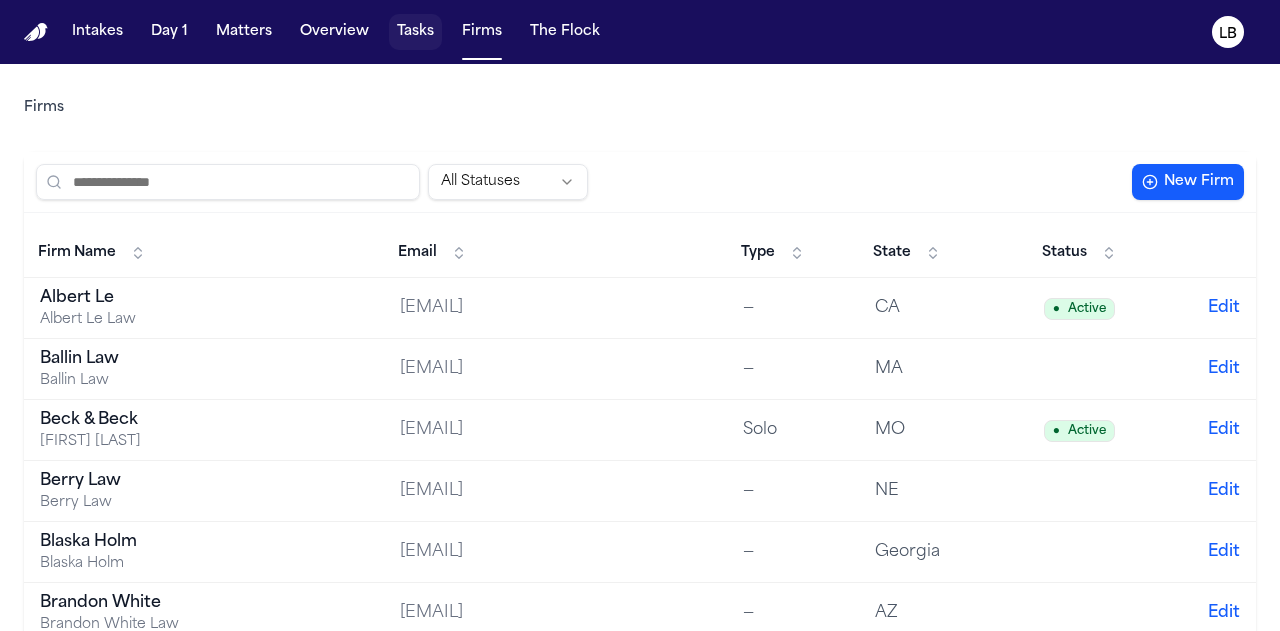 click at bounding box center (415, 32) 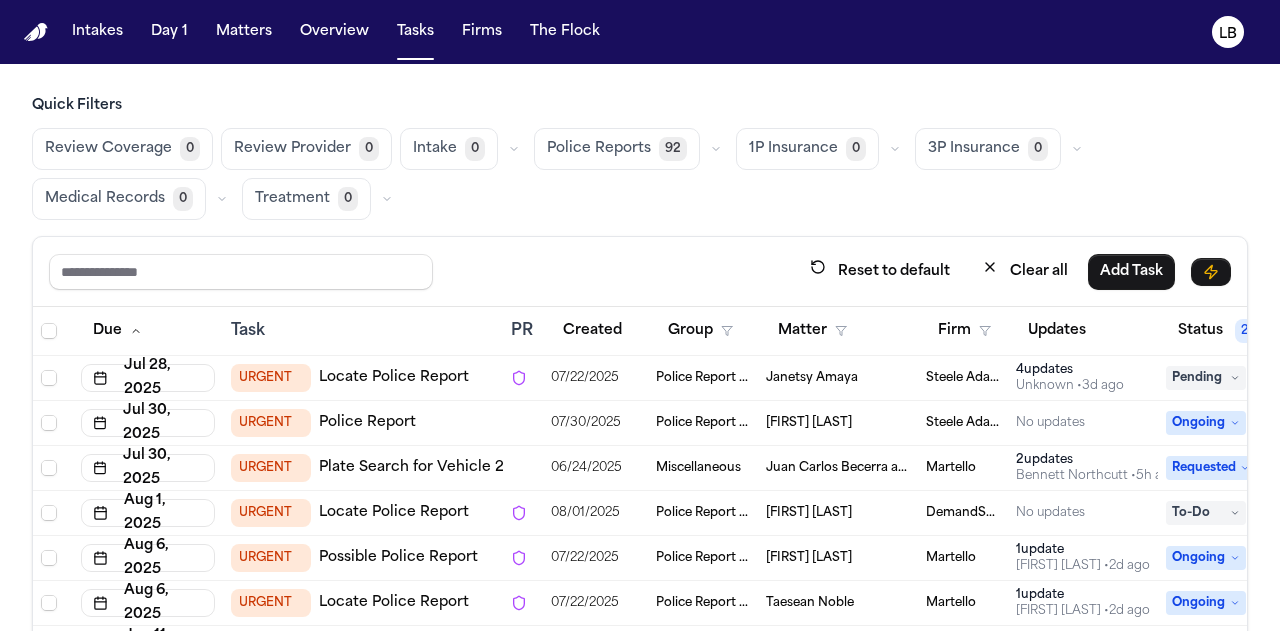 click at bounding box center [640, 512] 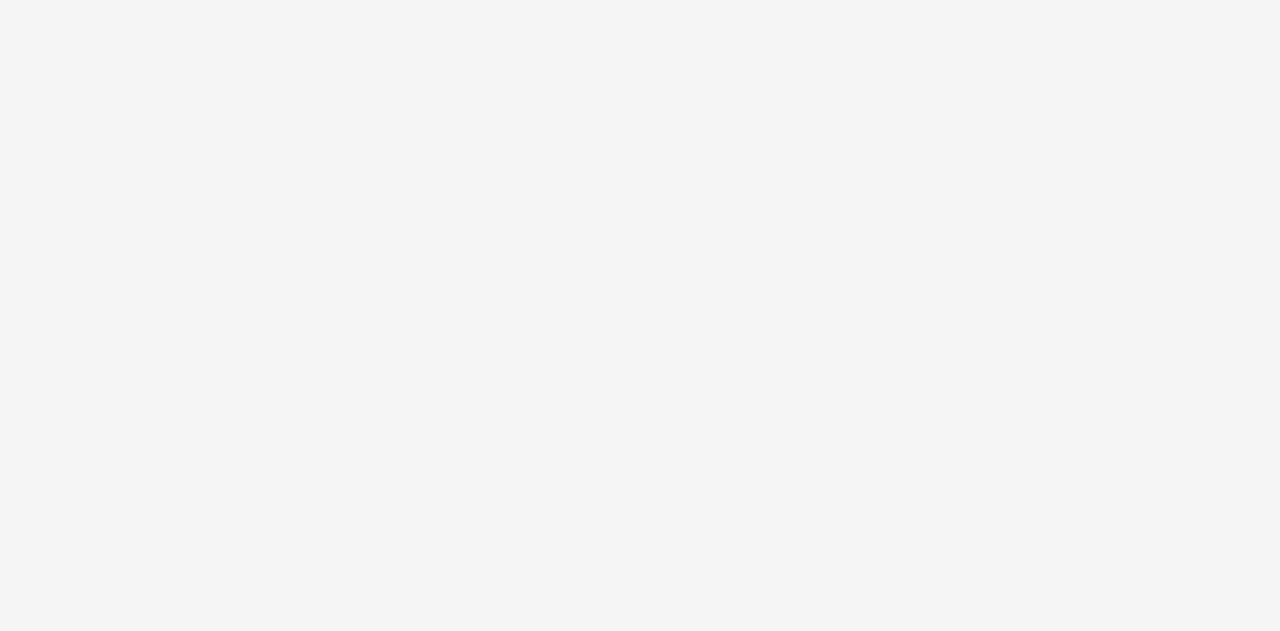 scroll, scrollTop: 0, scrollLeft: 0, axis: both 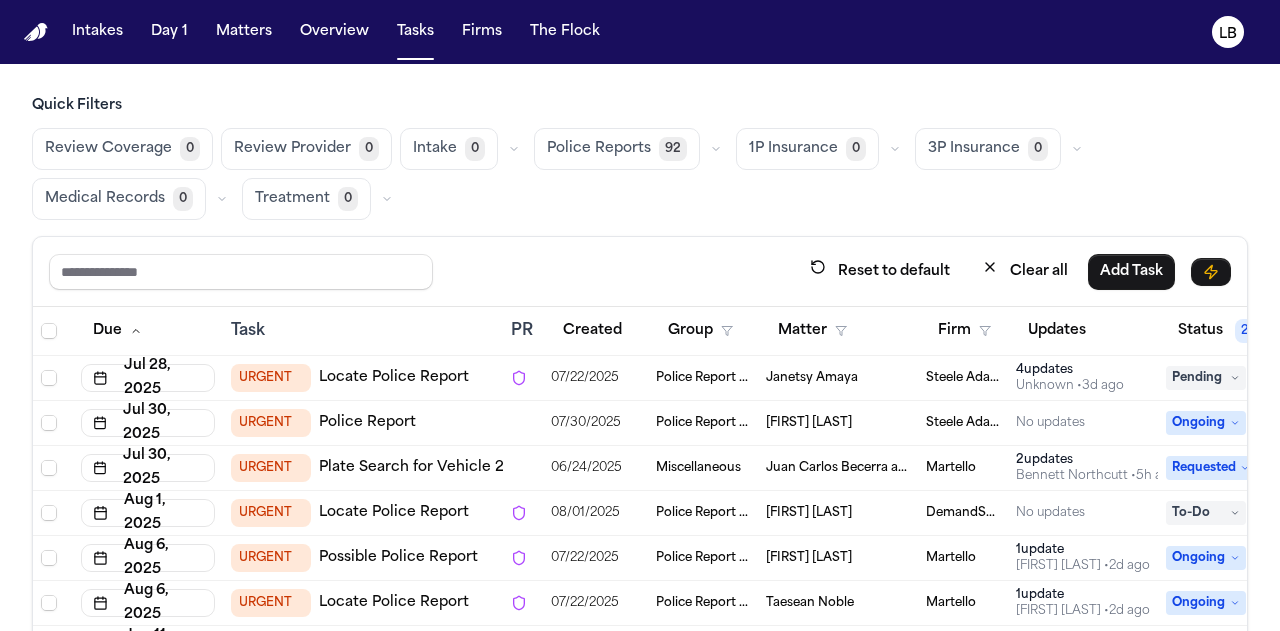 click at bounding box center (640, 512) 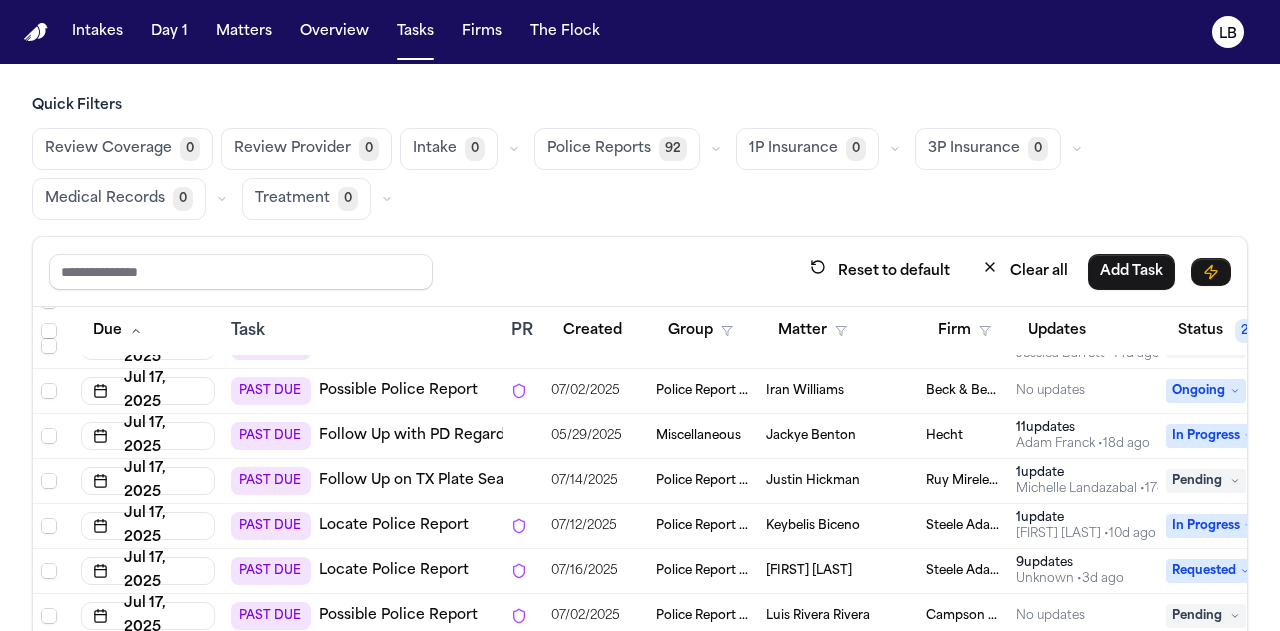 scroll, scrollTop: 2552, scrollLeft: 0, axis: vertical 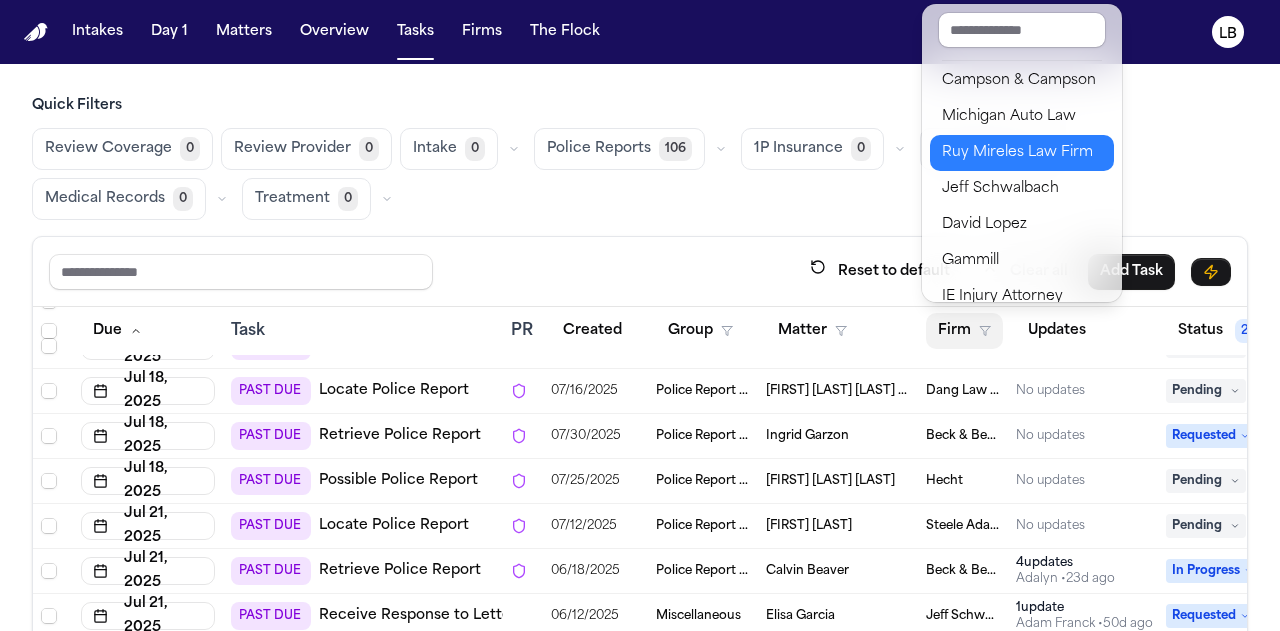 click on "Ruy Mireles Law Firm" at bounding box center [1022, 153] 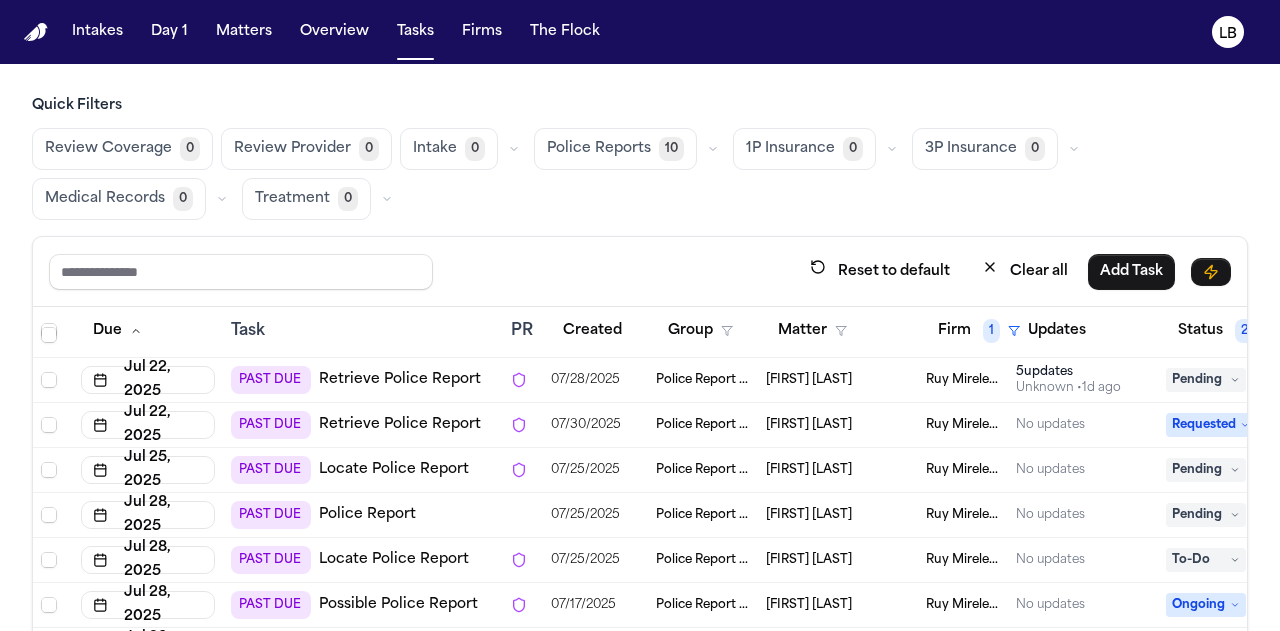 scroll, scrollTop: 102, scrollLeft: 0, axis: vertical 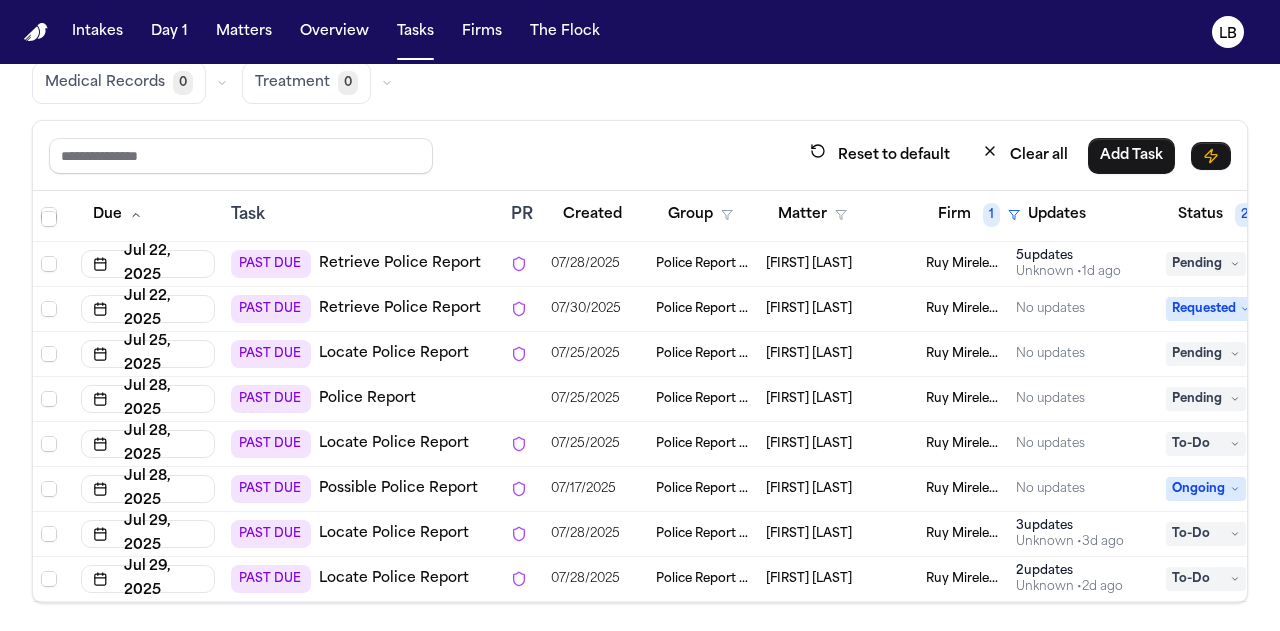 click on "[FIRST] [LAST]" at bounding box center (809, 579) 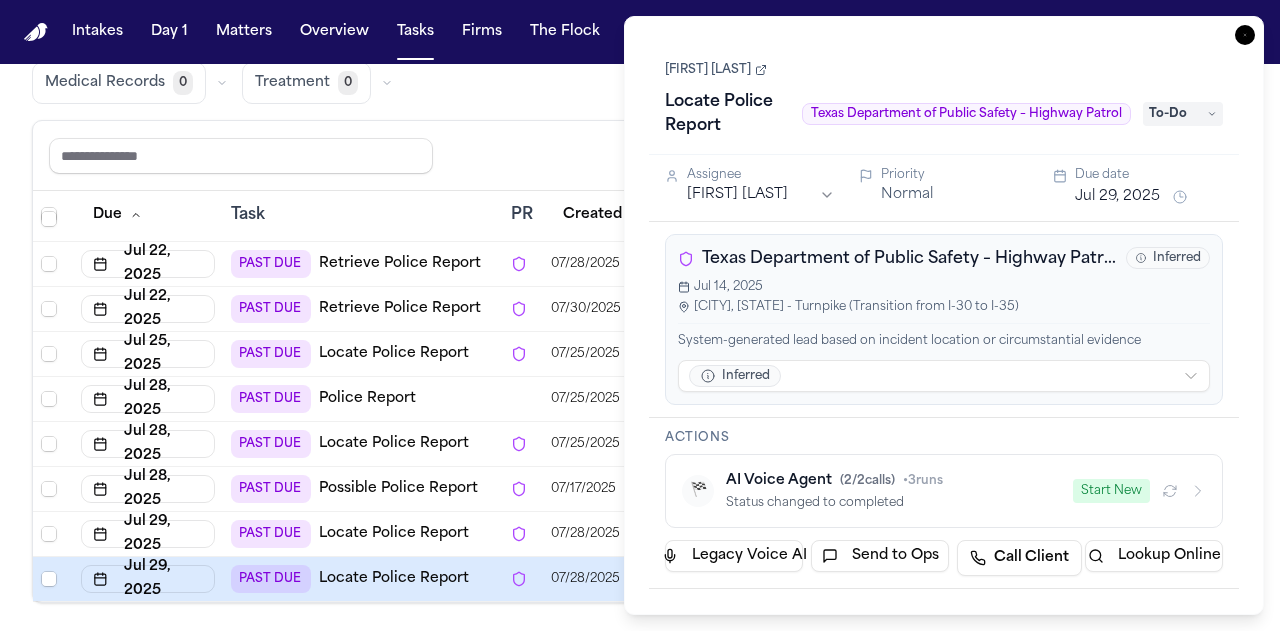 click on "[FIRST] [LAST] Locate Police Report Texas Department of Public Safety – Highway Patrol To-Do" at bounding box center [944, 99] 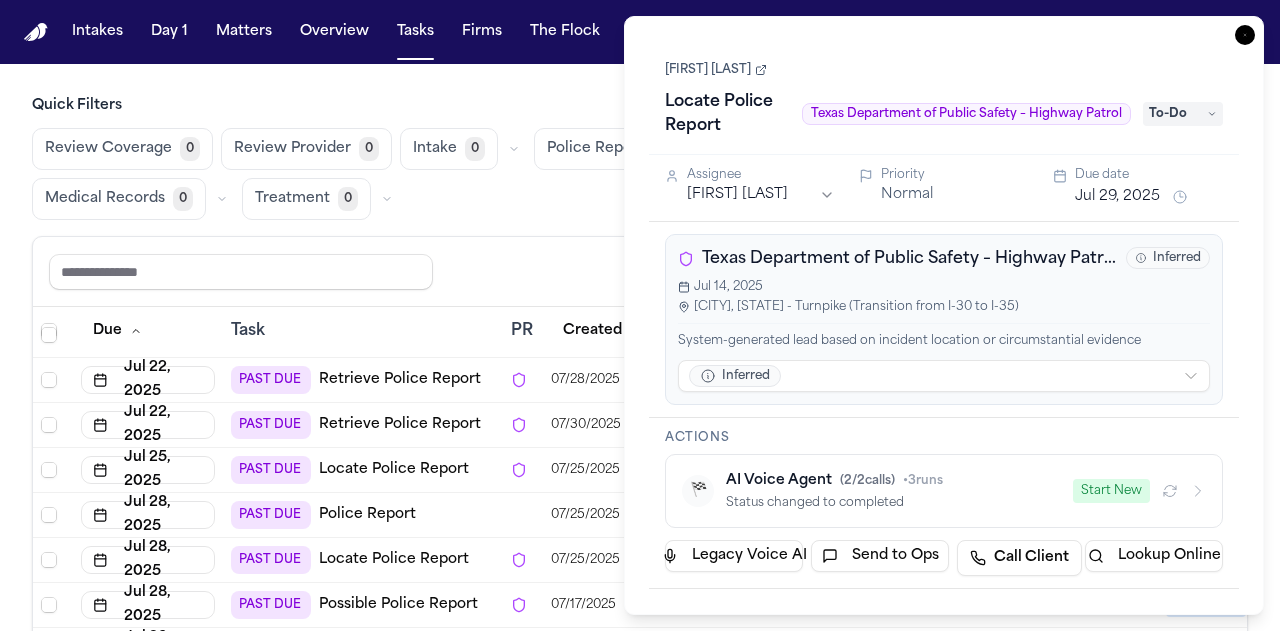 click on "[FIRST] [LAST]" at bounding box center [716, 70] 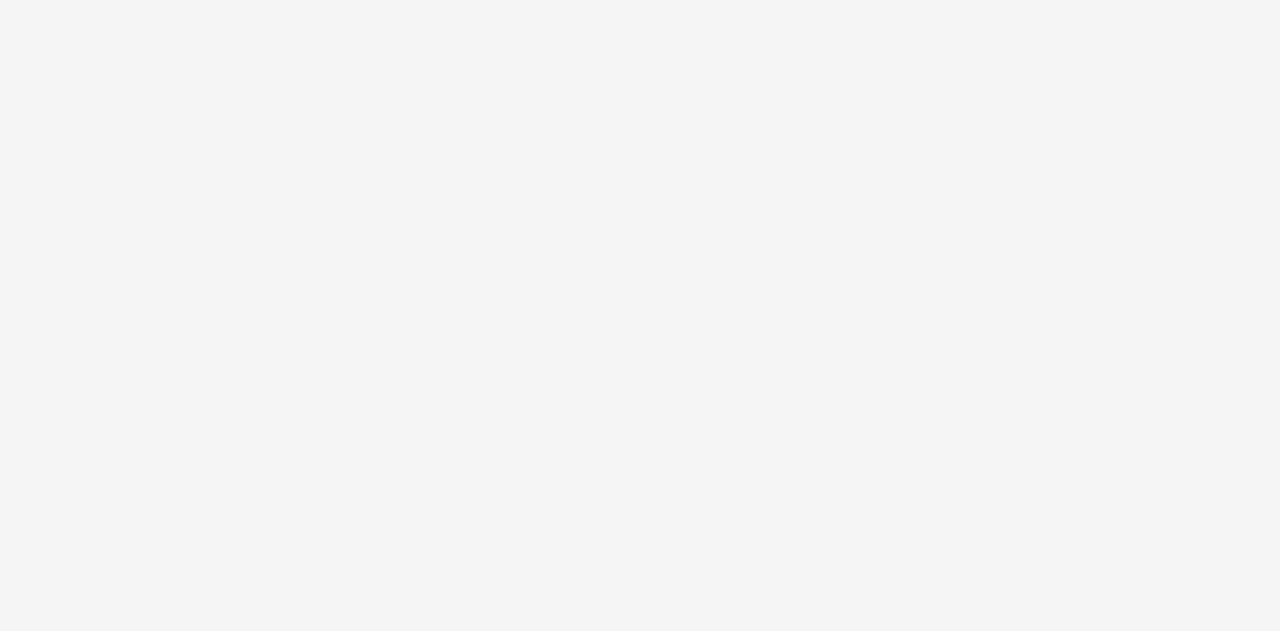 scroll, scrollTop: 0, scrollLeft: 0, axis: both 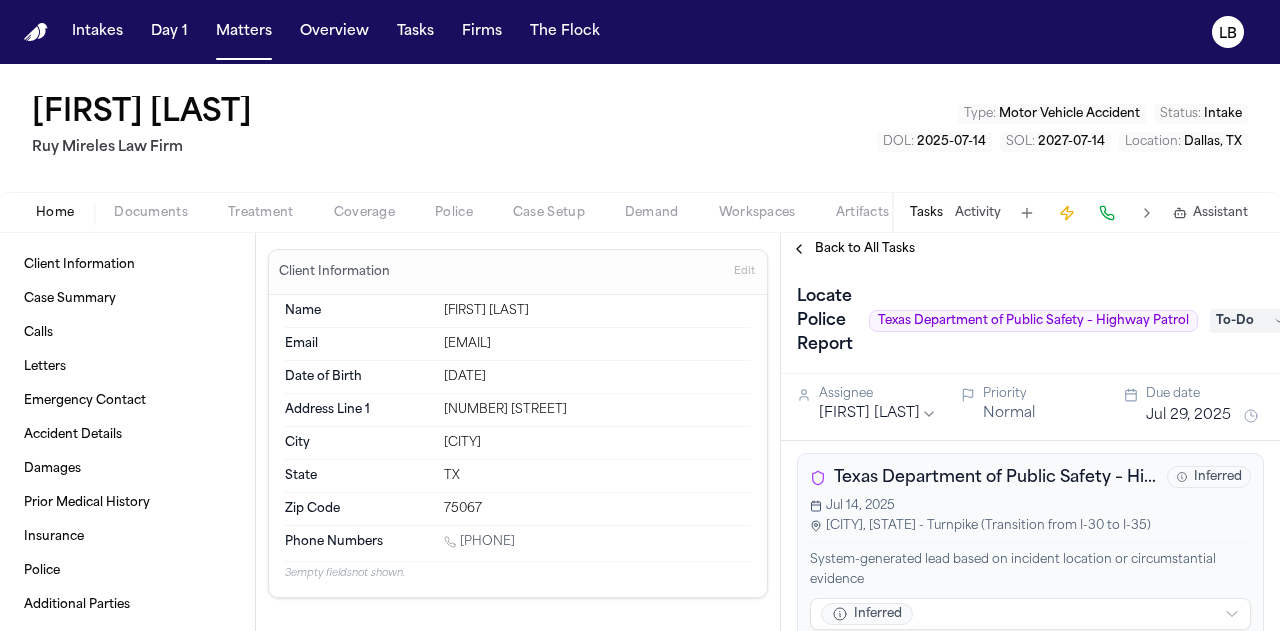 click on "Documents" at bounding box center (151, 213) 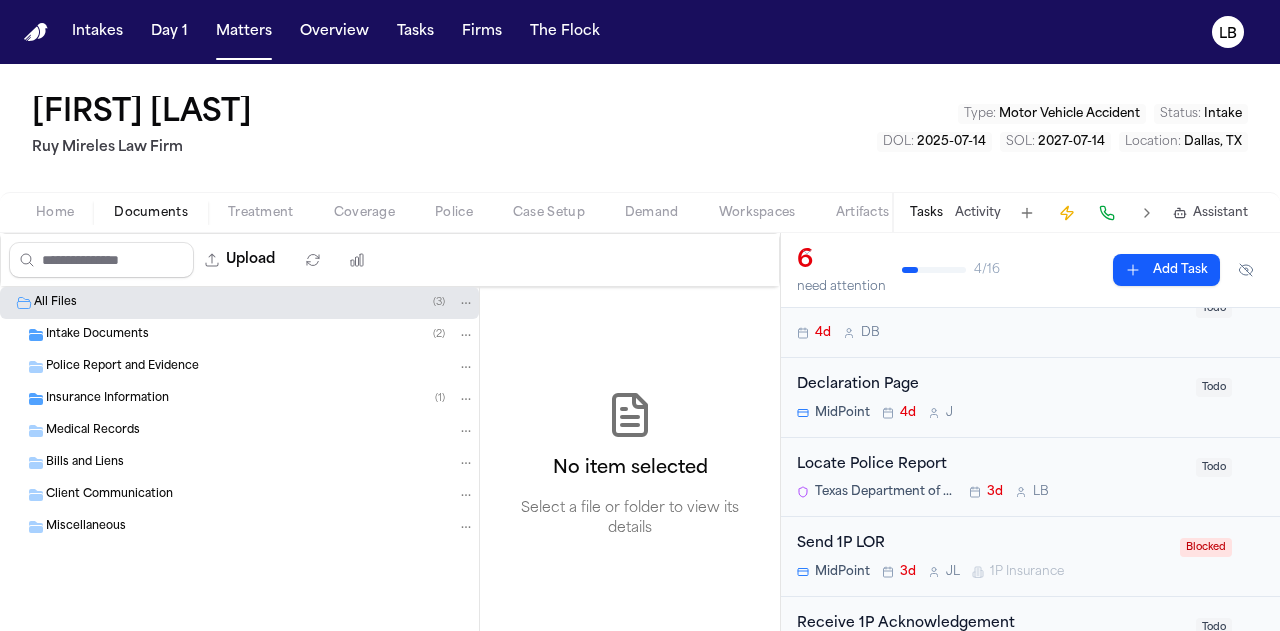 scroll, scrollTop: 82, scrollLeft: 0, axis: vertical 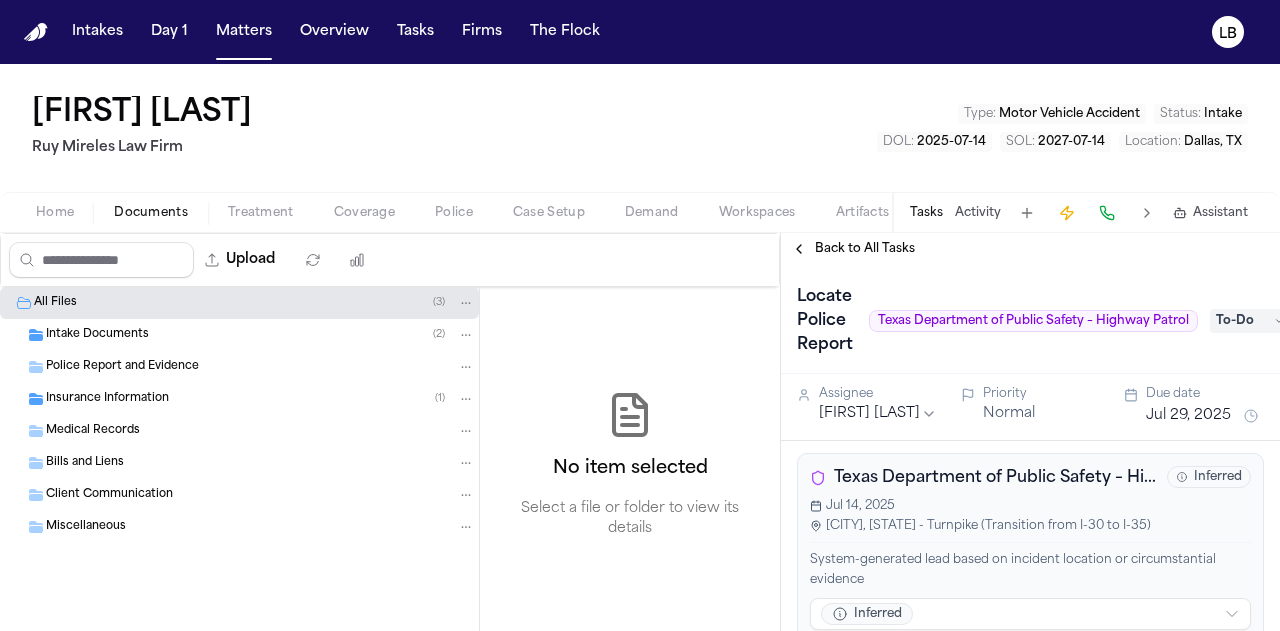 click on "Activity" at bounding box center [978, 213] 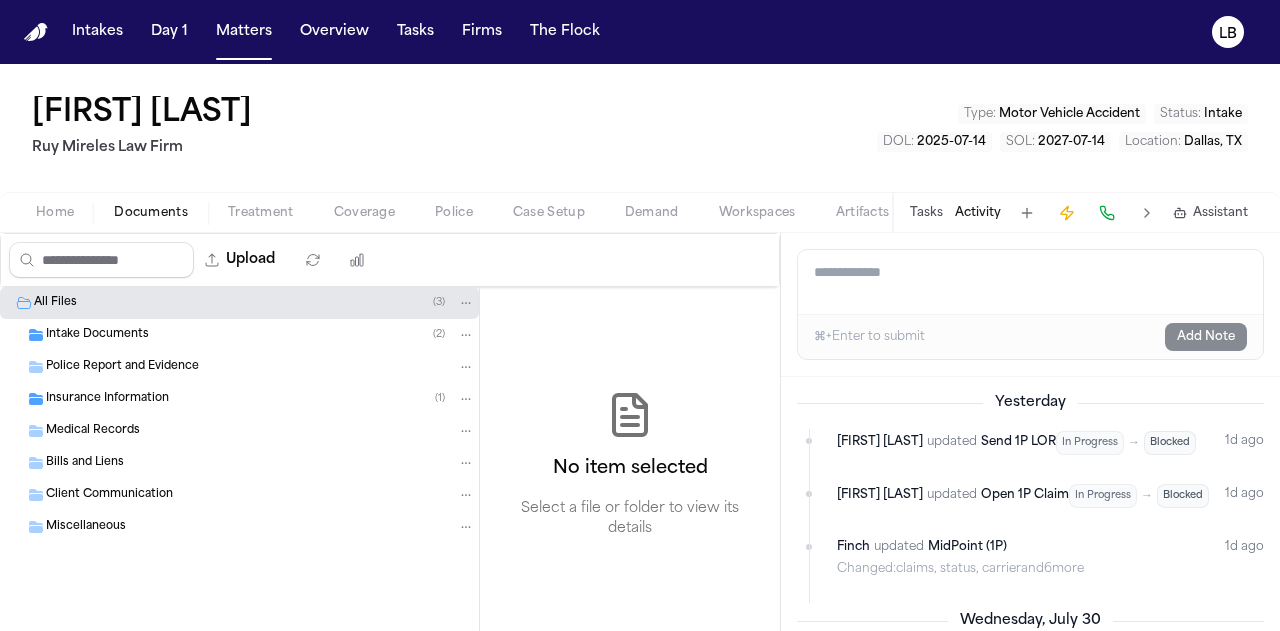 click on "Add a note to this matter" at bounding box center (1030, 282) 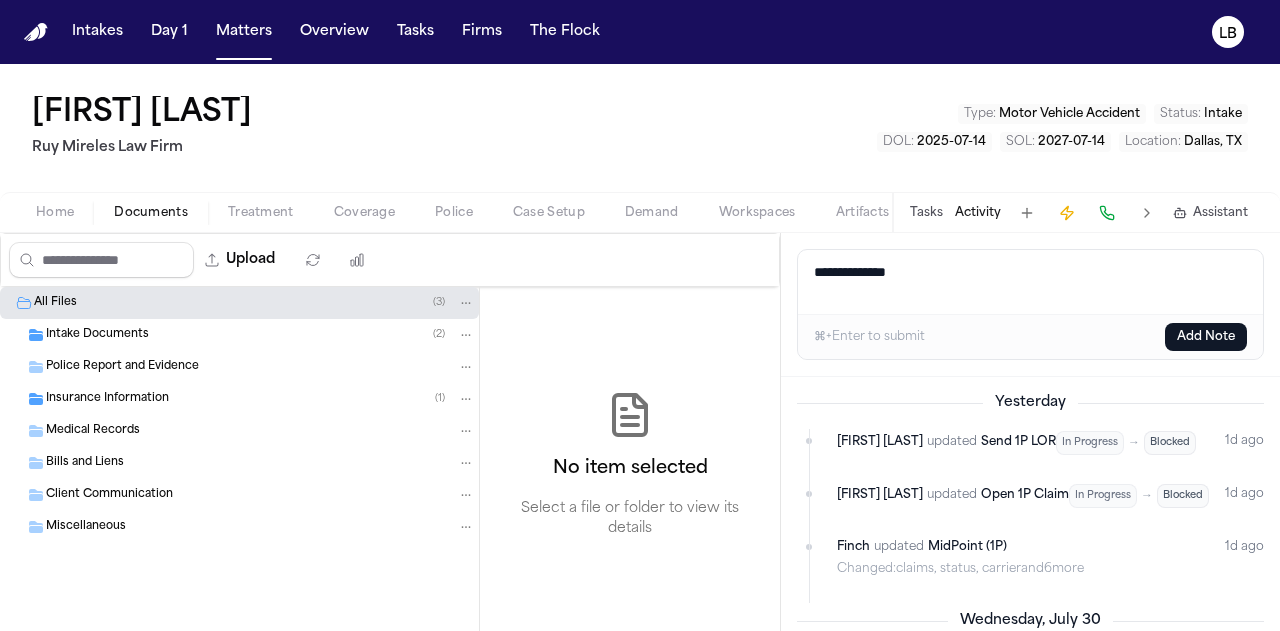 click on "**********" at bounding box center (1031, 282) 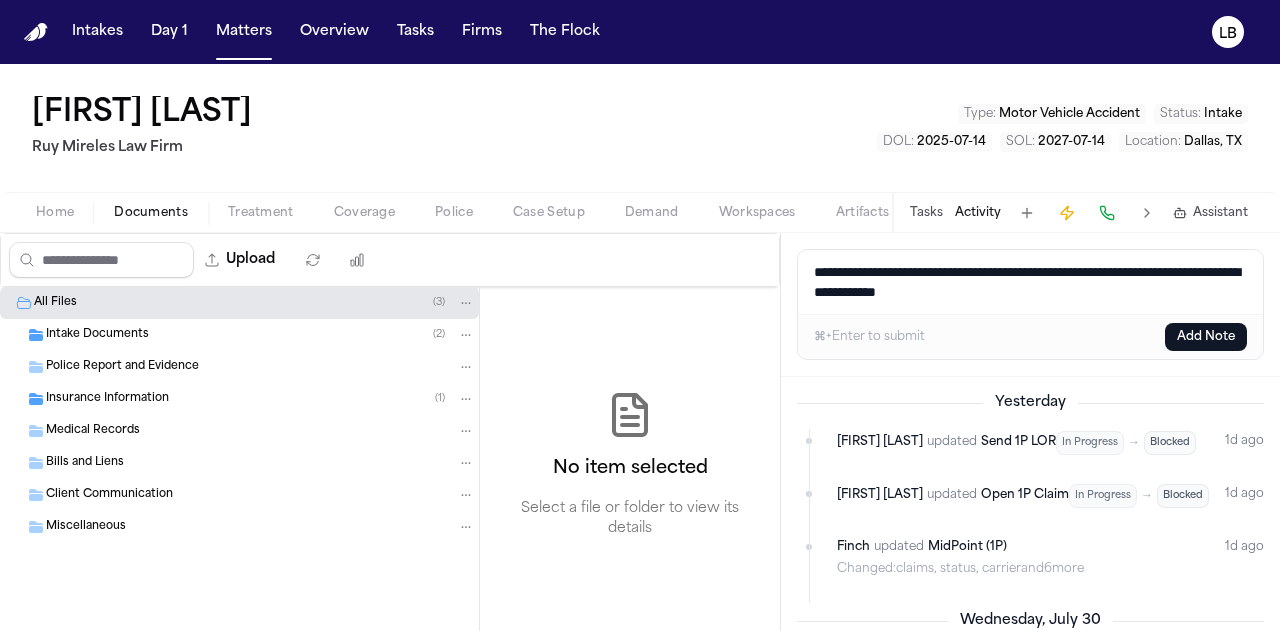 type on "**********" 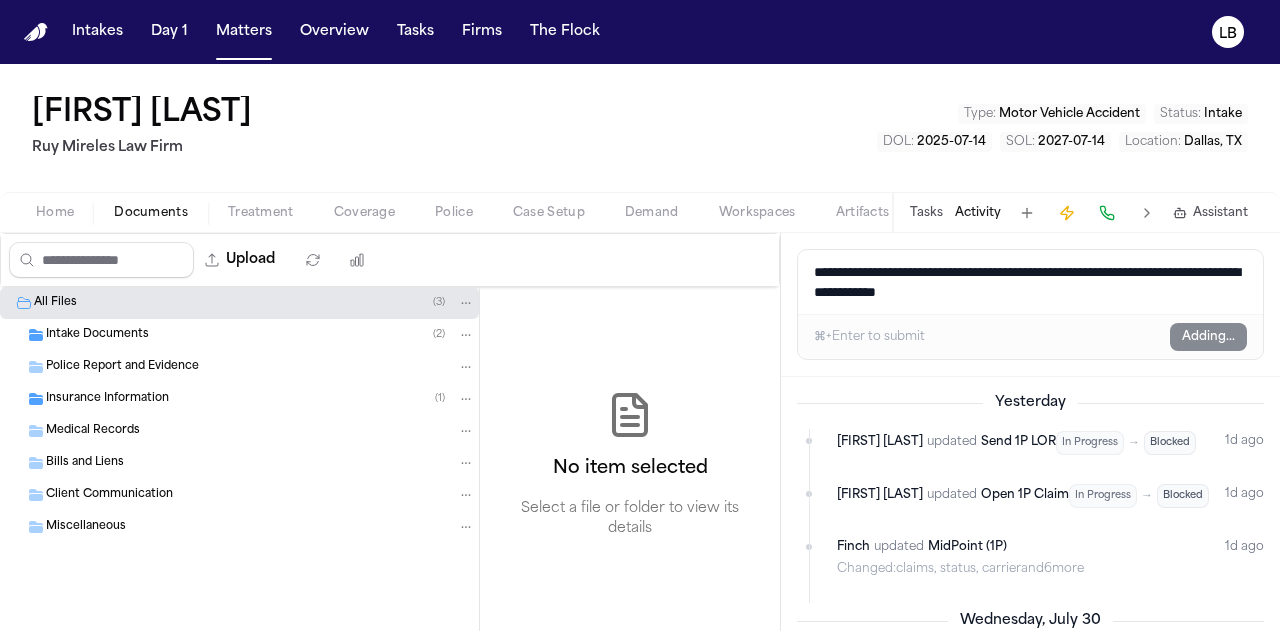 type 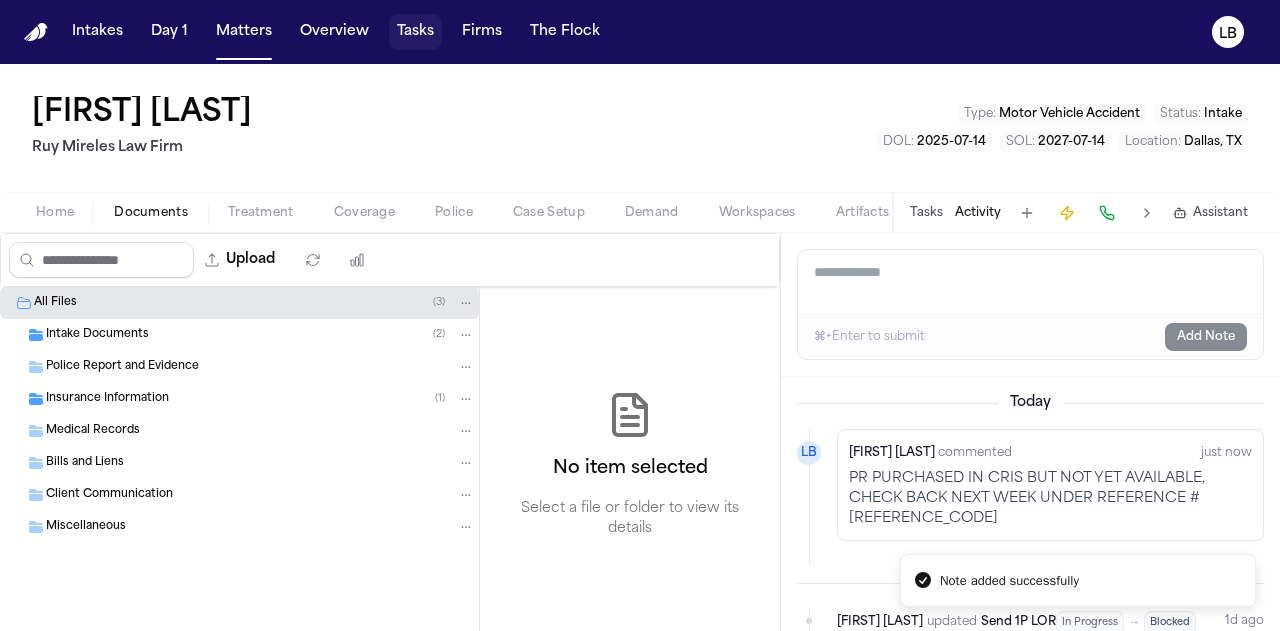 click at bounding box center [415, 32] 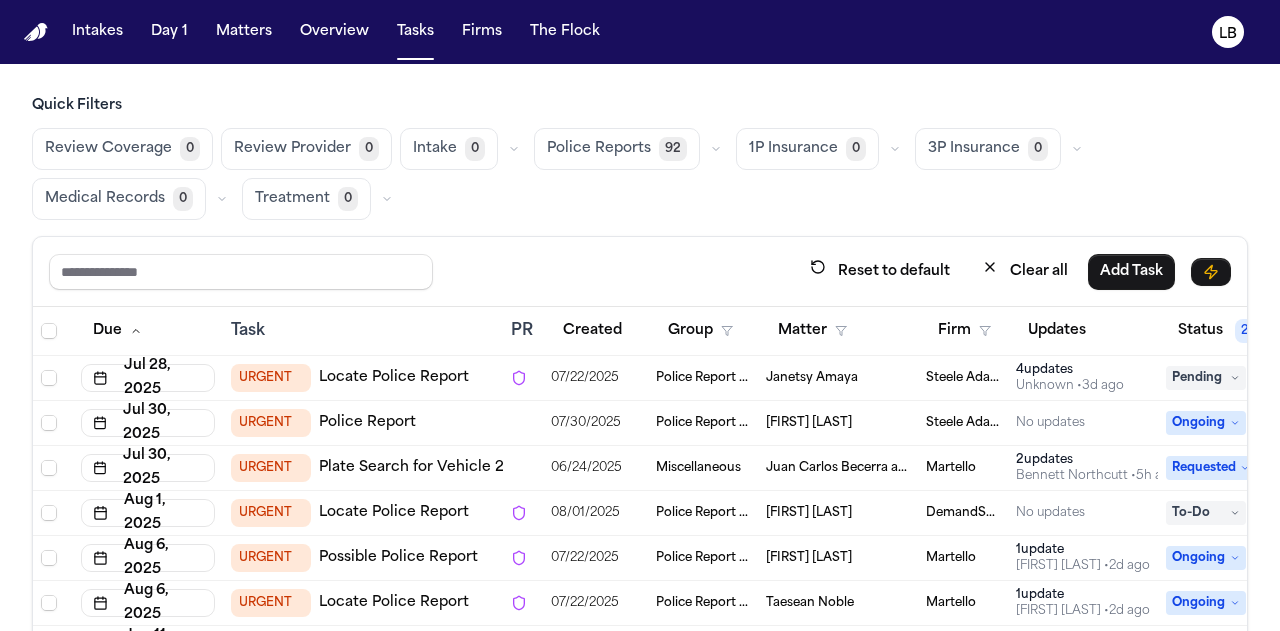 click at bounding box center (640, 512) 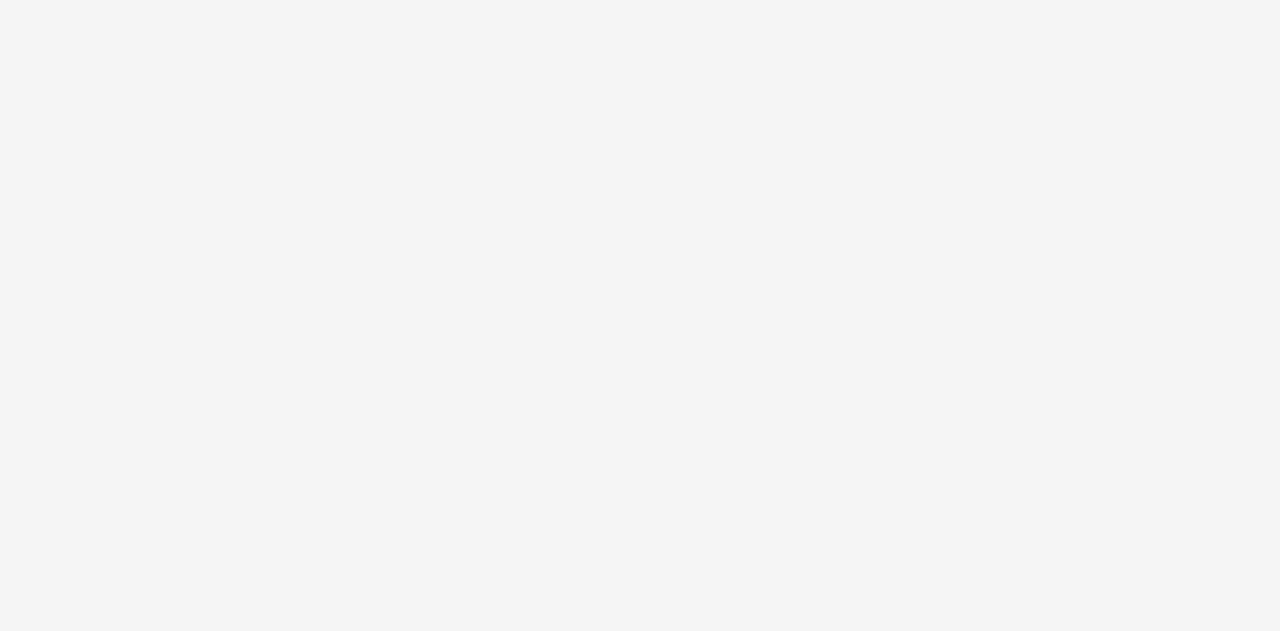 scroll, scrollTop: 0, scrollLeft: 0, axis: both 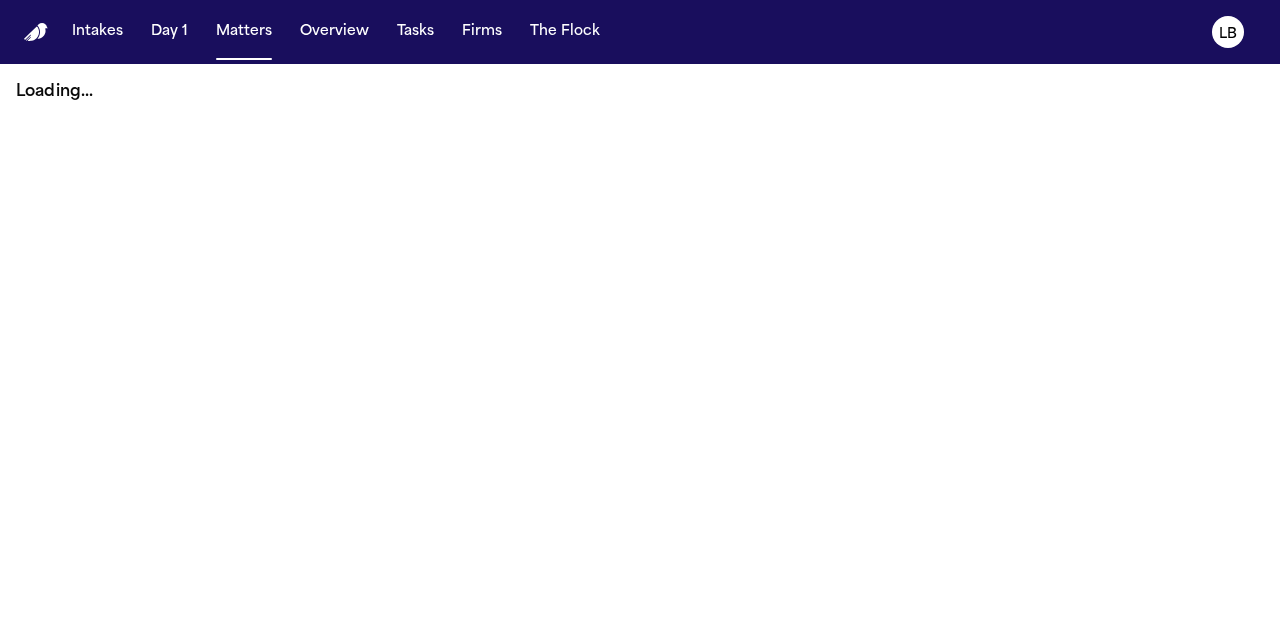 click on "Tasks" at bounding box center [415, 32] 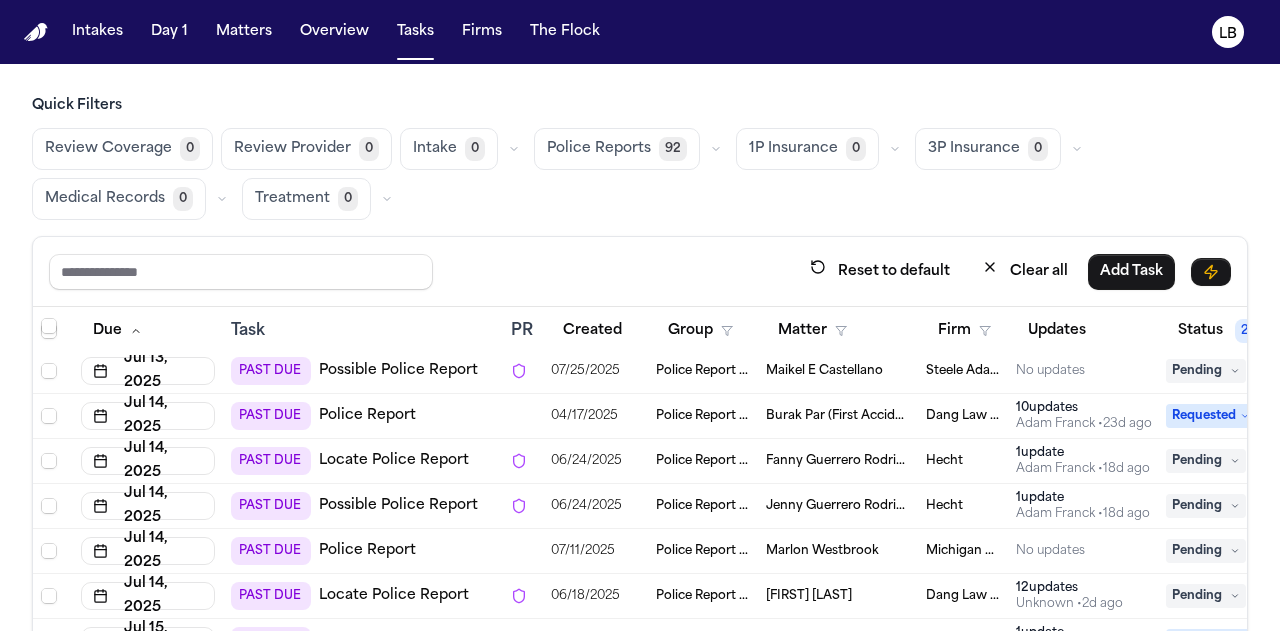 scroll, scrollTop: 1919, scrollLeft: 0, axis: vertical 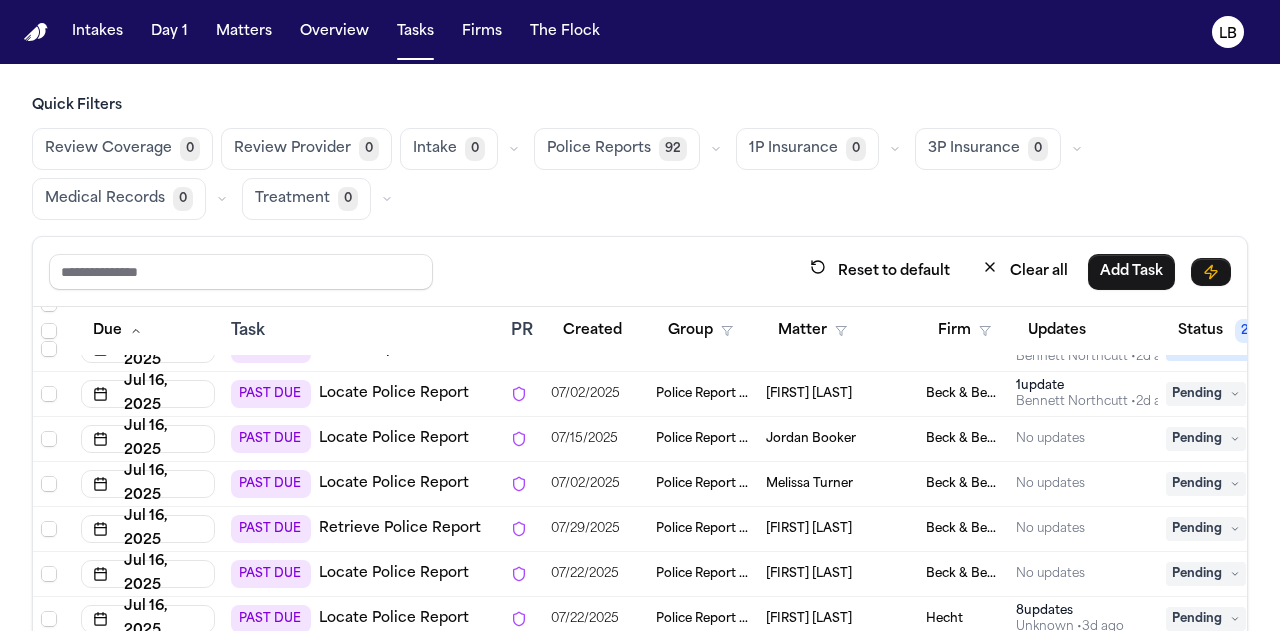 click at bounding box center (1077, 149) 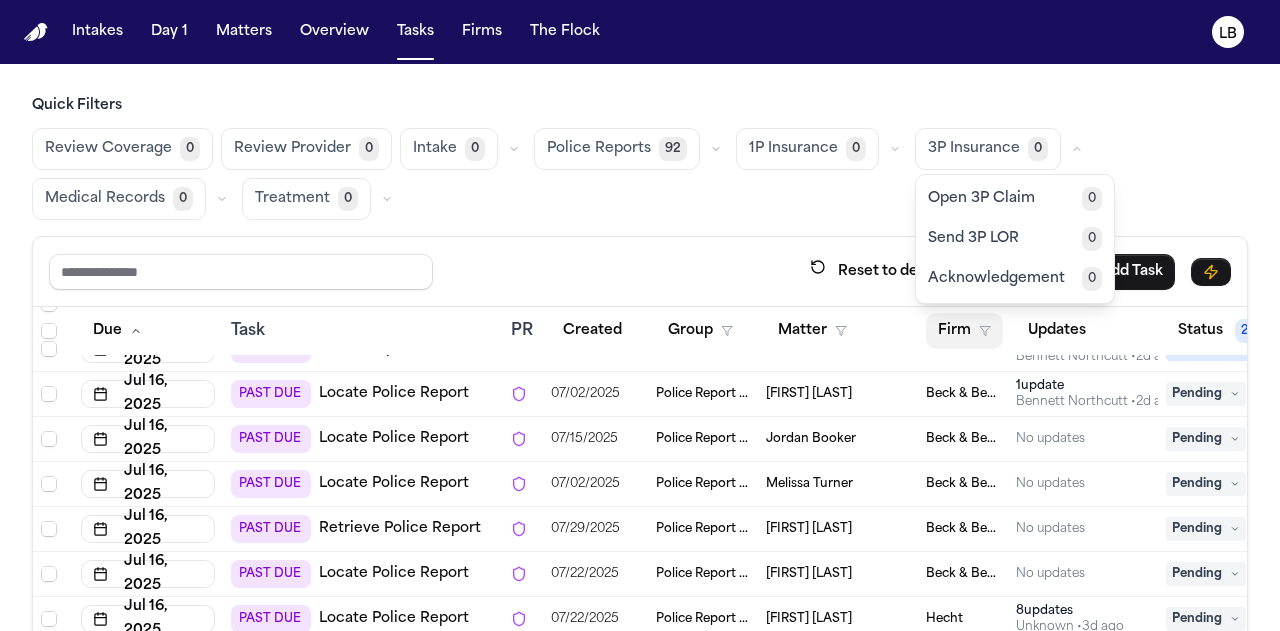 scroll, scrollTop: 2158, scrollLeft: 0, axis: vertical 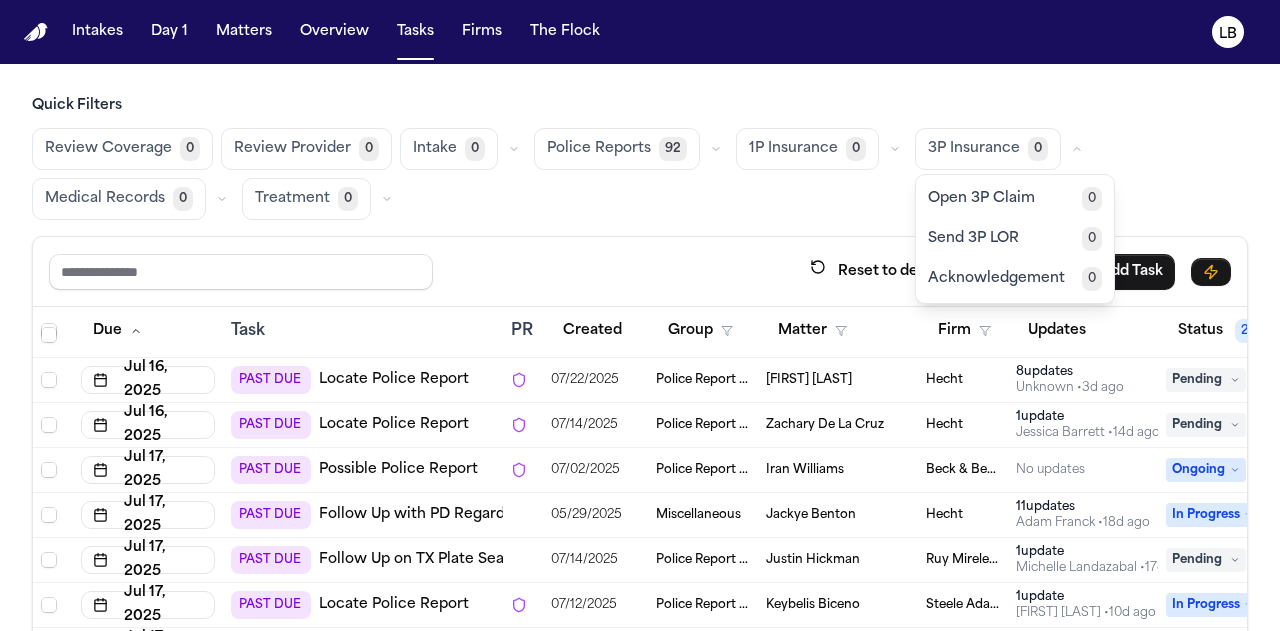 click on "Review Coverage 0 Review Provider 0 Intake 0 Police Reports 92 1P Insurance 0 3P Insurance 0 Open 3P Claim 0 Send 3P LOR 0 Acknowledgement 0 Medical Records 0 Treatment 0" at bounding box center (640, 174) 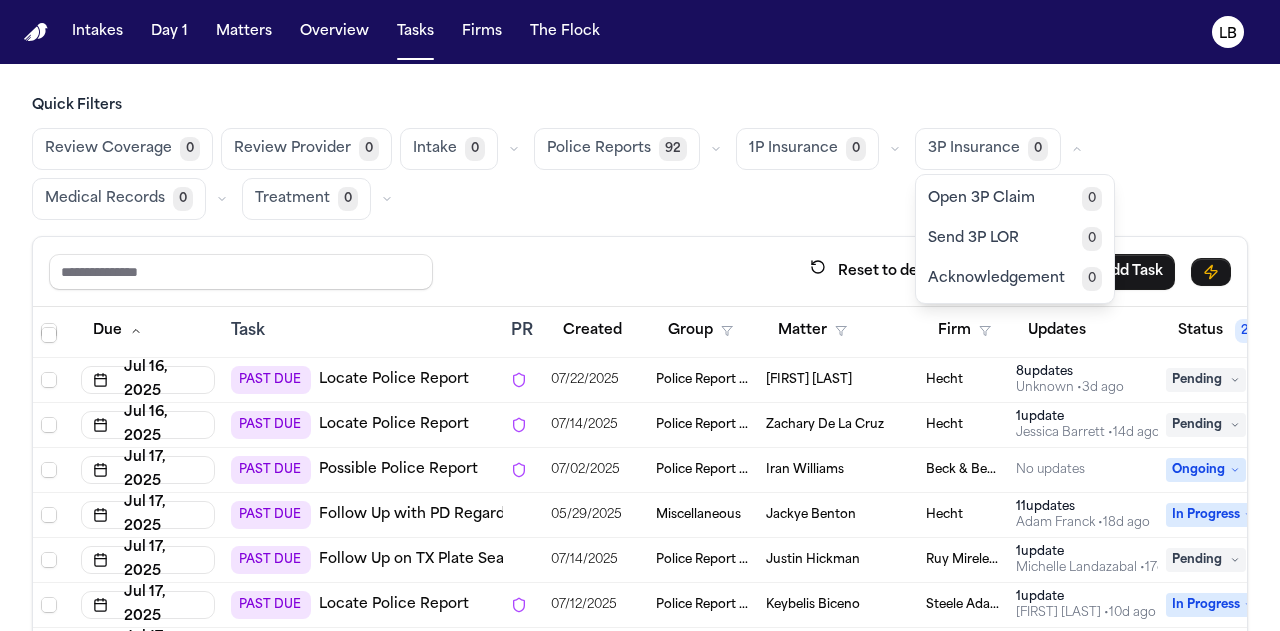 scroll, scrollTop: 1704, scrollLeft: 0, axis: vertical 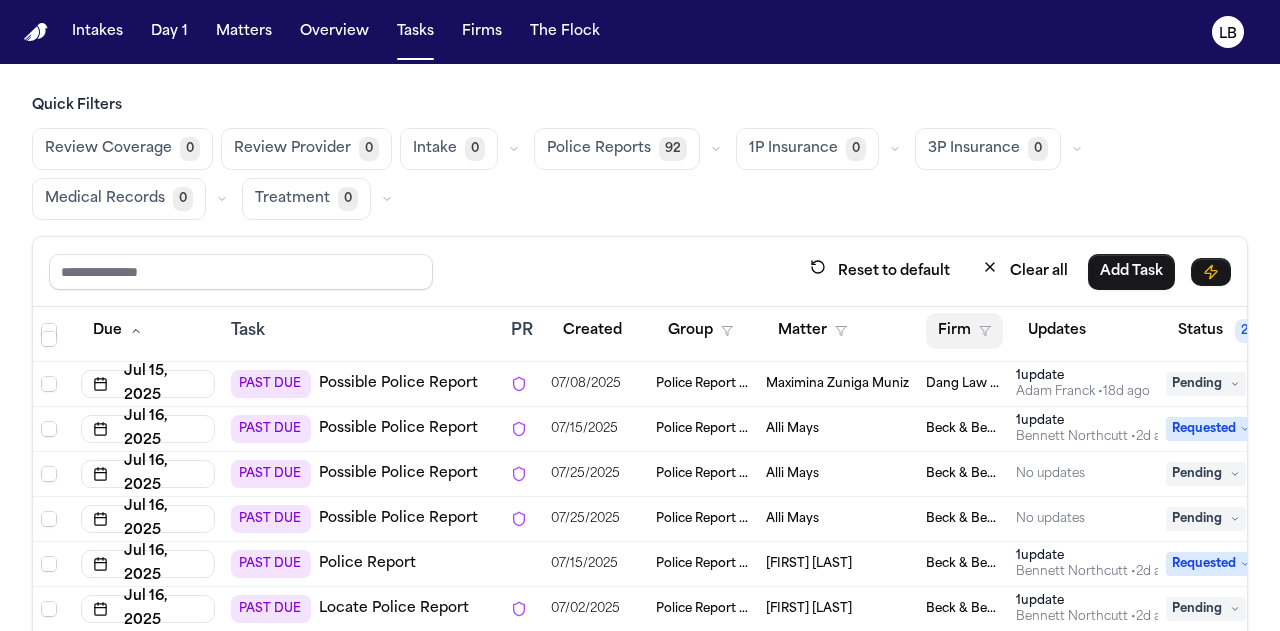 click 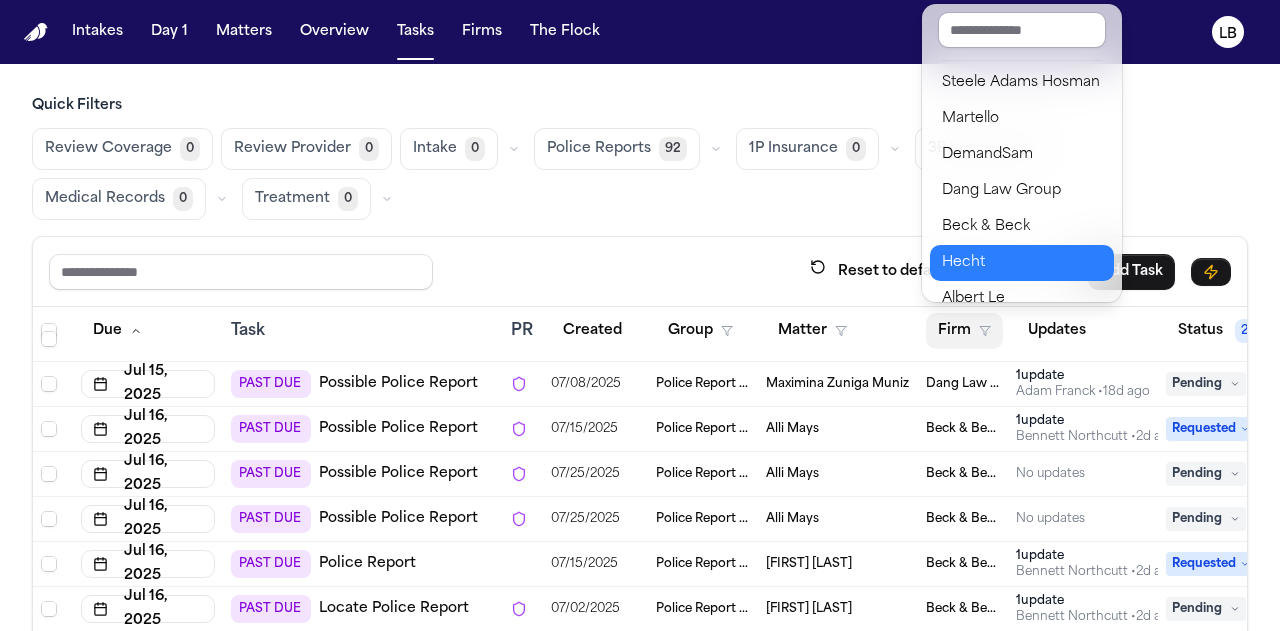 scroll, scrollTop: 290, scrollLeft: 0, axis: vertical 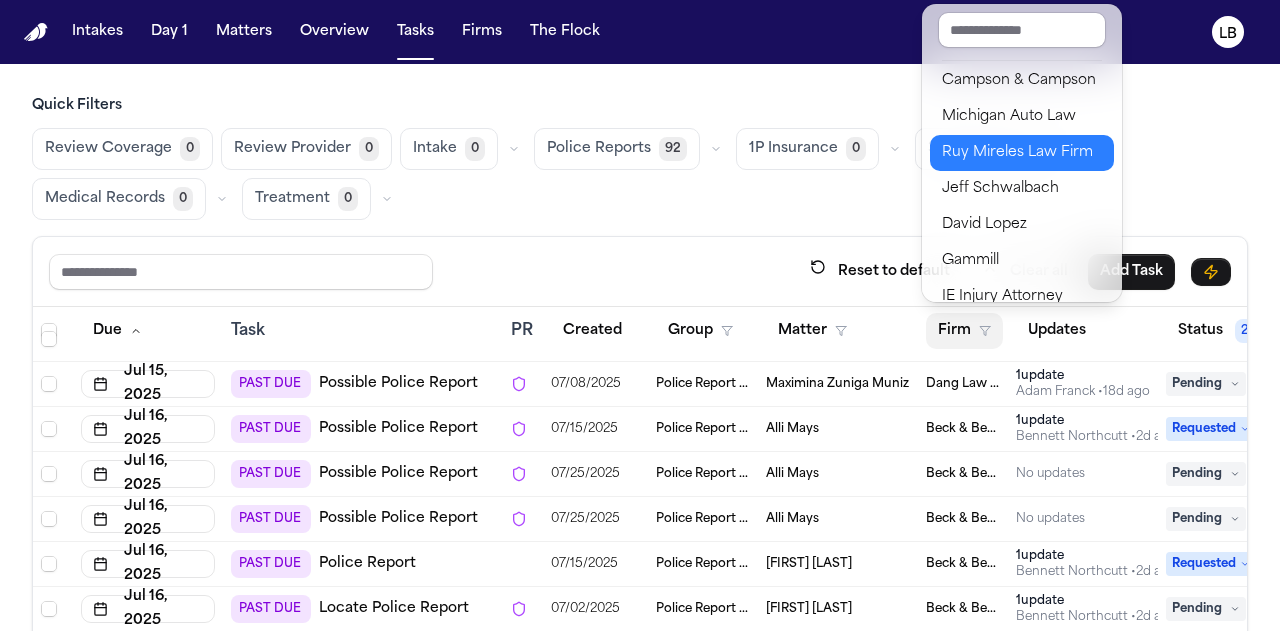 click on "Ruy Mireles Law Firm" at bounding box center [1022, 153] 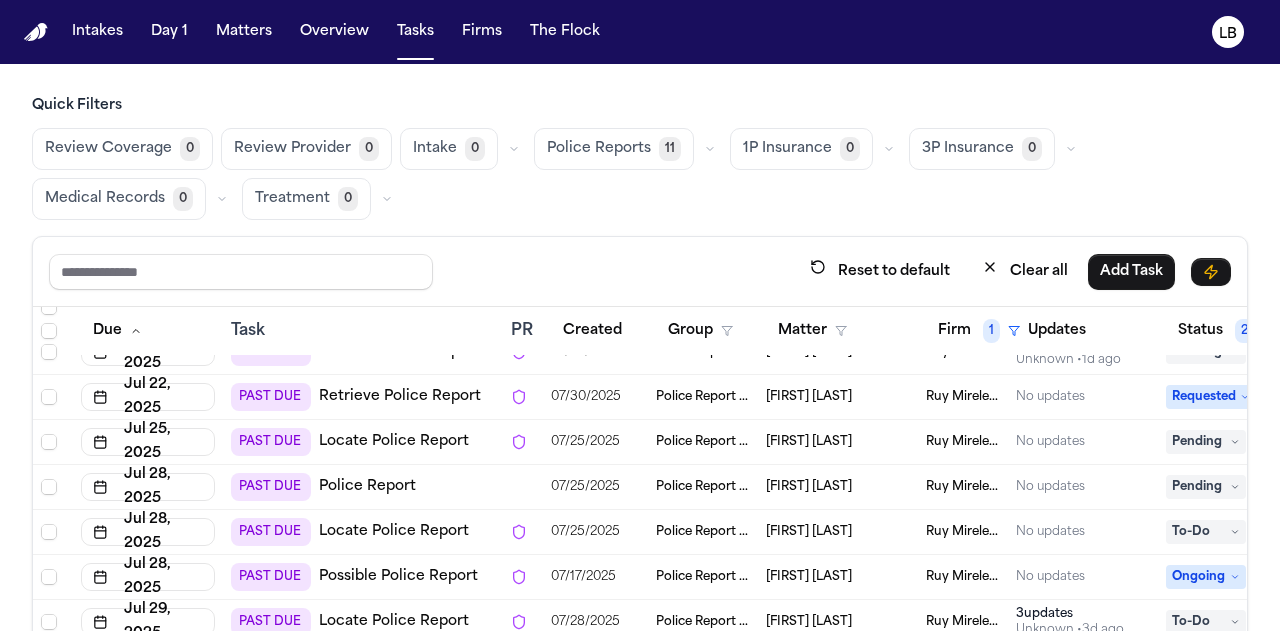 scroll, scrollTop: 147, scrollLeft: 0, axis: vertical 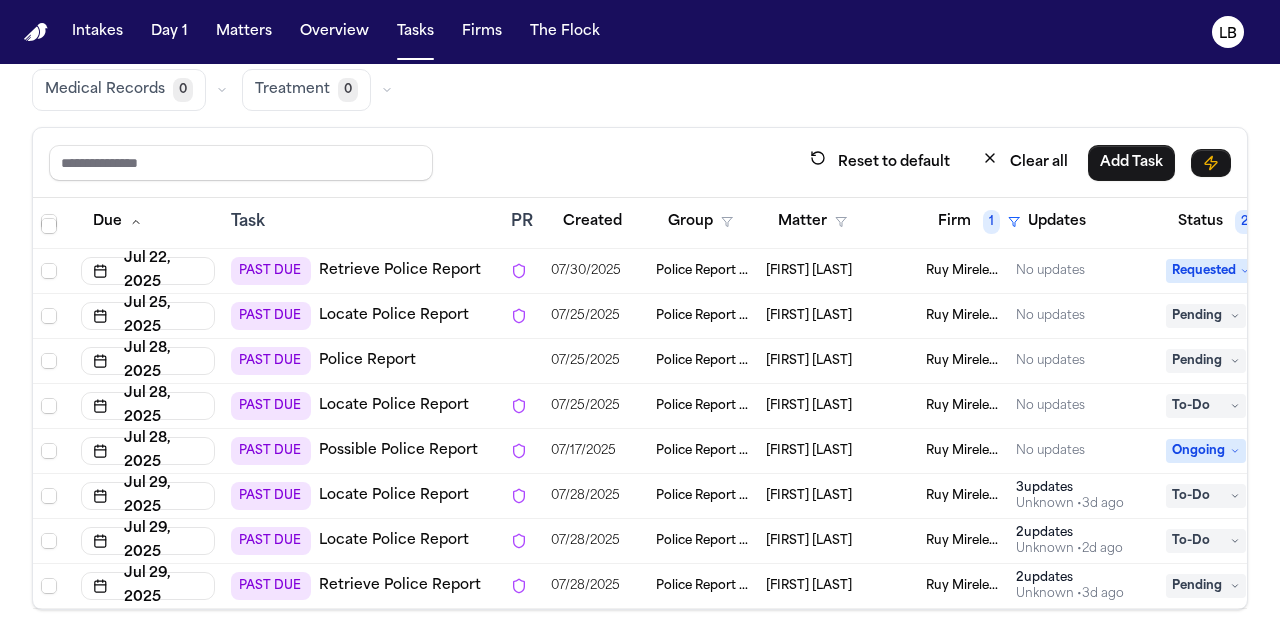 click on "Christopher Wilbon" at bounding box center [809, 496] 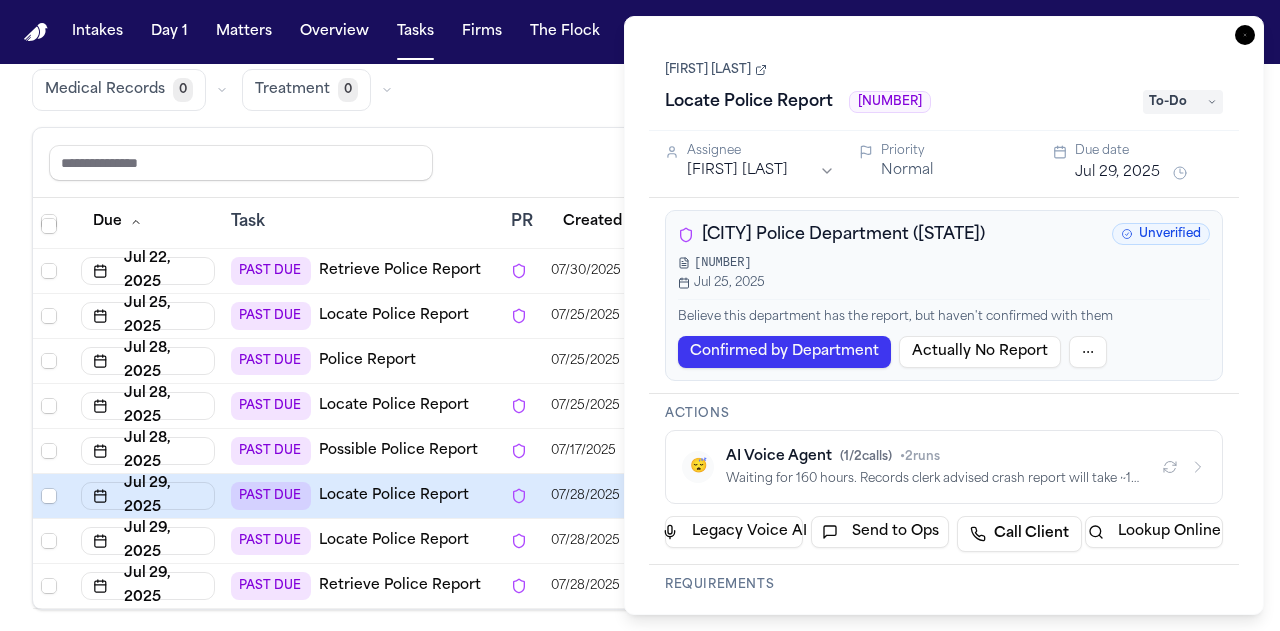 click on "Christopher Wilbon" at bounding box center (716, 70) 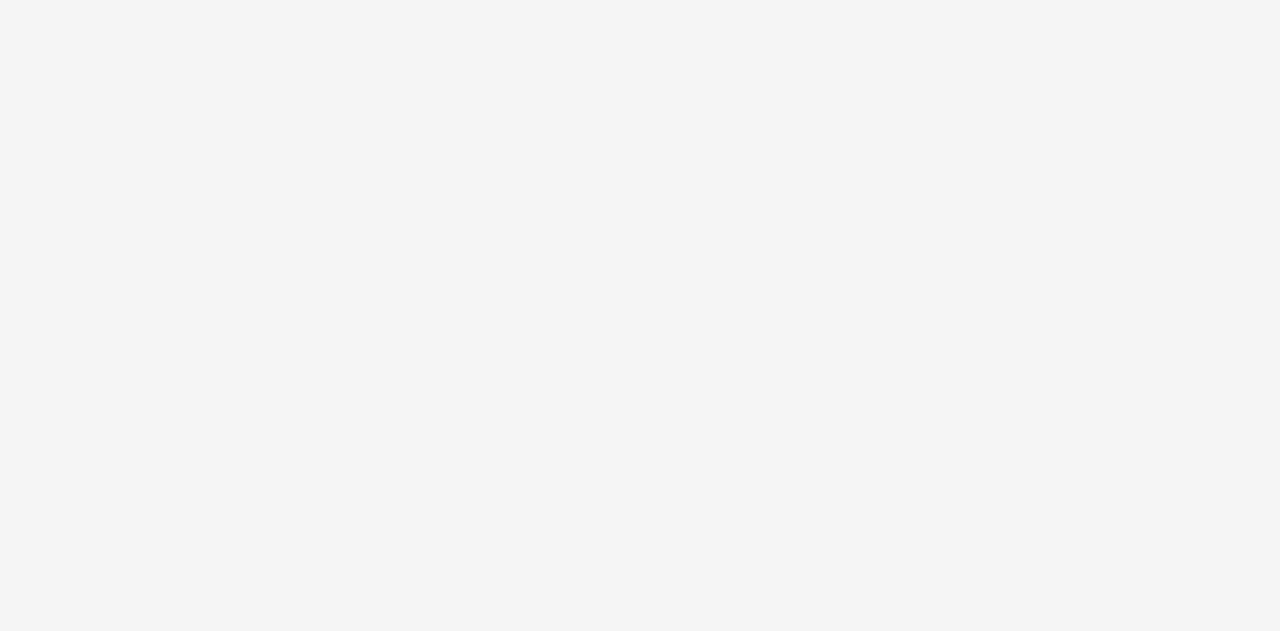 scroll, scrollTop: 0, scrollLeft: 0, axis: both 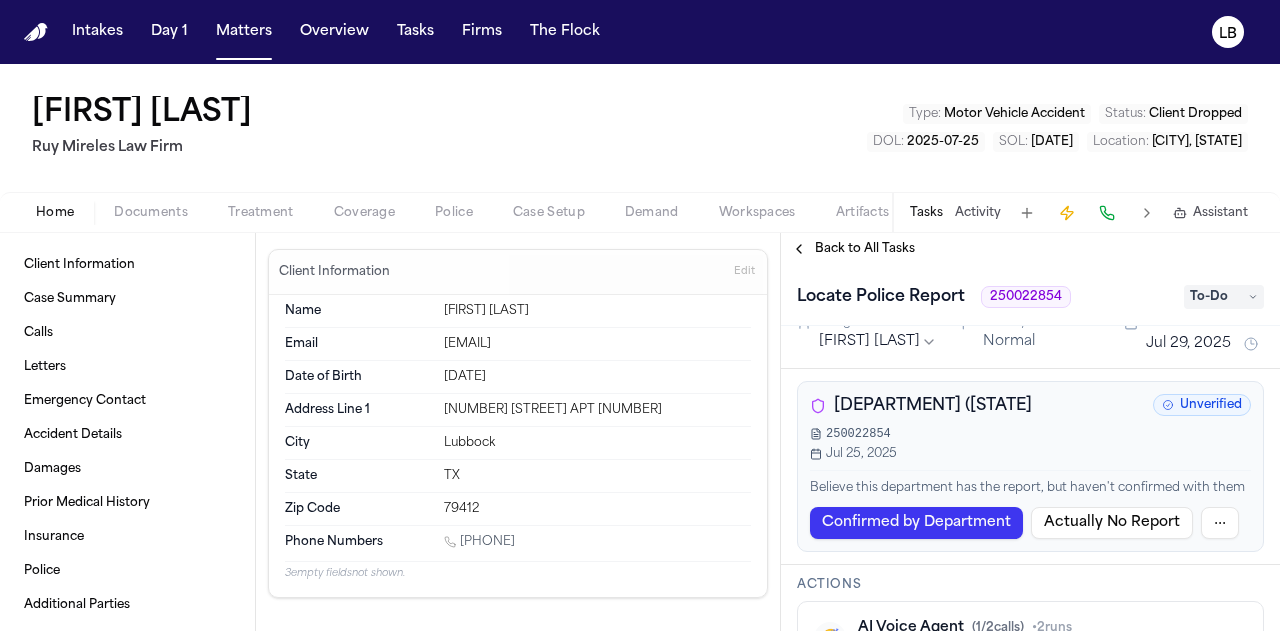 click on "[DEPARTMENT] ([STATE]" at bounding box center [933, 406] 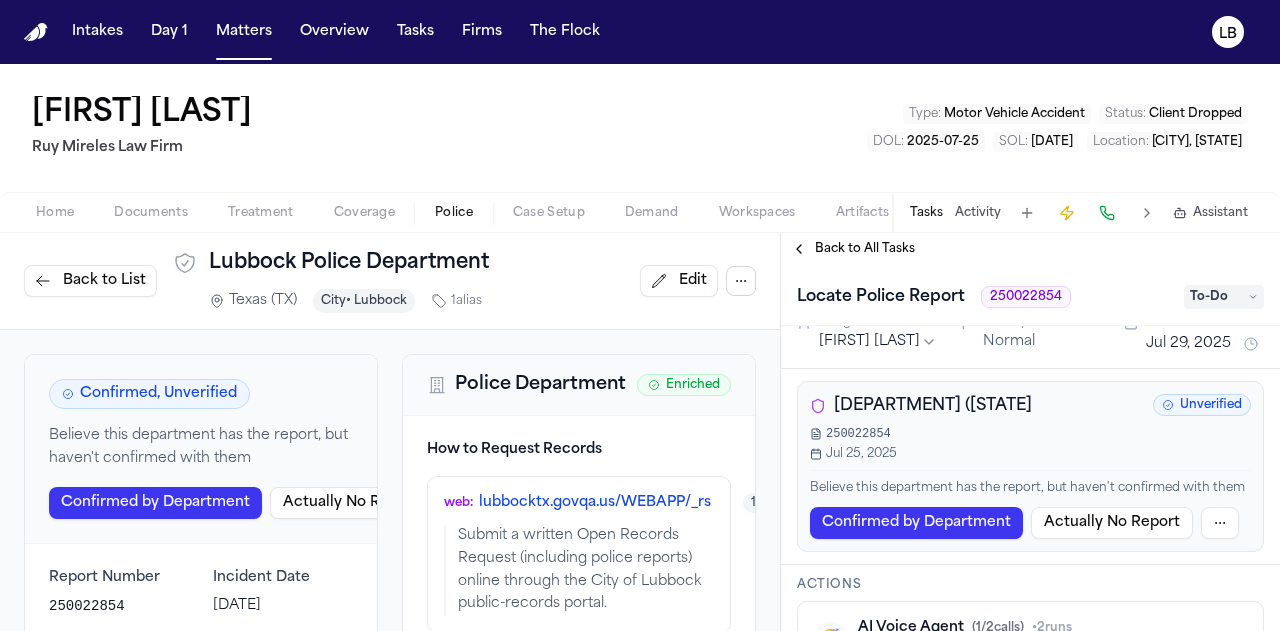drag, startPoint x: 836, startPoint y: 412, endPoint x: 1087, endPoint y: 403, distance: 251.1613 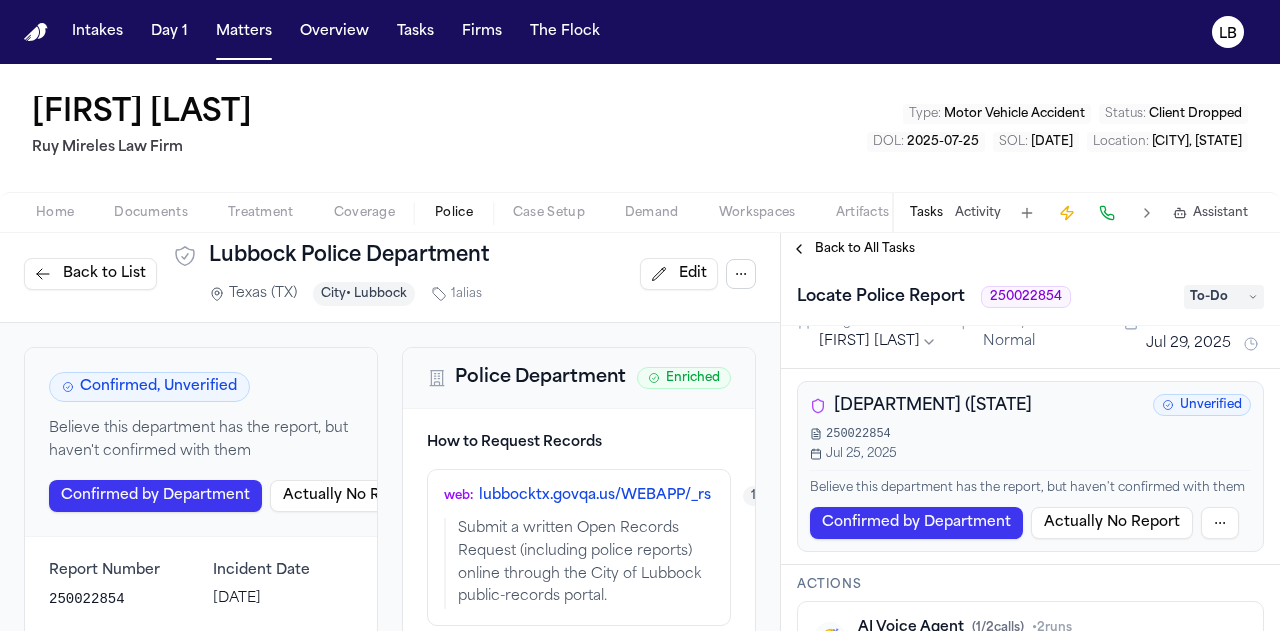 scroll, scrollTop: 12, scrollLeft: 0, axis: vertical 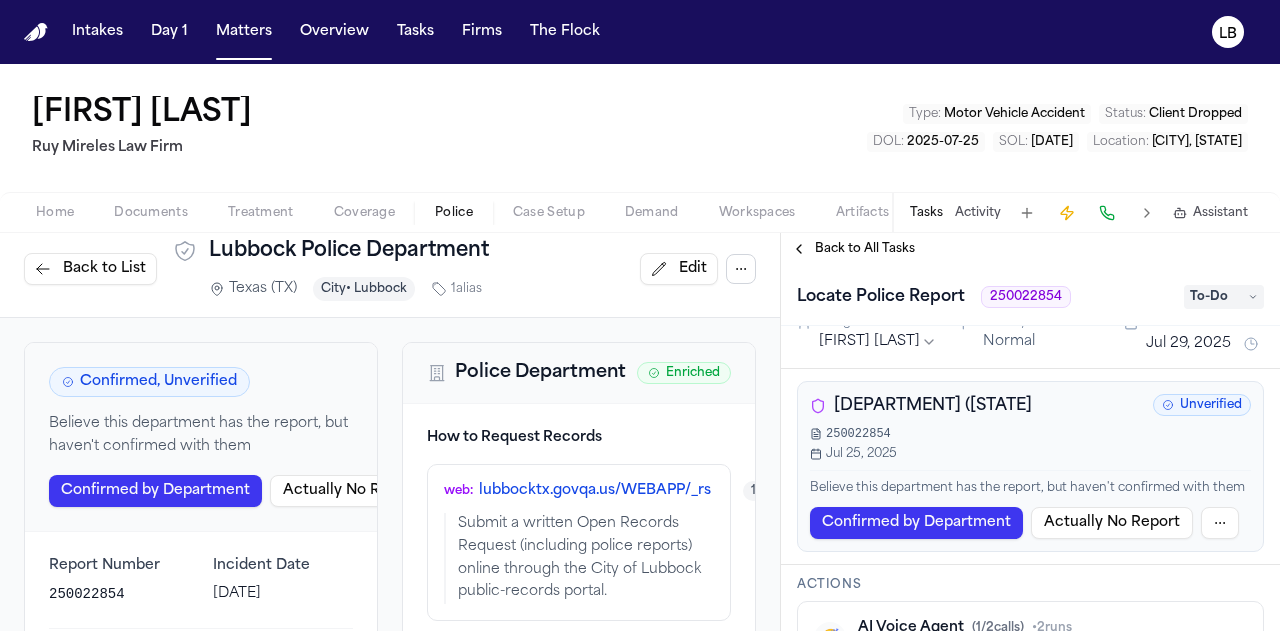 click on "web : lubbocktx.govqa.us/WEBAPP/_rs" at bounding box center (577, 491) 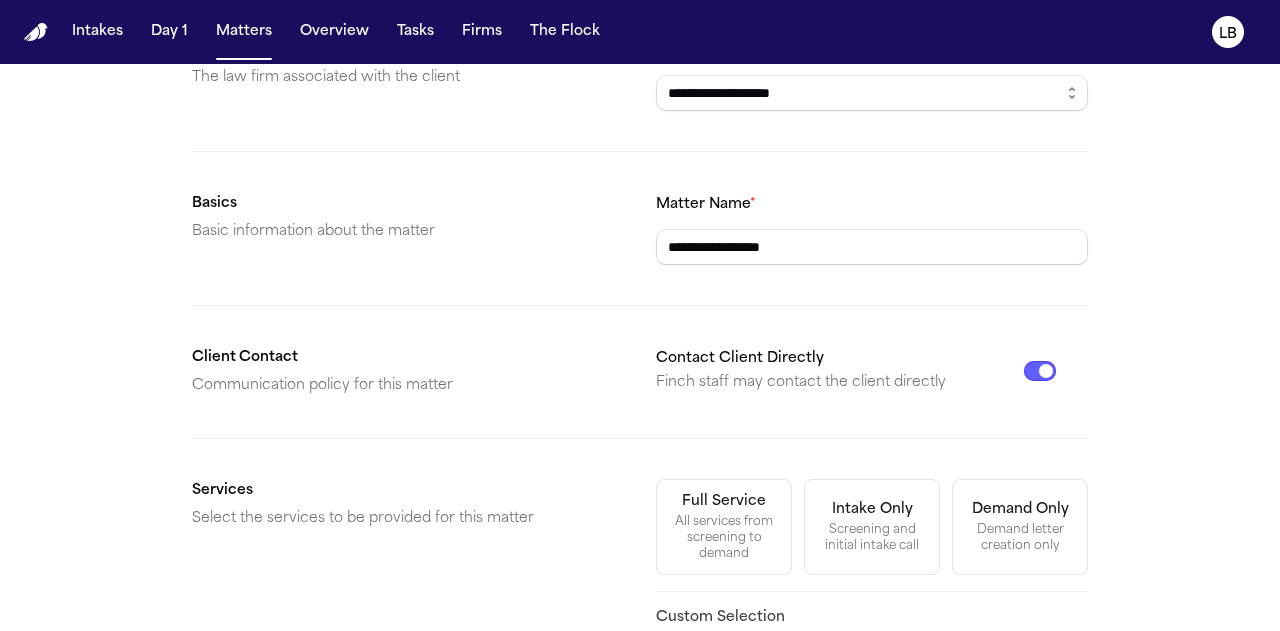 scroll, scrollTop: 196, scrollLeft: 0, axis: vertical 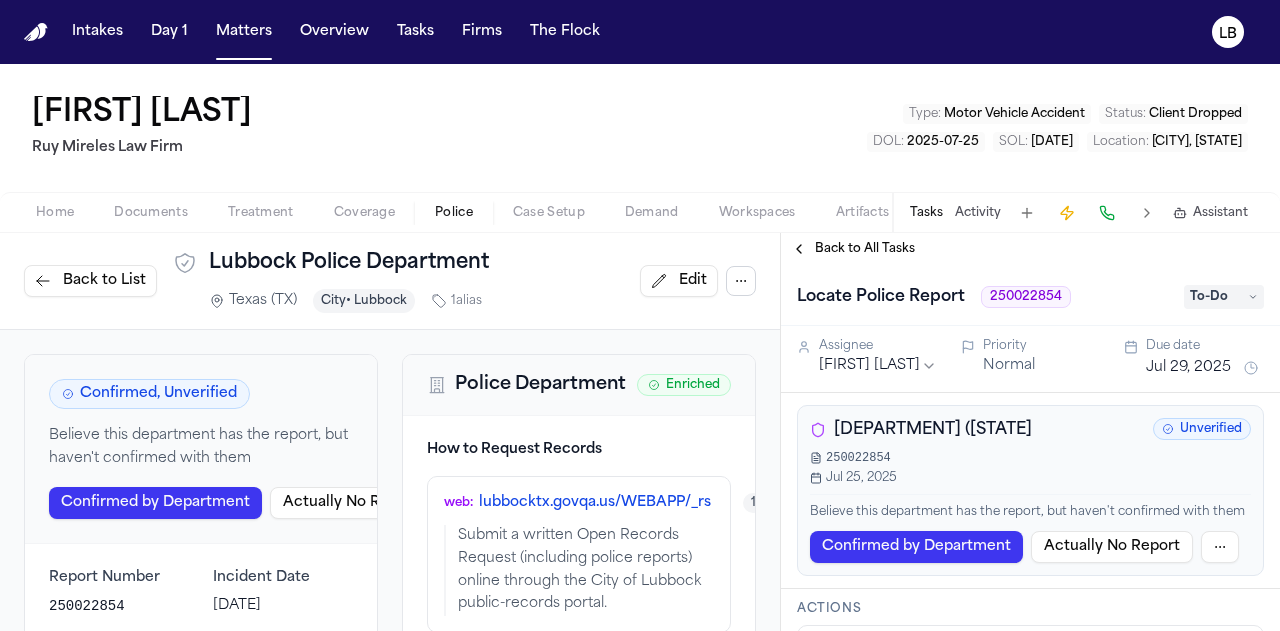 drag, startPoint x: 902, startPoint y: 149, endPoint x: 753, endPoint y: 297, distance: 210.0119 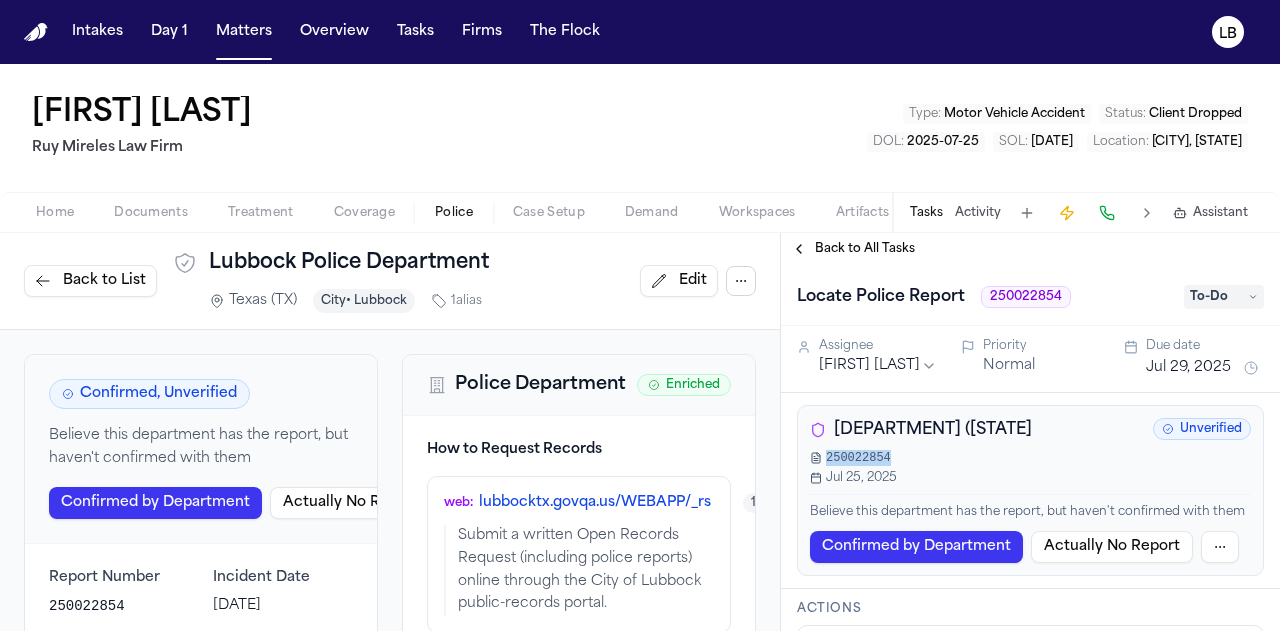 click on "250022854" at bounding box center (858, 458) 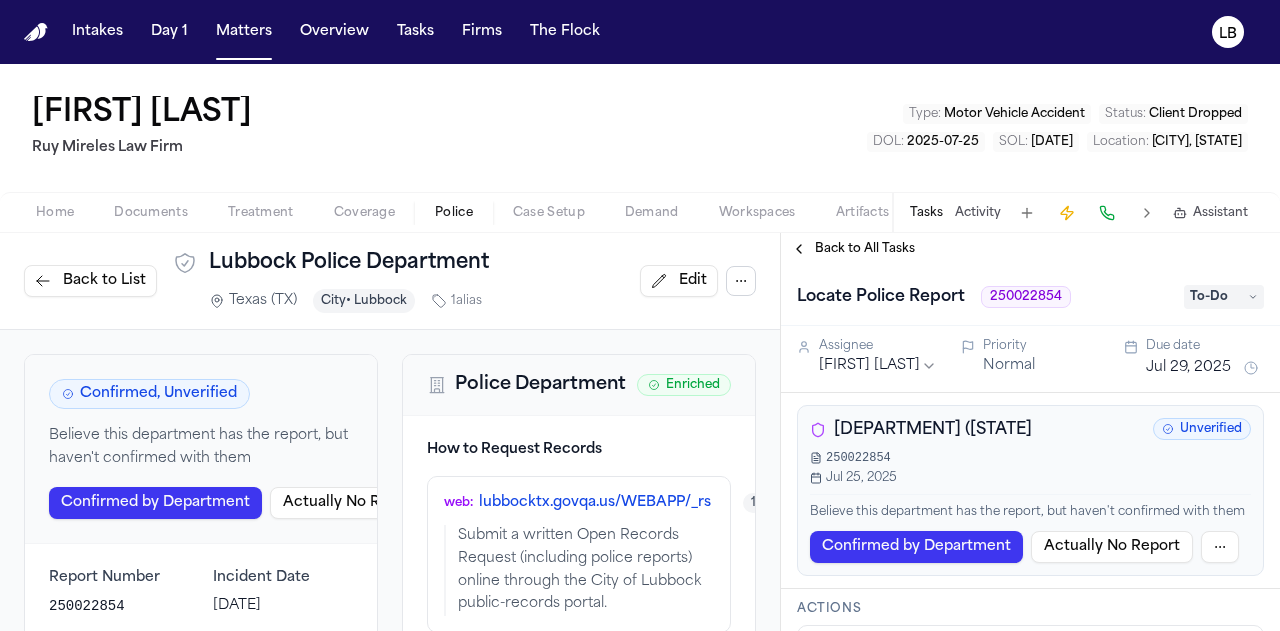 click on "To-Do" at bounding box center (1224, 297) 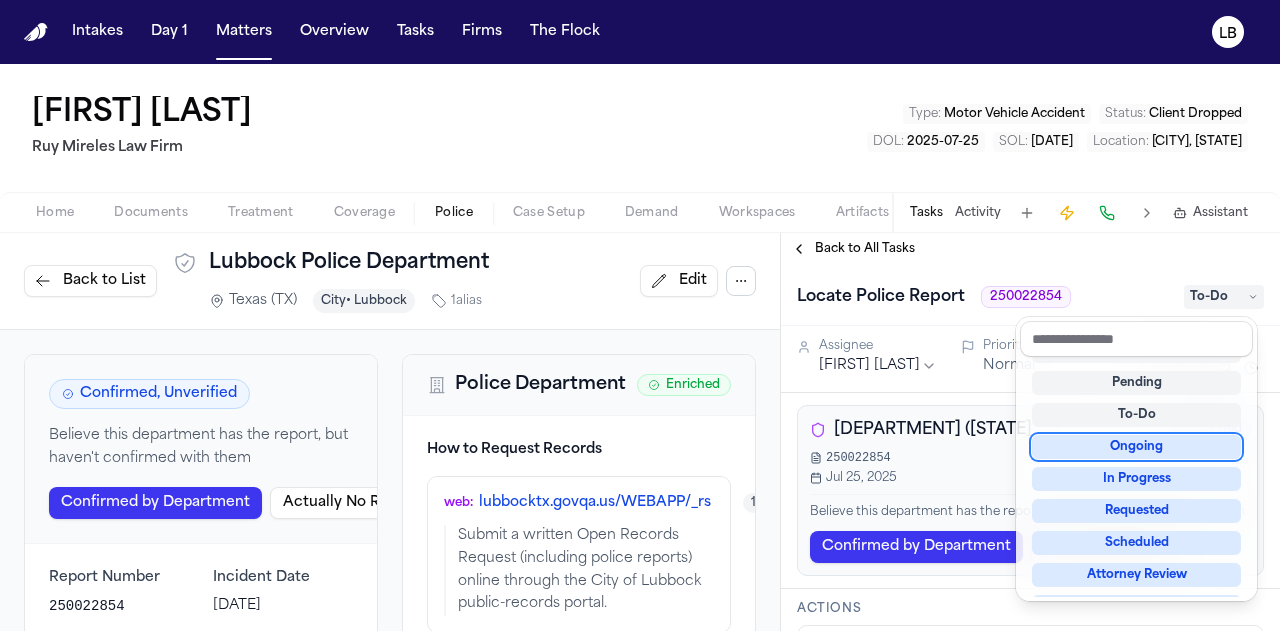 scroll, scrollTop: 26, scrollLeft: 0, axis: vertical 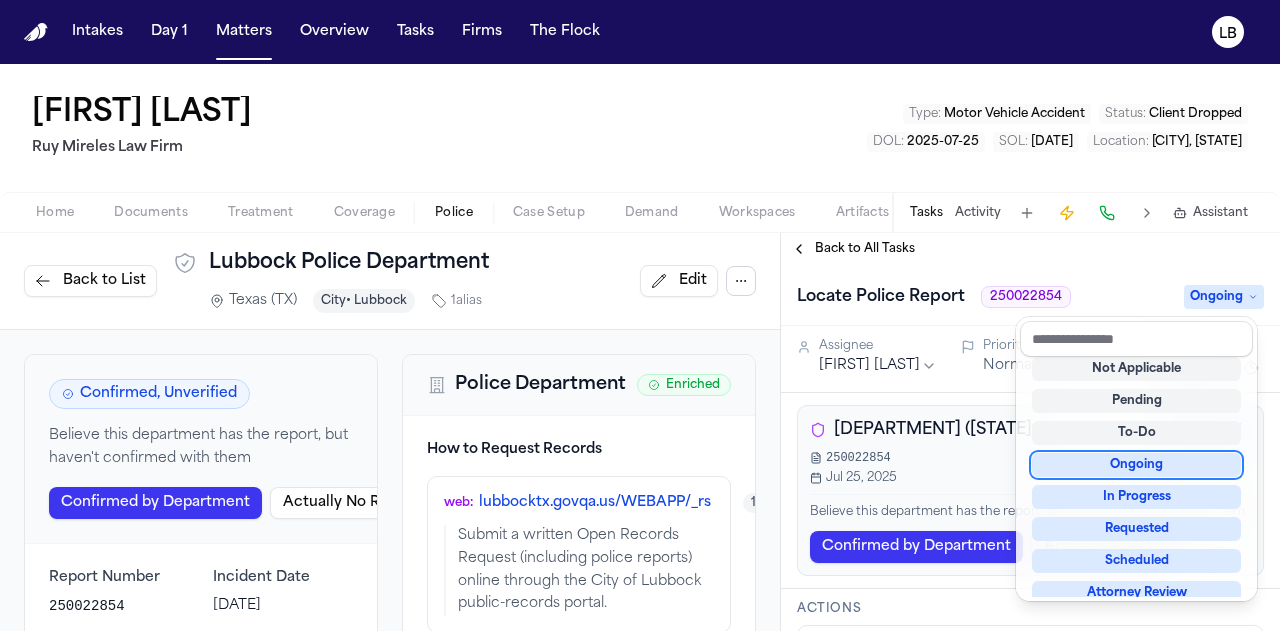 click on "Ongoing" at bounding box center (1136, 465) 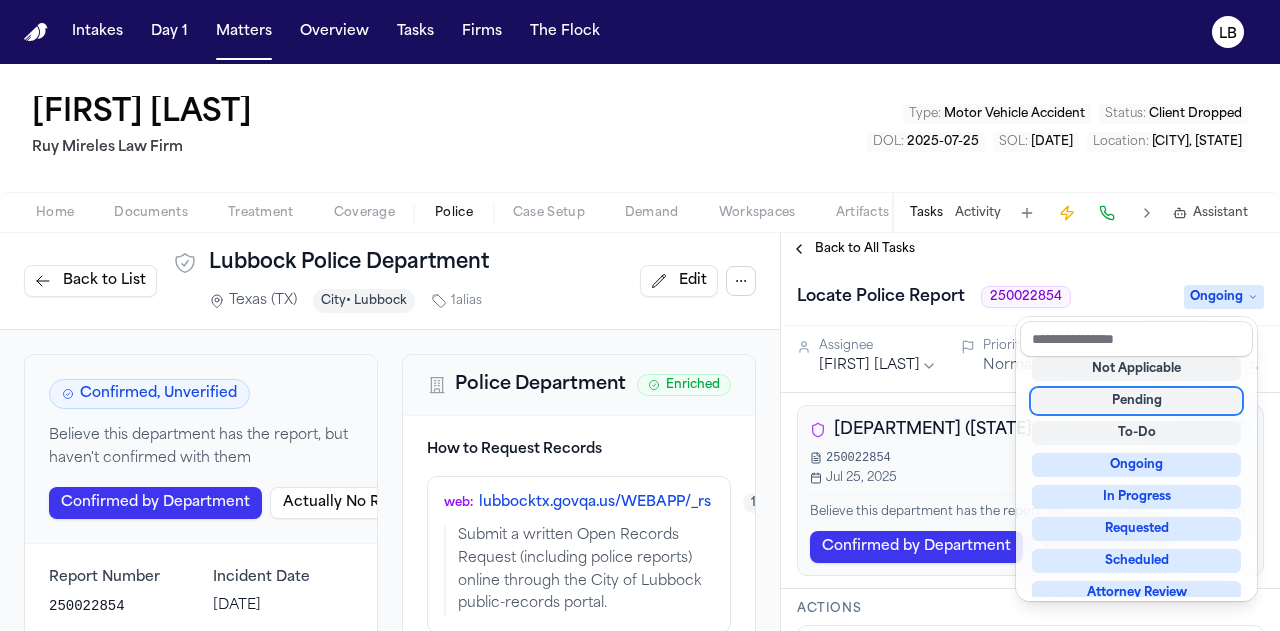 click on "Christopher Wilbon Ruy Mireles Law Firm Type :   Motor Vehicle Accident Status :   Client Dropped DOL :   2025-07-25 SOL :   2027-07-25 Location :   Lubbock, TX Home Documents Treatment Coverage Police Case Setup Demand Workspaces Artifacts Tasks Activity Assistant Back to List Lubbock Police Department Texas (TX) City  • Lubbock 1  alias Edit Confirmed, Unverified Believe this department has the report, but haven't confirmed with them Confirmed by Department Actually No Report Report Number 250022854 Incident Date July 24, 2025 Description The City of Lubbock Police Department responded to the crash and generated police report #250022854. Status Notes Client and client-rep both stated Lubbock PD responded and issued report #250022854 during intake call/e-mails (07/25/25). No primary confirmation from Records yet; report expected via LPD GovQA or LexisNexis. Next: submit open-records request and phone follow-up to verify release. Police Department Enriched How to Request Records web : 1 web : 1 BuyCrash : 1" at bounding box center (640, 347) 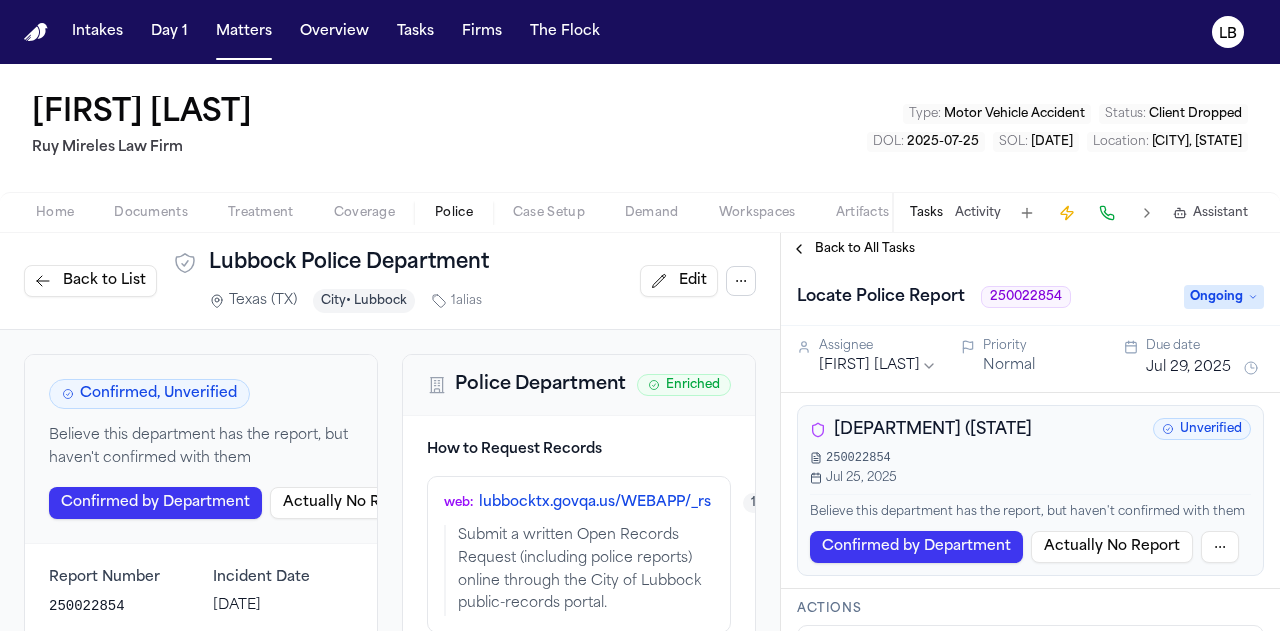 click on "Activity" at bounding box center [978, 213] 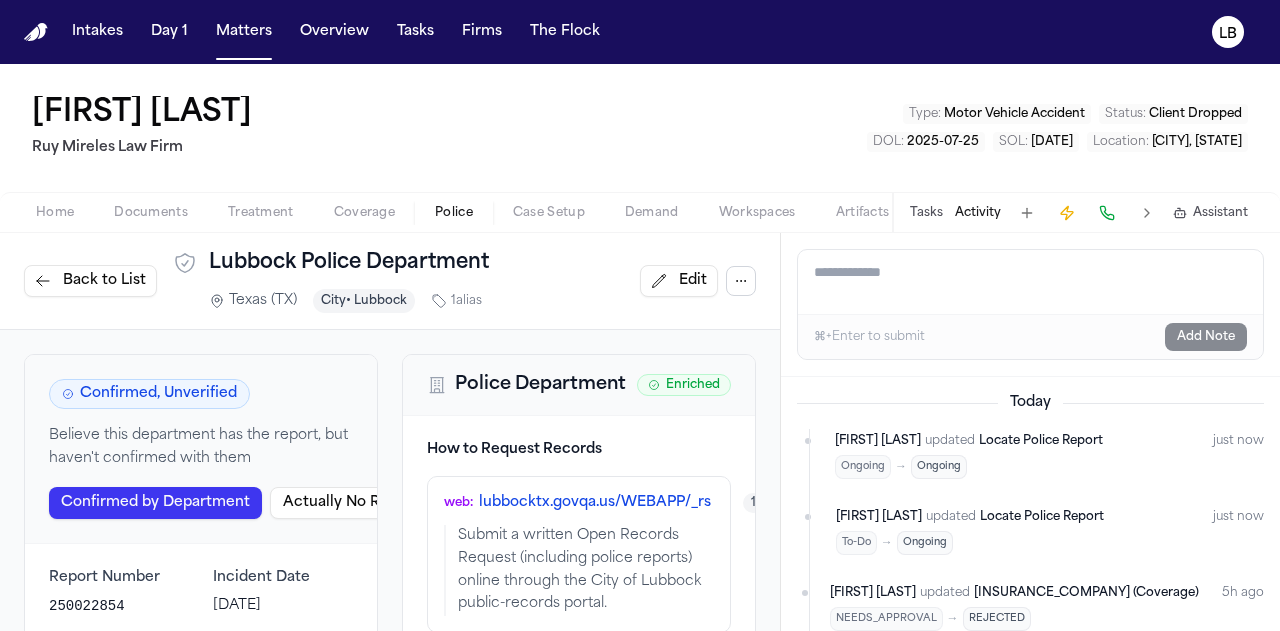 click on "Add a note to this matter" at bounding box center [1030, 282] 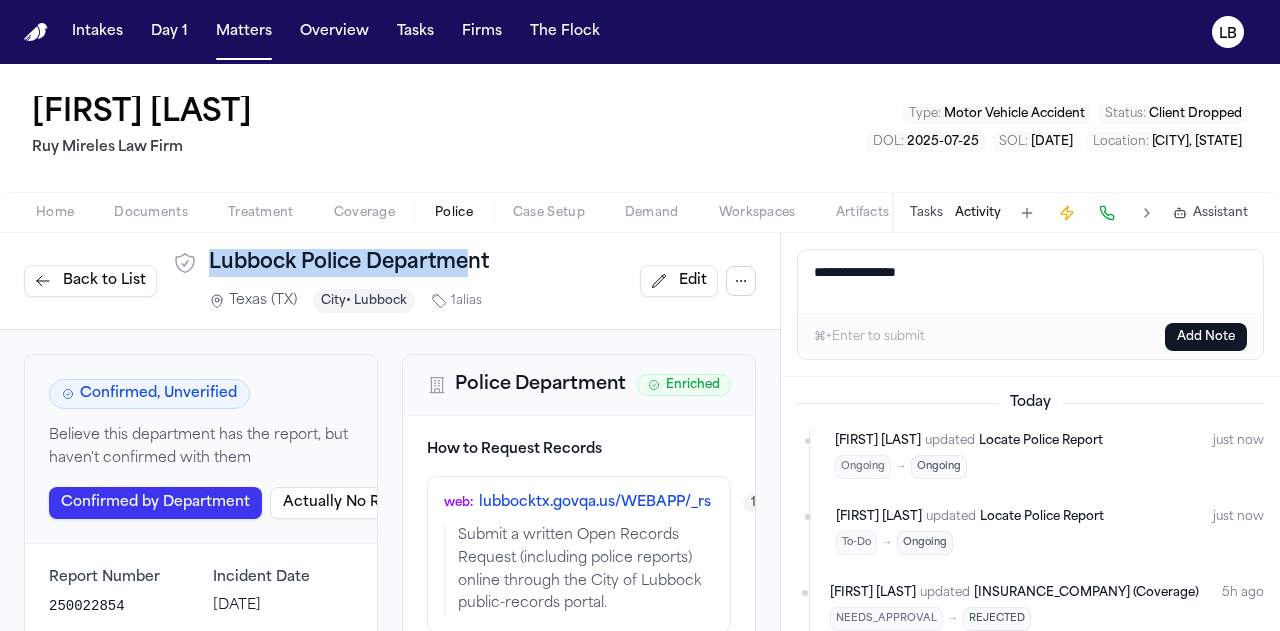 drag, startPoint x: 208, startPoint y: 262, endPoint x: 470, endPoint y: 250, distance: 262.27466 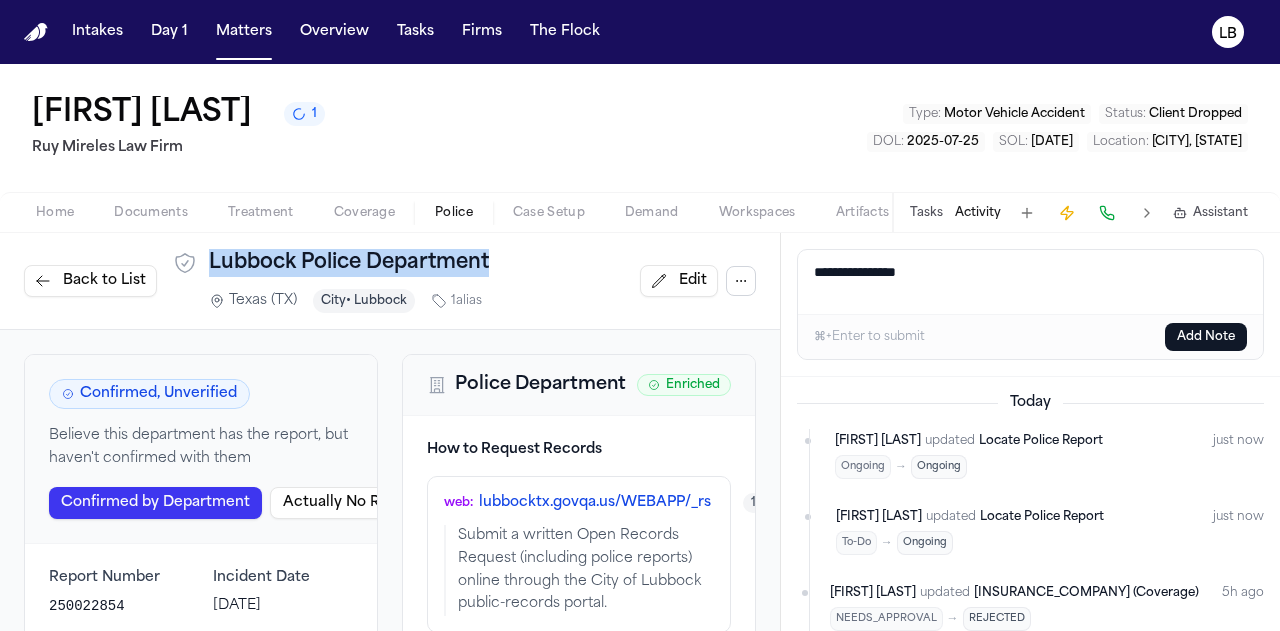 drag, startPoint x: 498, startPoint y: 251, endPoint x: 191, endPoint y: 265, distance: 307.31906 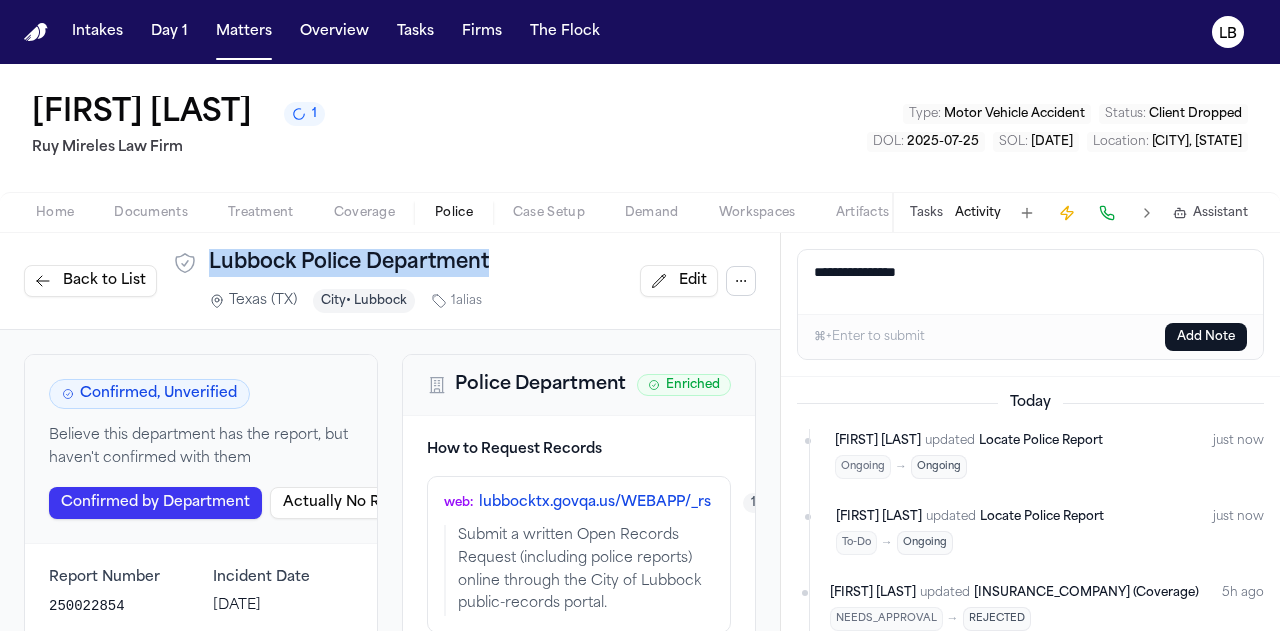 click on "Back to List Lubbock Police Department Texas (TX) City  • Lubbock 1  alias Edit" at bounding box center (390, 281) 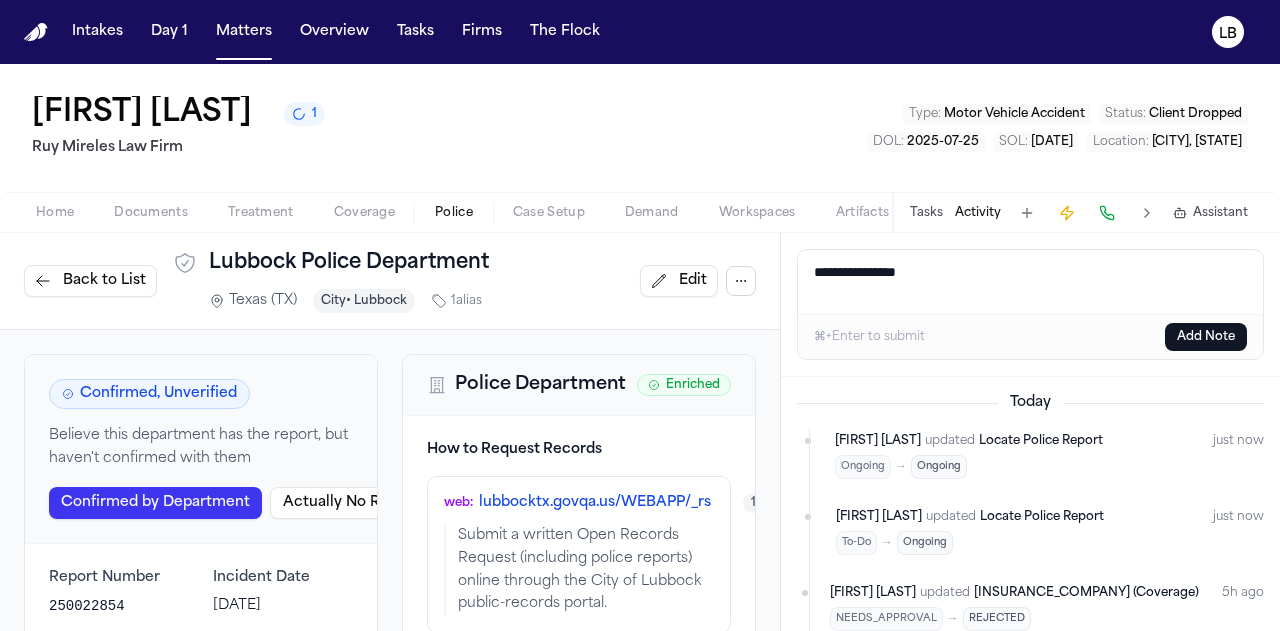click on "**********" at bounding box center [1031, 282] 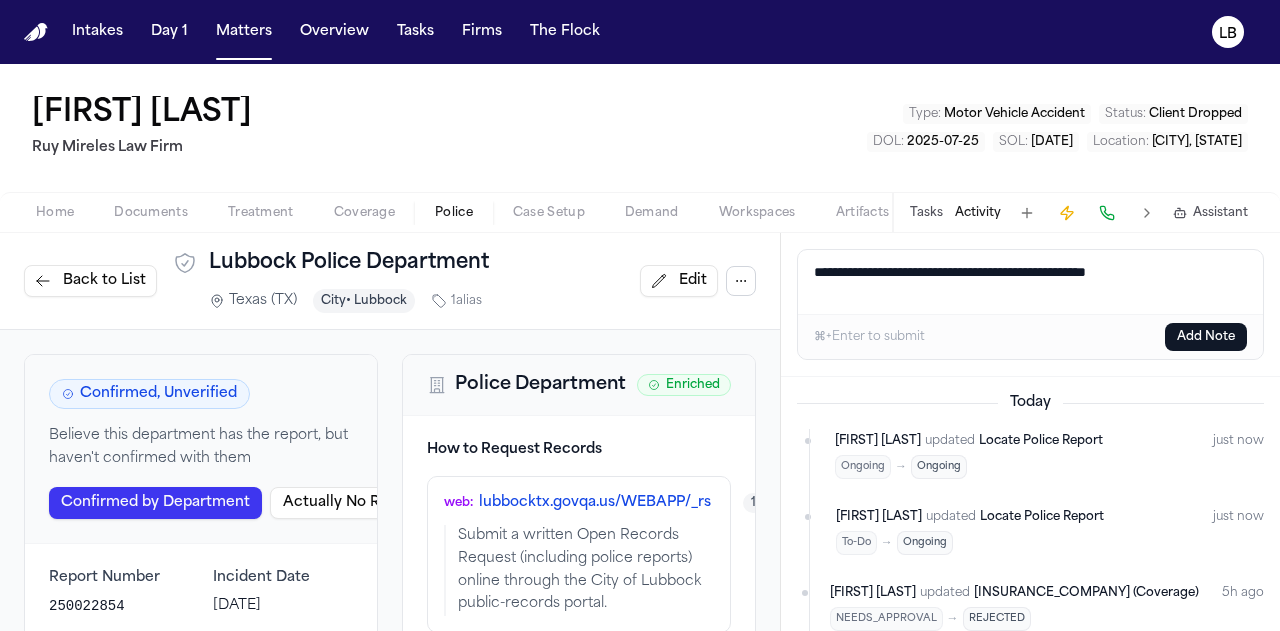 paste on "**********" 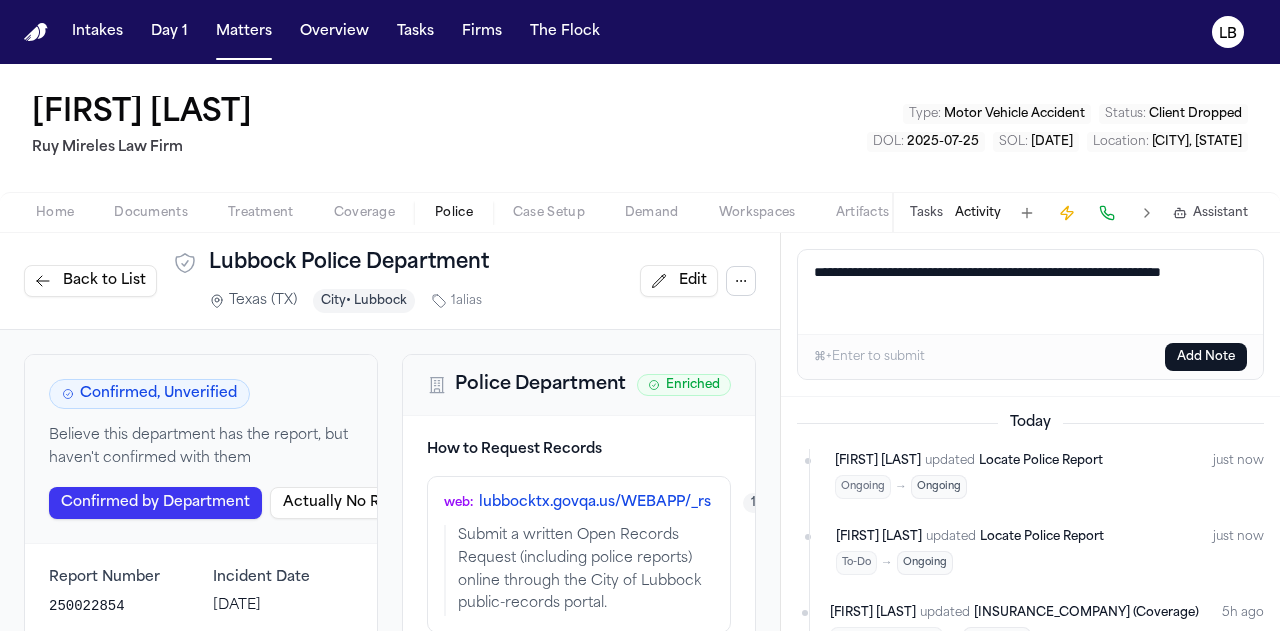 type on "**********" 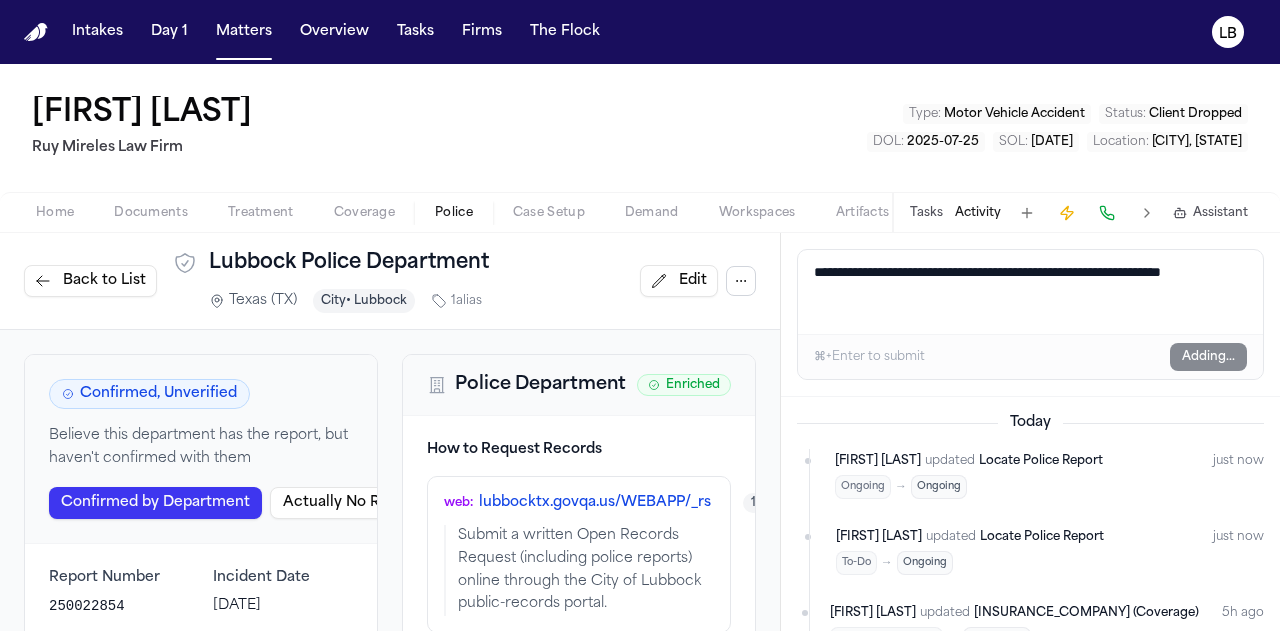 type 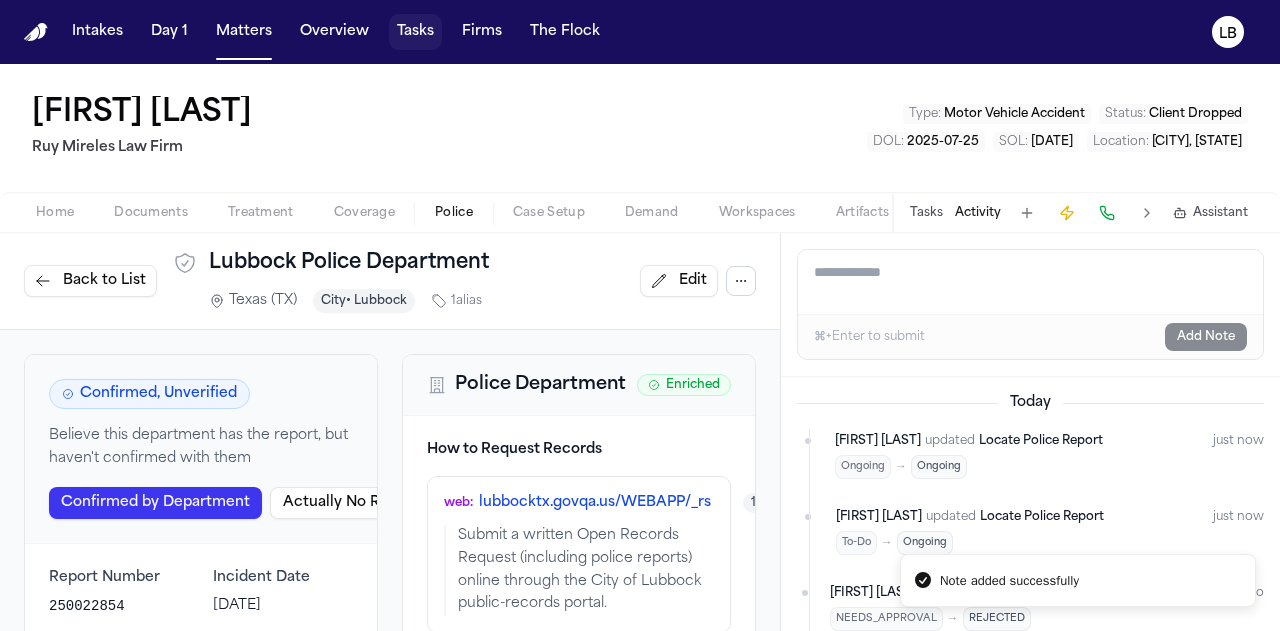 click on "Tasks" at bounding box center [415, 32] 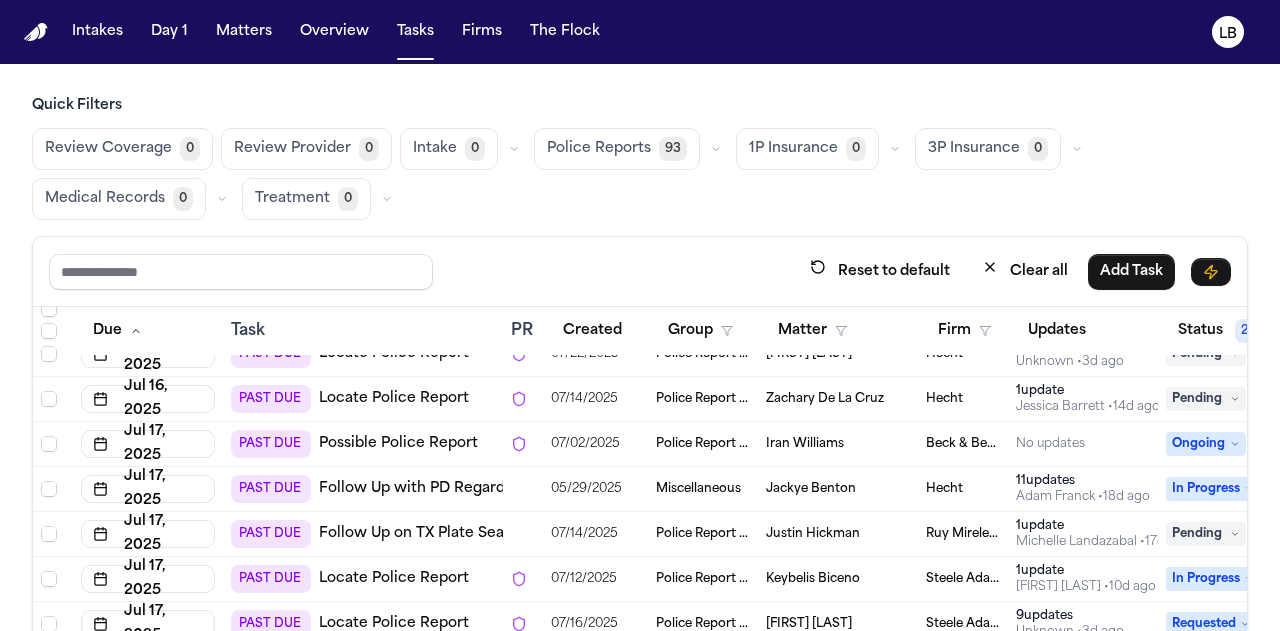 scroll, scrollTop: 2314, scrollLeft: 0, axis: vertical 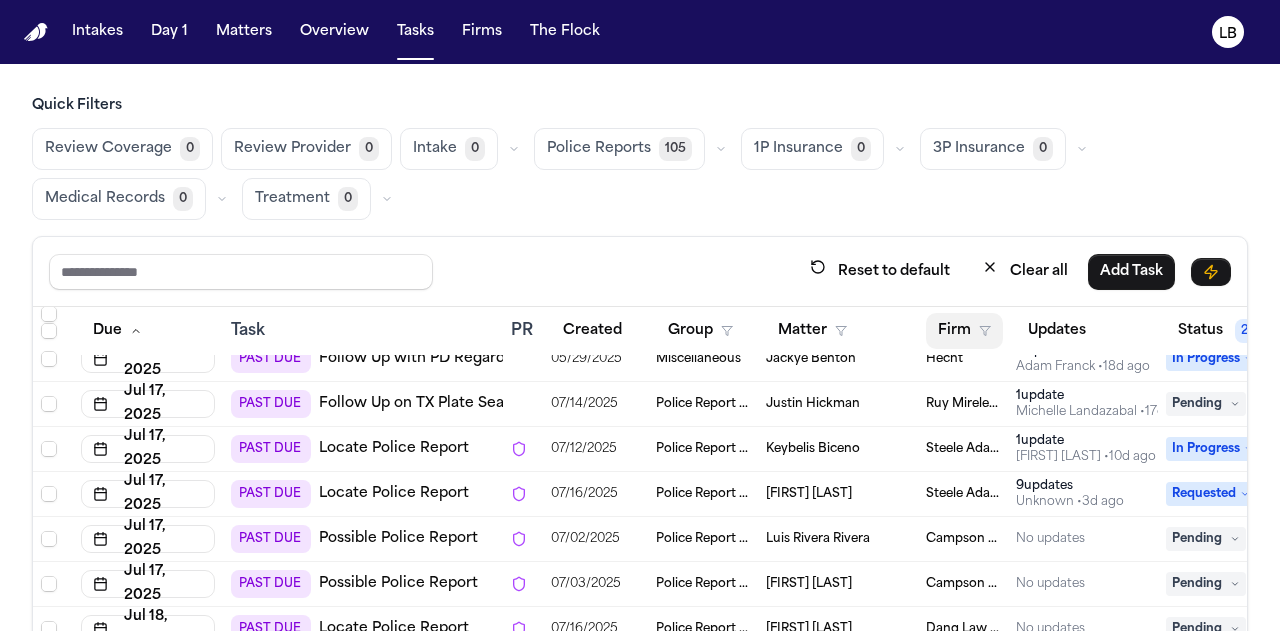 click on "Firm" at bounding box center [964, 331] 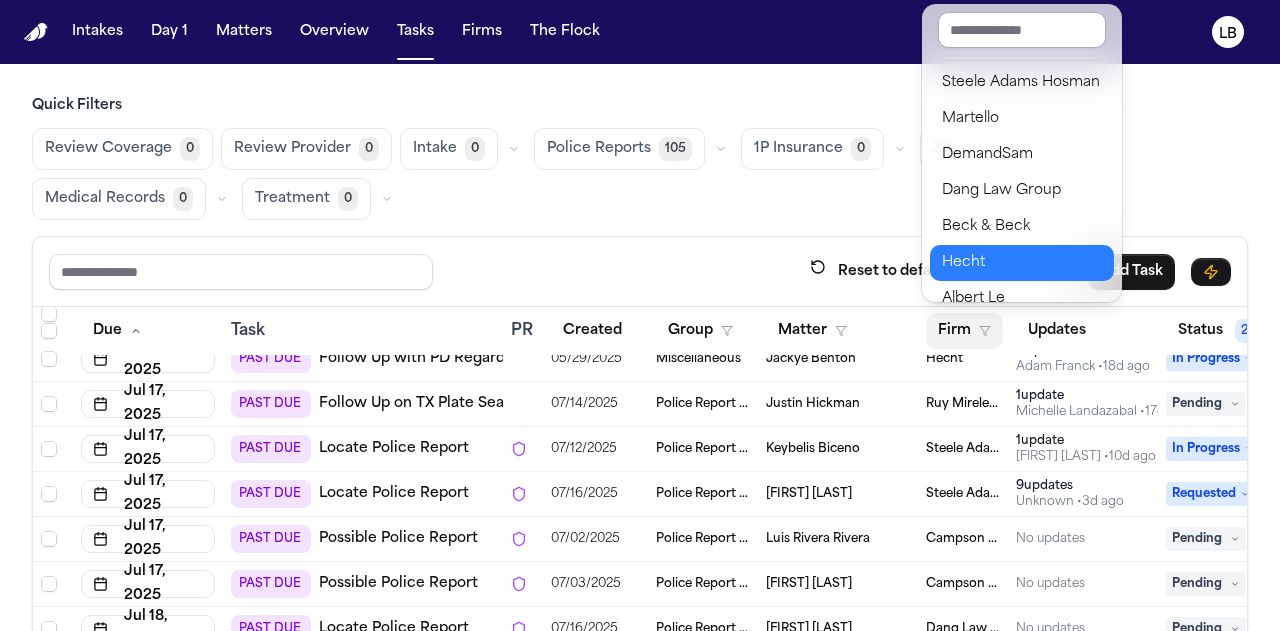 scroll, scrollTop: 290, scrollLeft: 0, axis: vertical 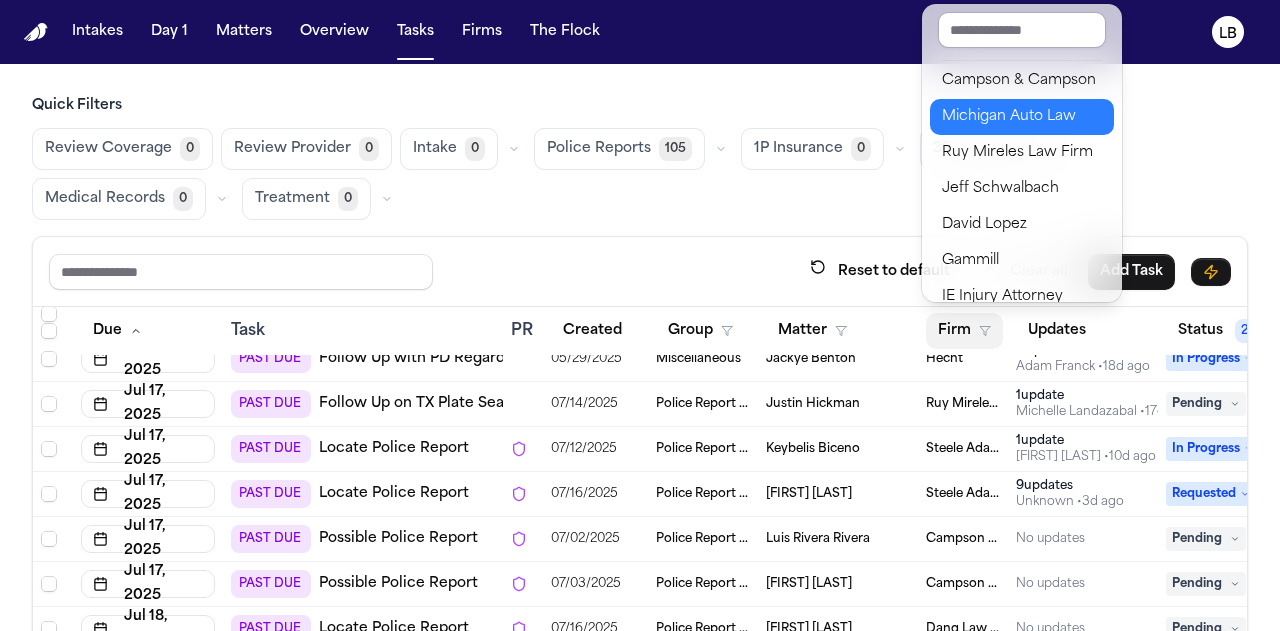 click on "Michigan Auto Law" at bounding box center (1022, 117) 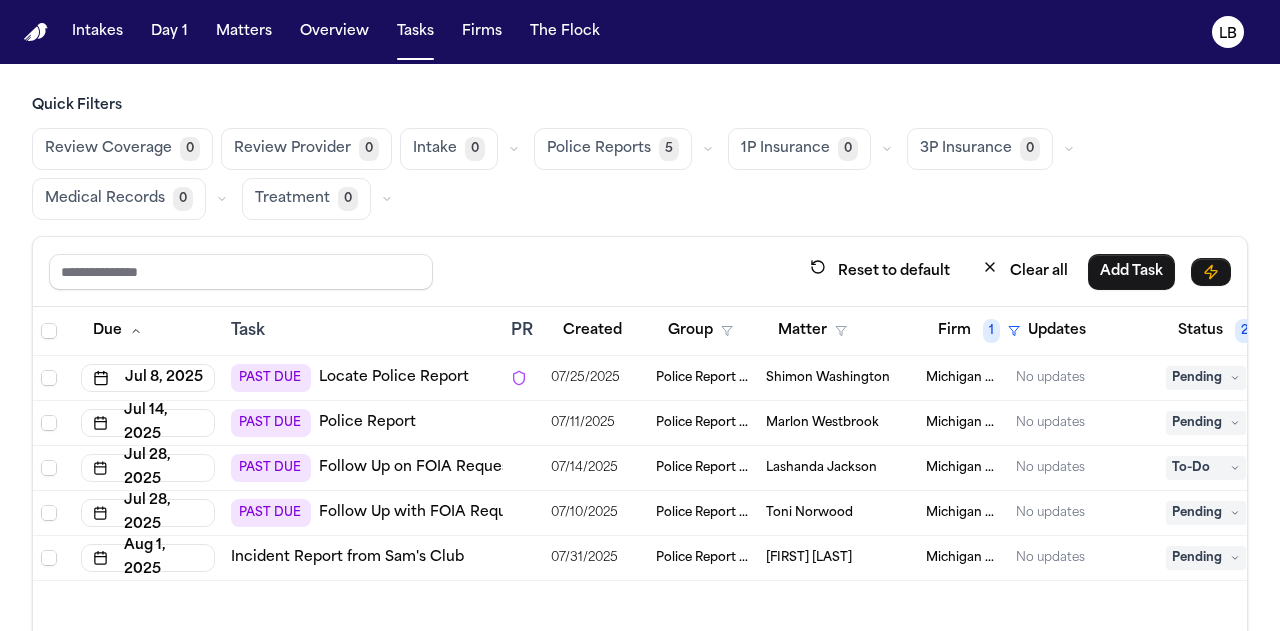 scroll, scrollTop: 0, scrollLeft: 0, axis: both 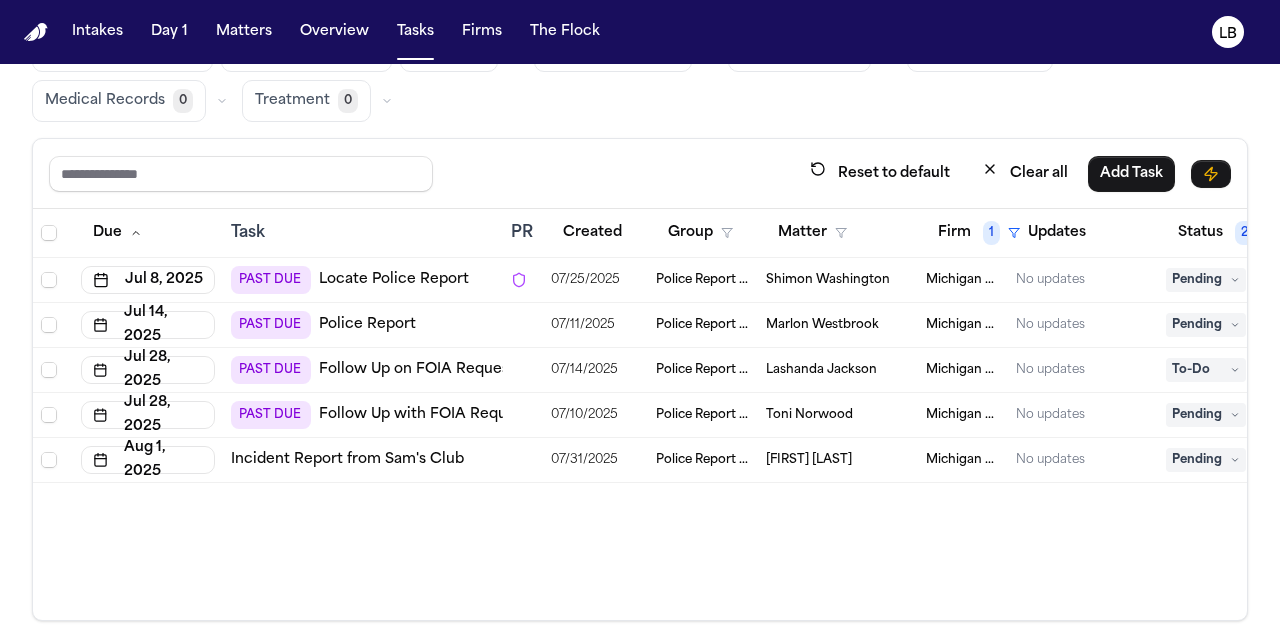 click on "Locate Police Report" at bounding box center [394, 280] 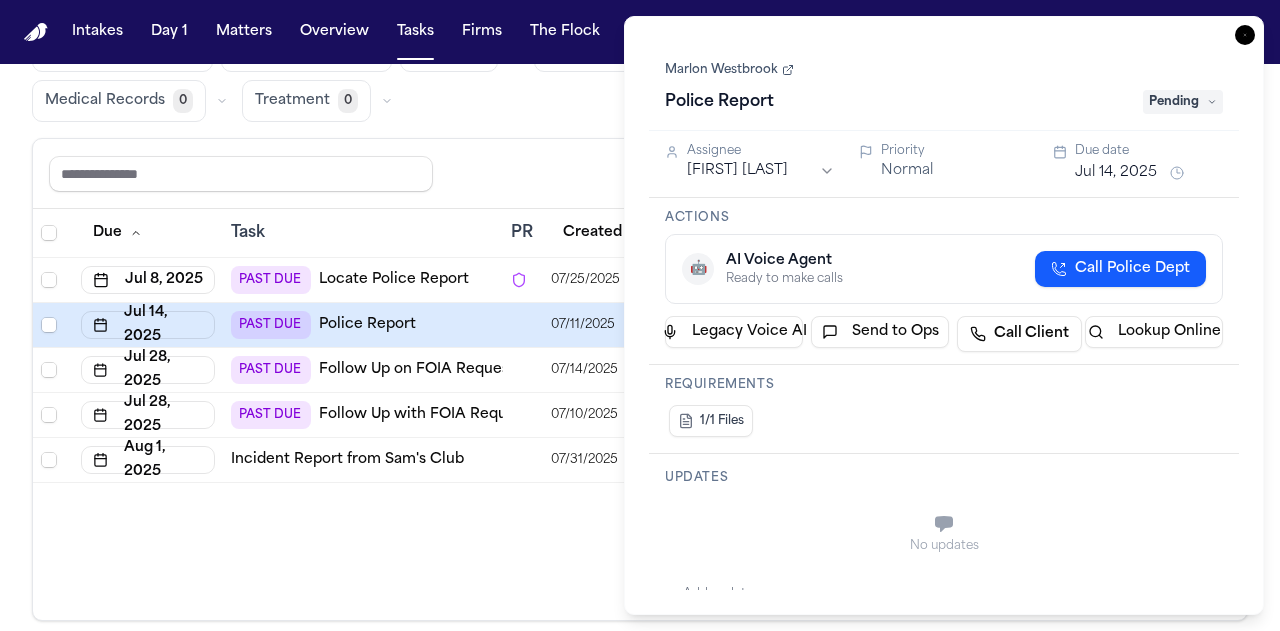 click on "Marlon Westbrook" at bounding box center [729, 70] 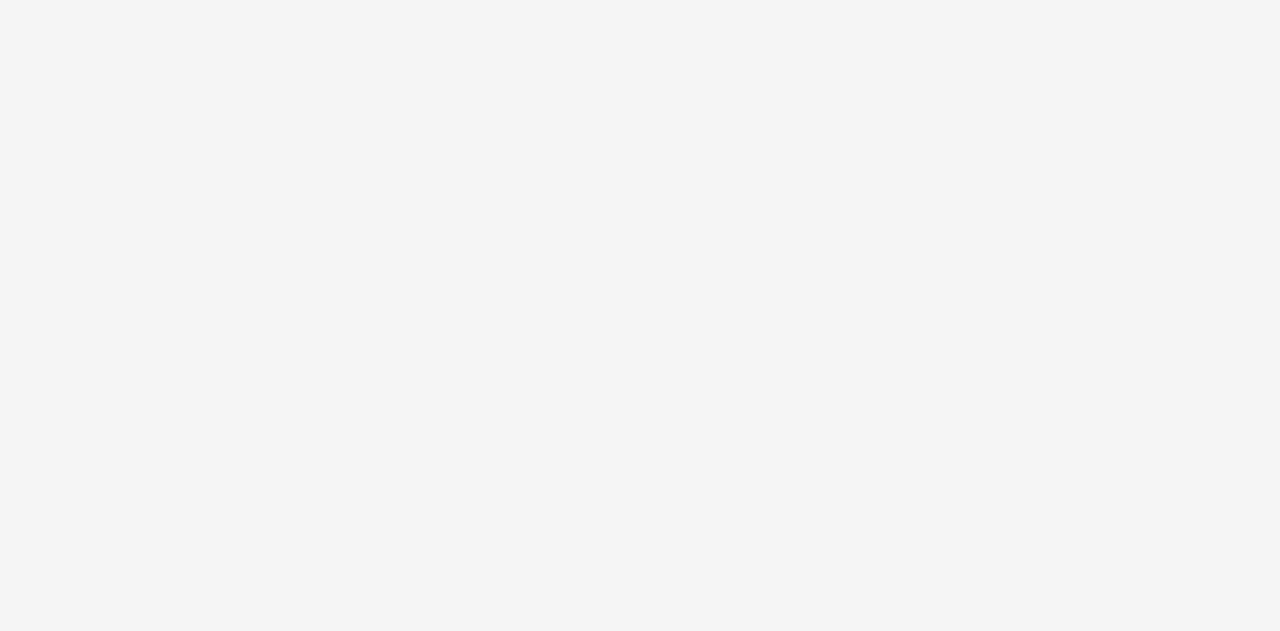 scroll, scrollTop: 0, scrollLeft: 0, axis: both 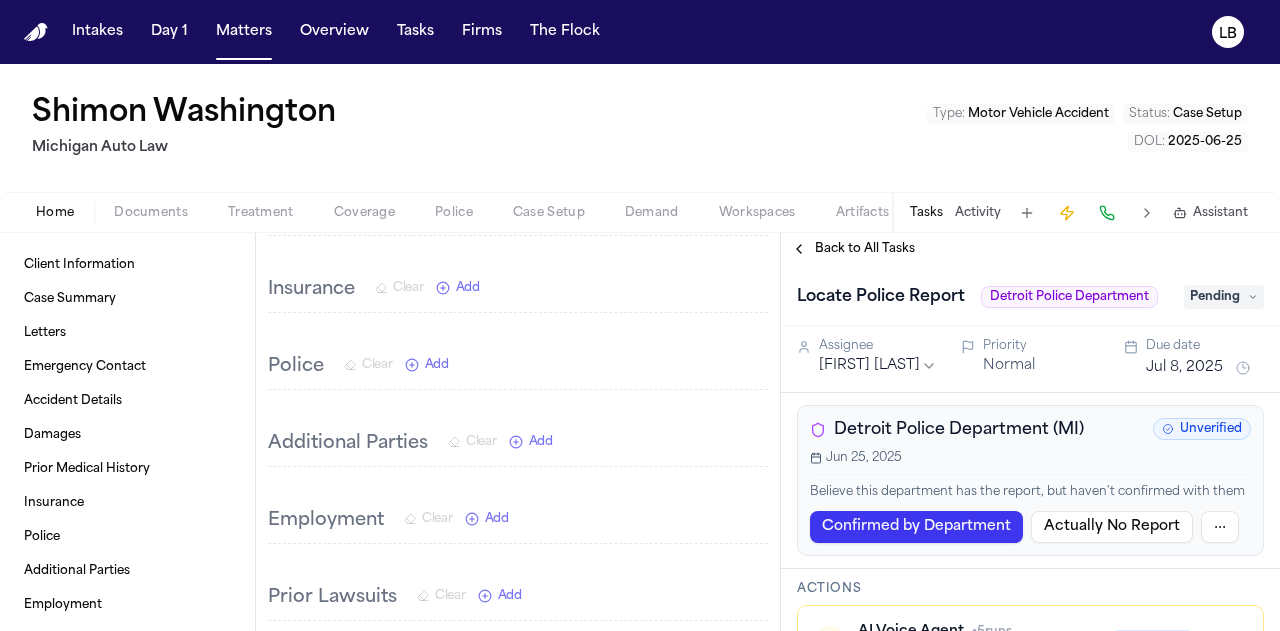 click on "Police" at bounding box center (296, 367) 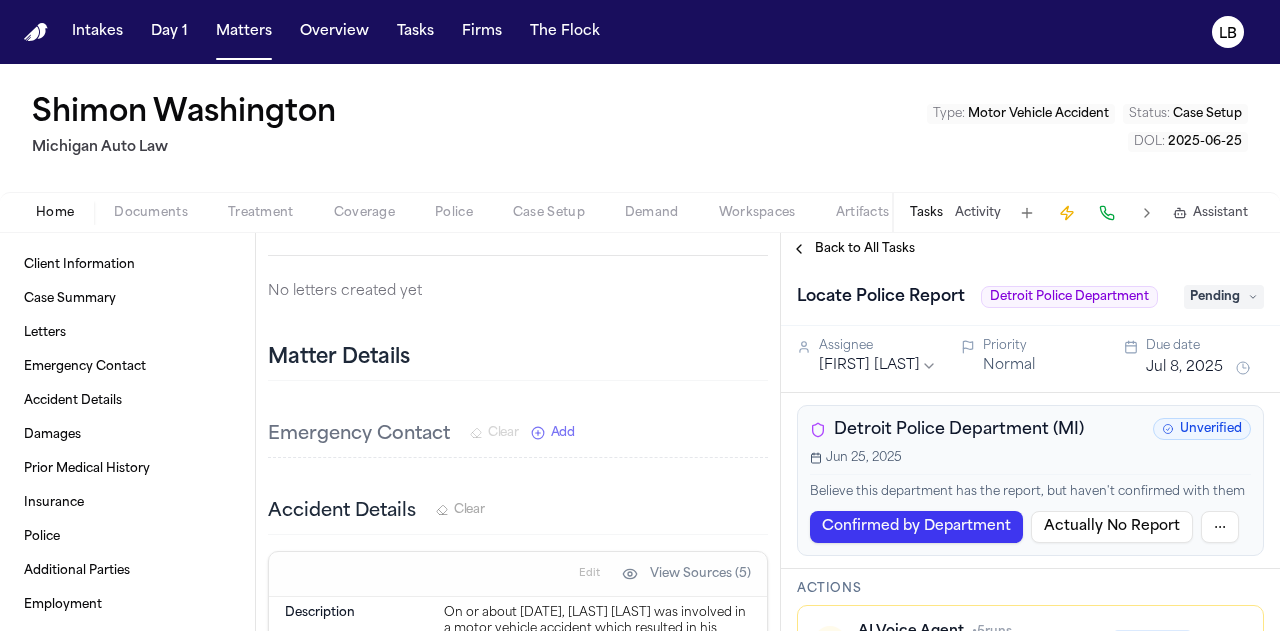 scroll, scrollTop: 378, scrollLeft: 0, axis: vertical 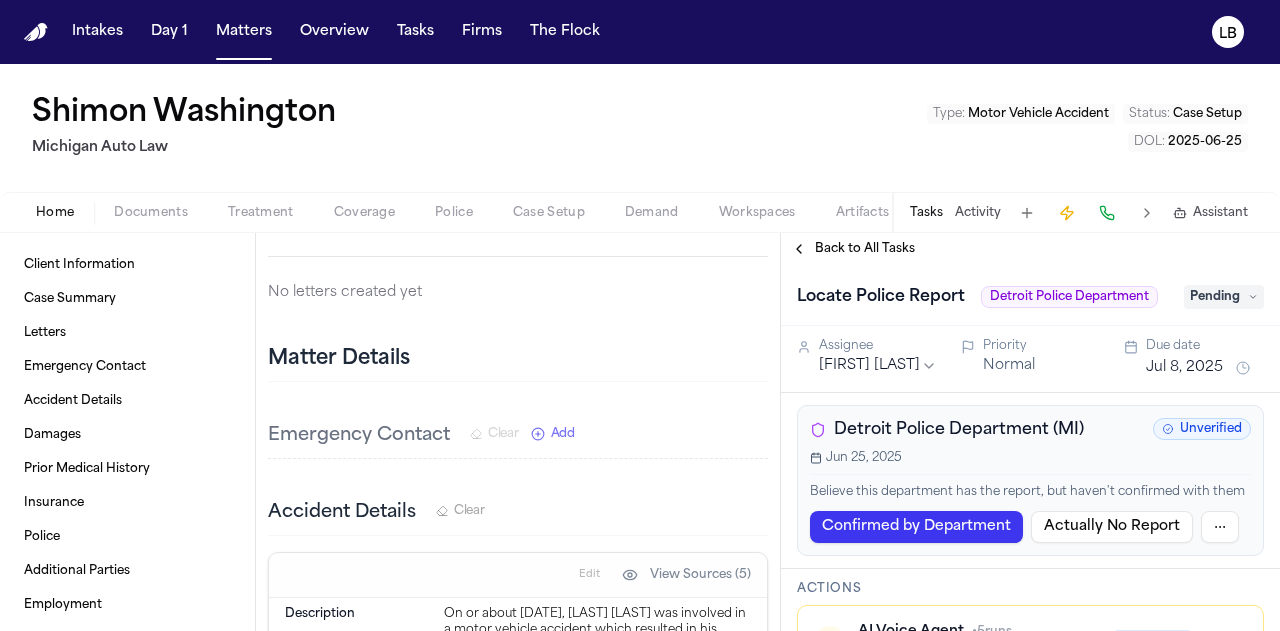 click on "Documents" at bounding box center [151, 213] 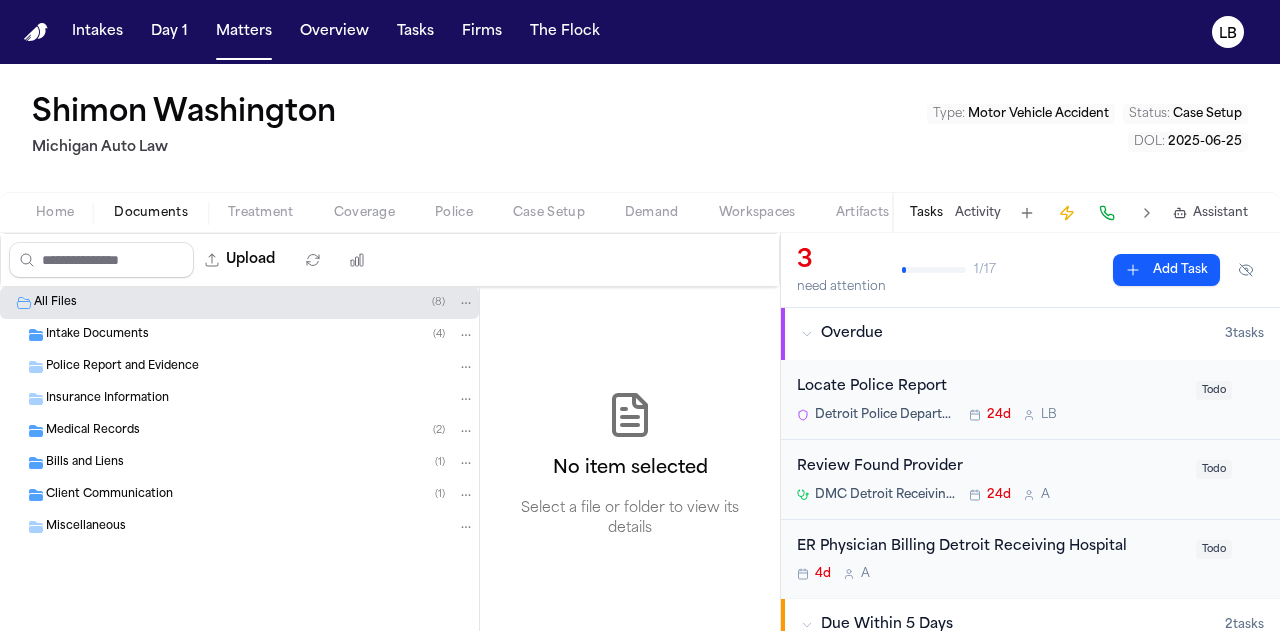 click on "Intake Documents" at bounding box center [97, 335] 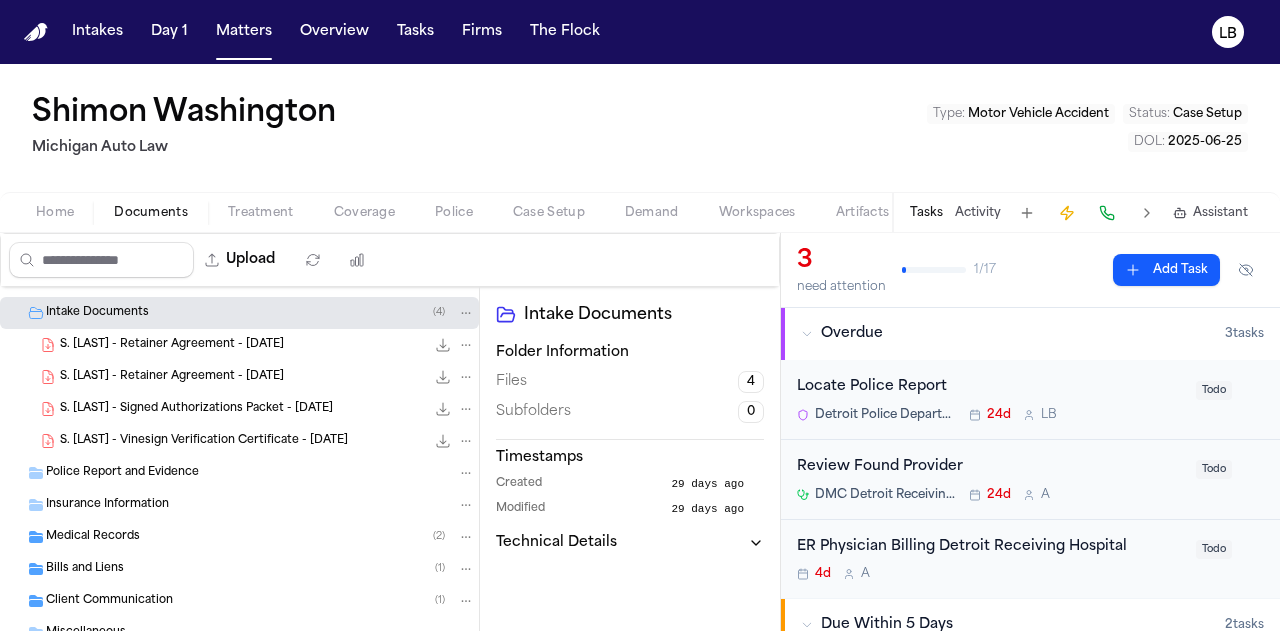 scroll, scrollTop: 18, scrollLeft: 0, axis: vertical 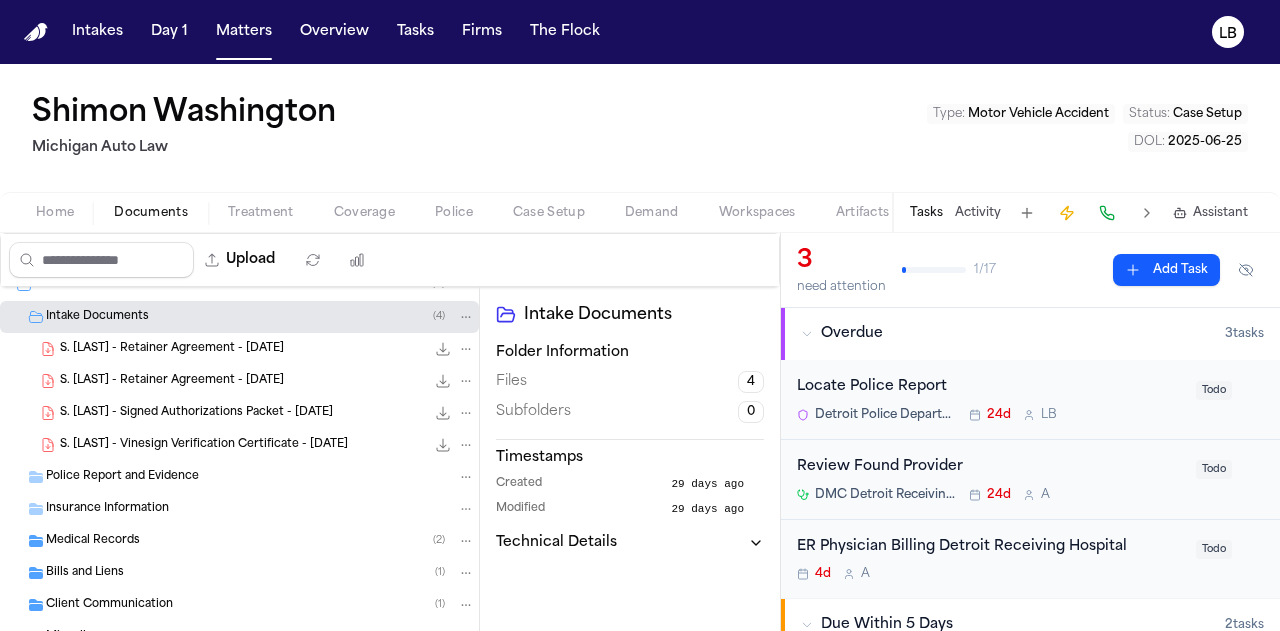 click on "Locate Police Report" at bounding box center (990, 387) 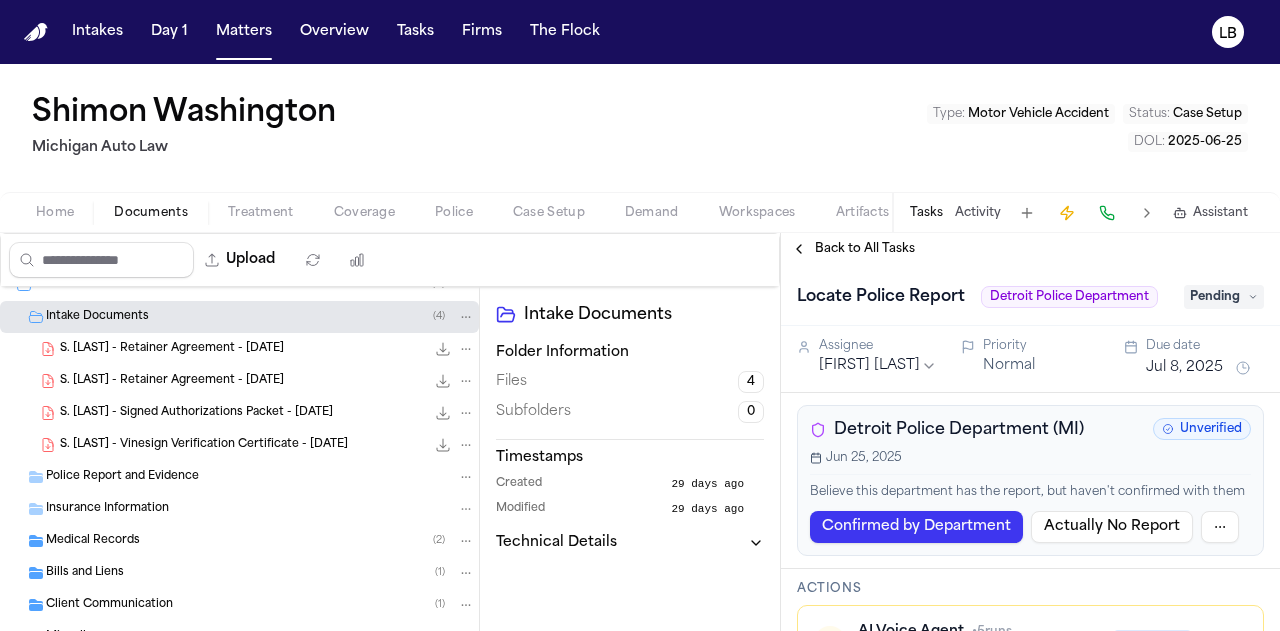 scroll, scrollTop: 177, scrollLeft: 0, axis: vertical 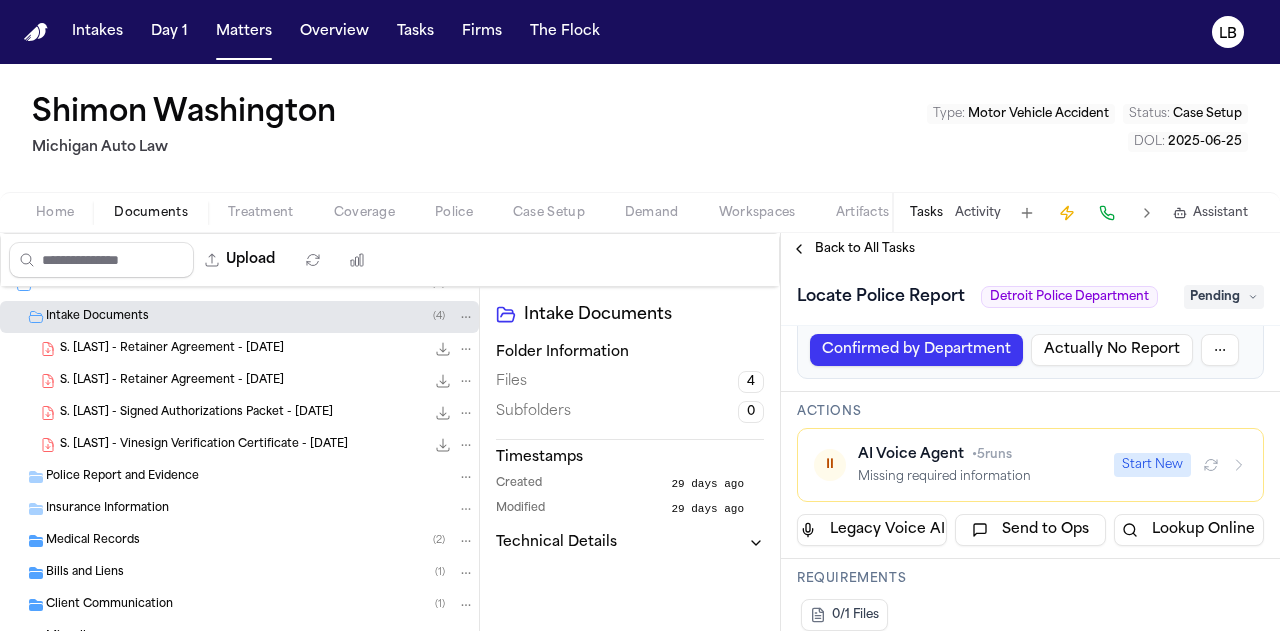 drag, startPoint x: 356, startPoint y: 136, endPoint x: 546, endPoint y: 145, distance: 190.21304 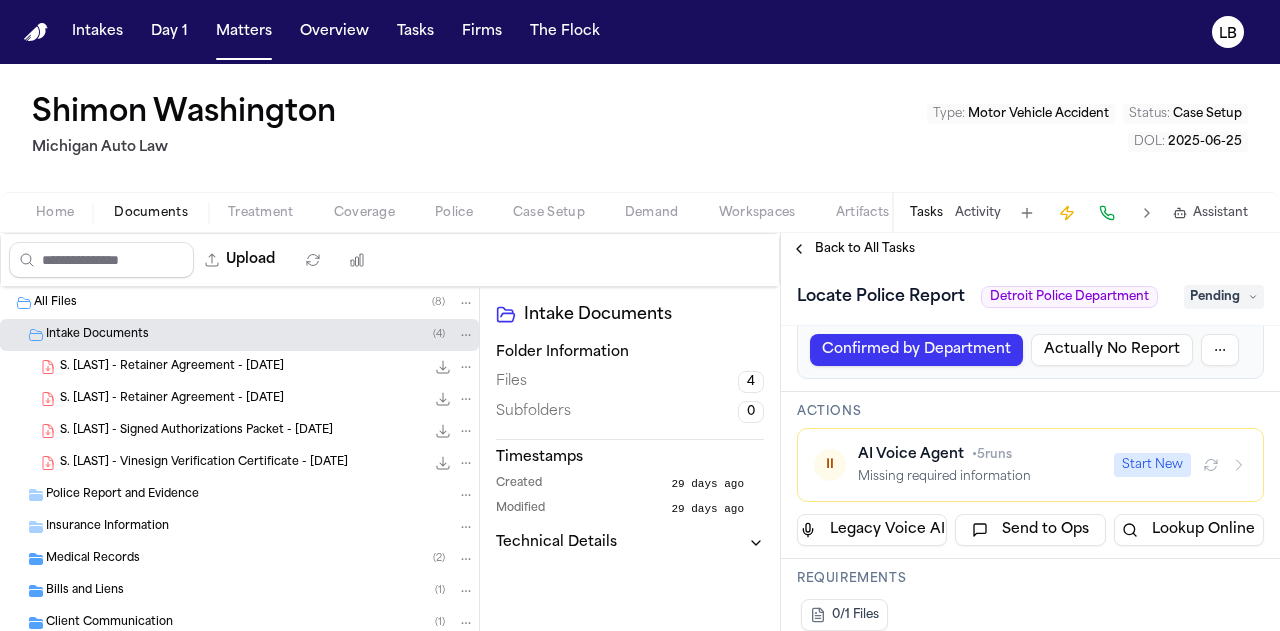 scroll, scrollTop: 2, scrollLeft: 0, axis: vertical 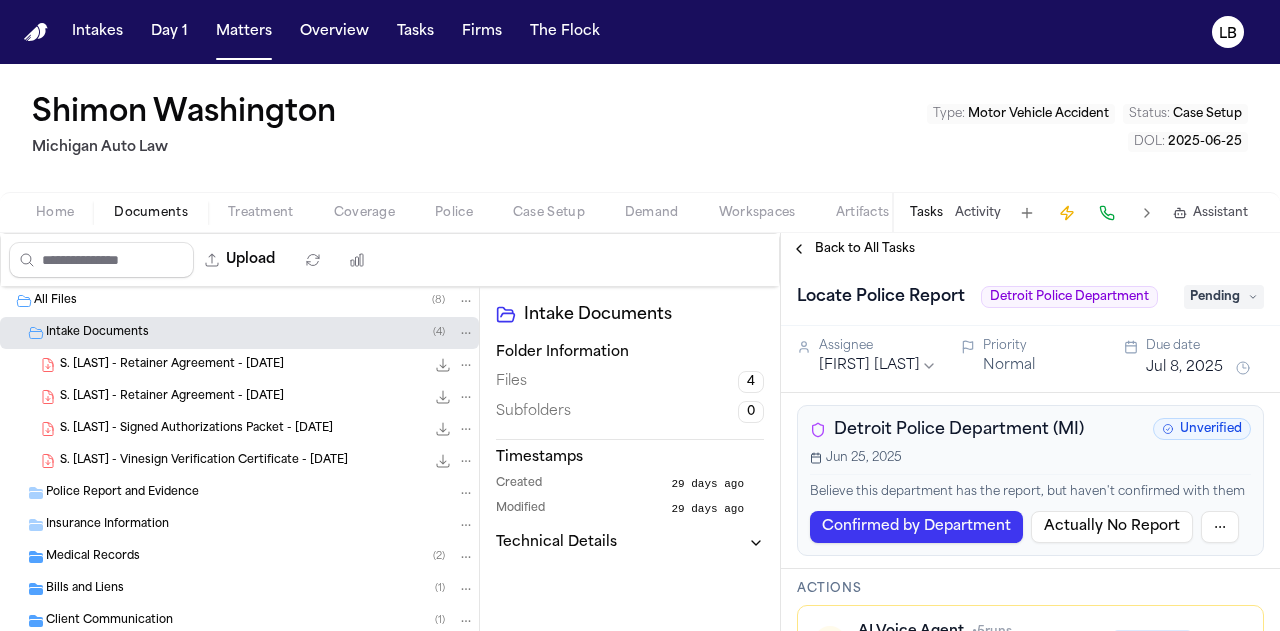 click on "Tasks" at bounding box center [926, 213] 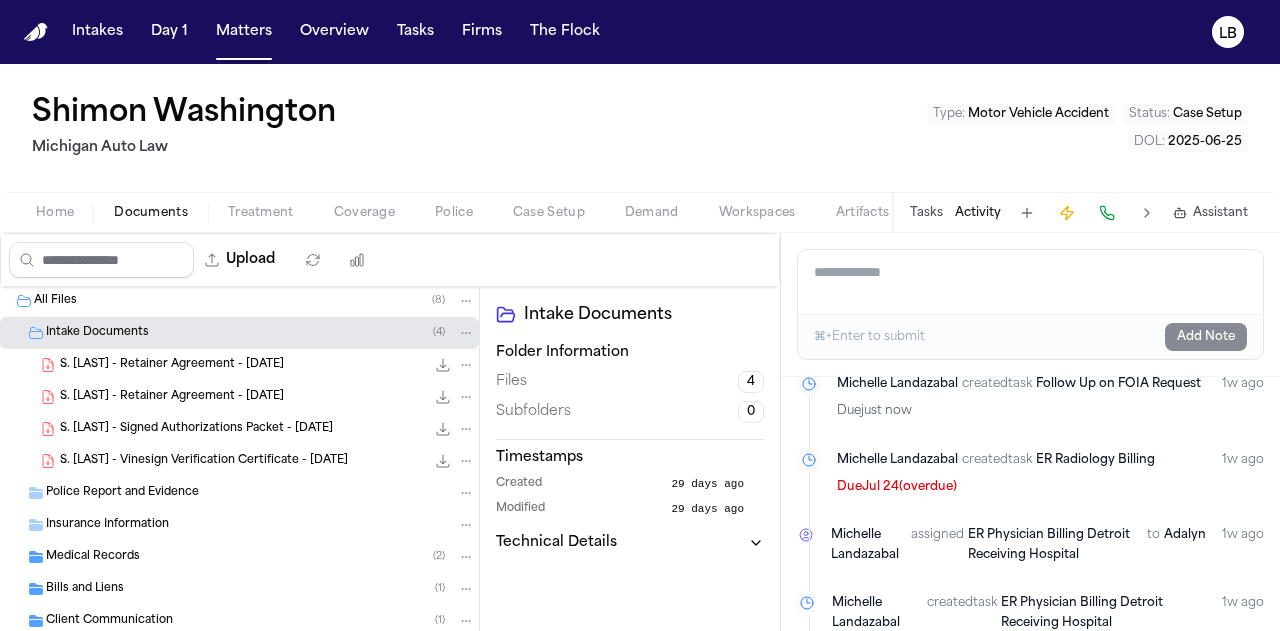 scroll, scrollTop: 2028, scrollLeft: 0, axis: vertical 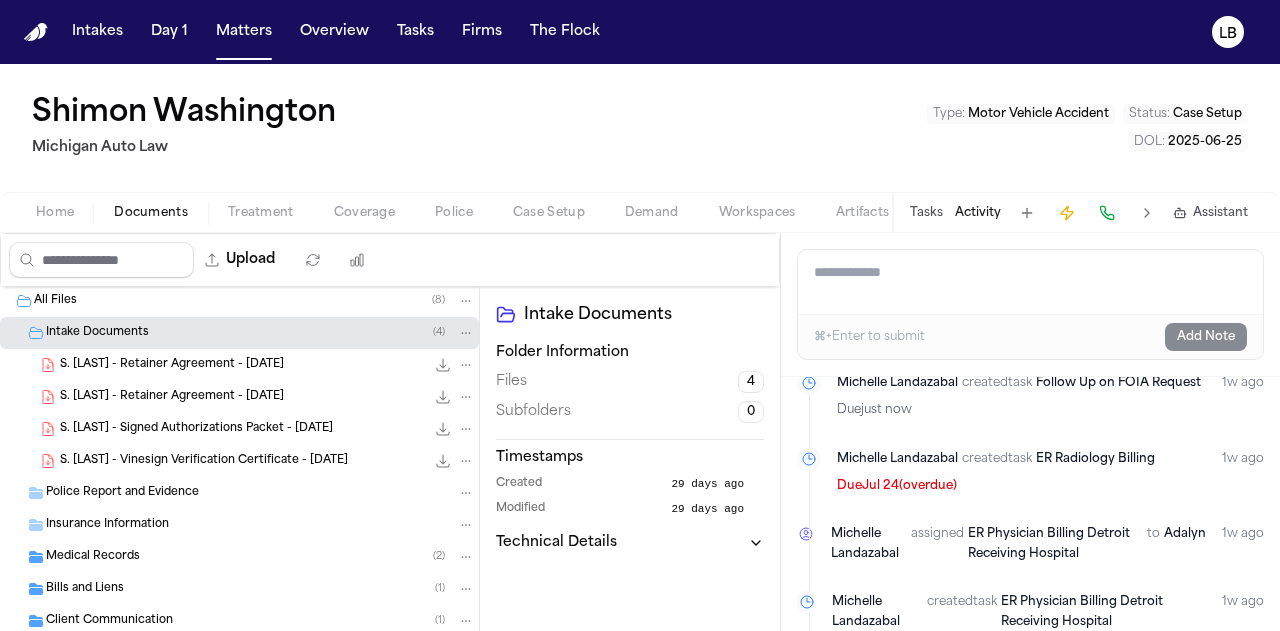 click on "Police Report and Evidence" at bounding box center (260, 493) 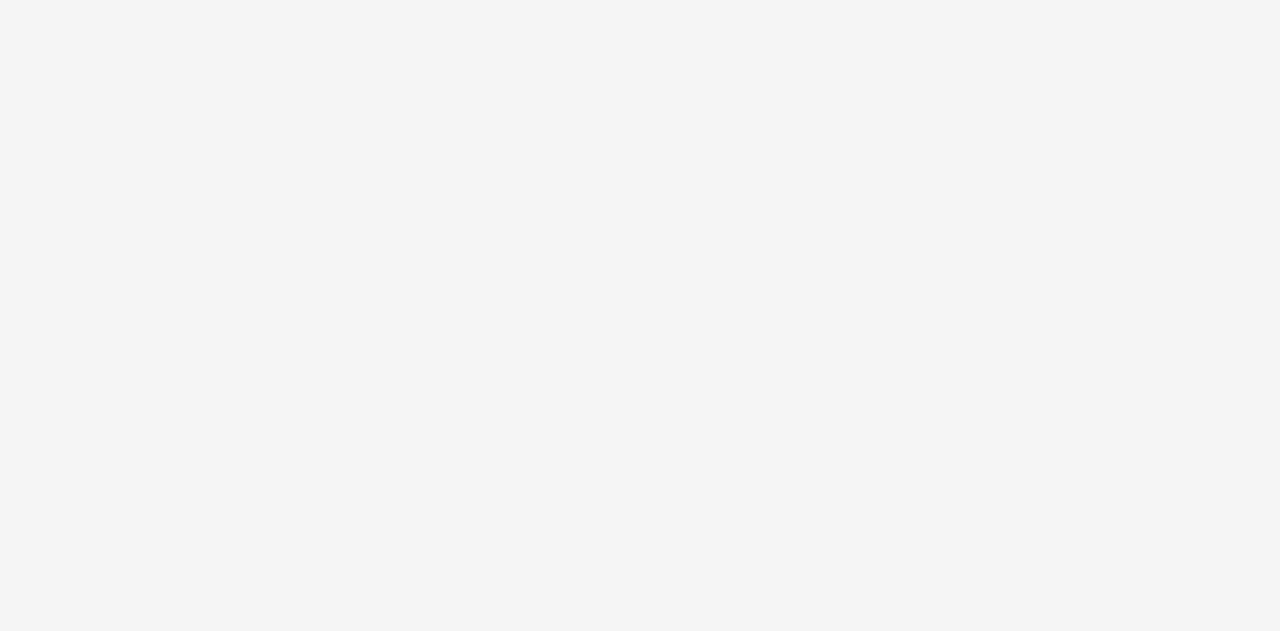 scroll, scrollTop: 0, scrollLeft: 0, axis: both 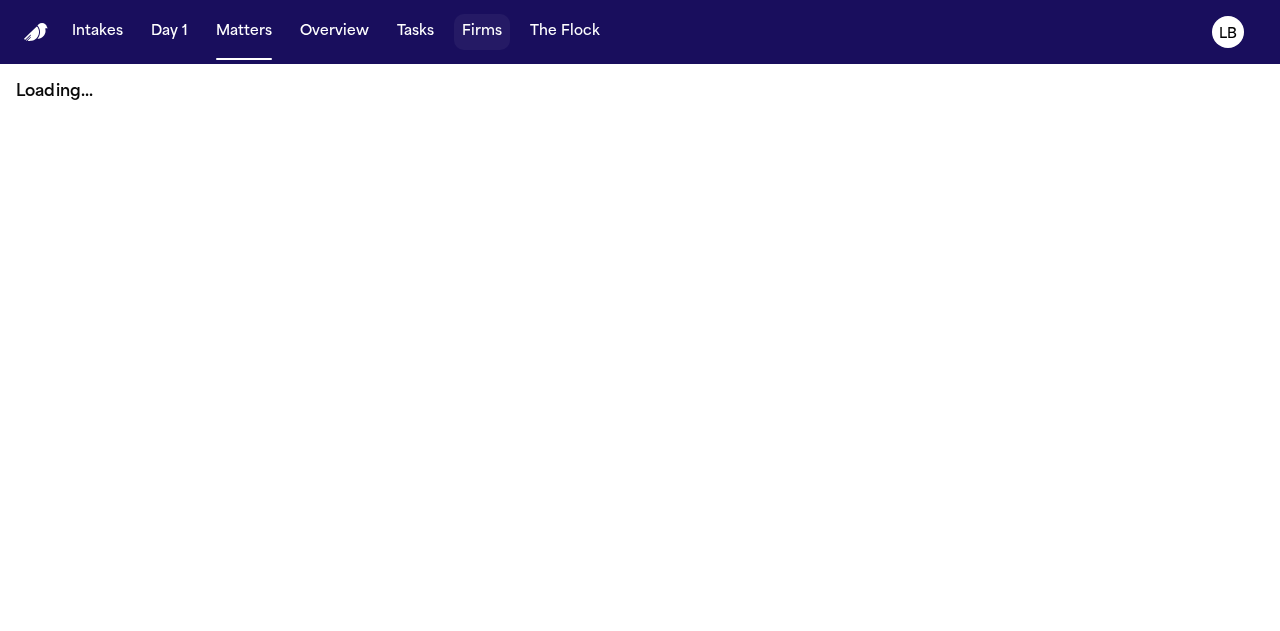 click on "Firms" at bounding box center [482, 32] 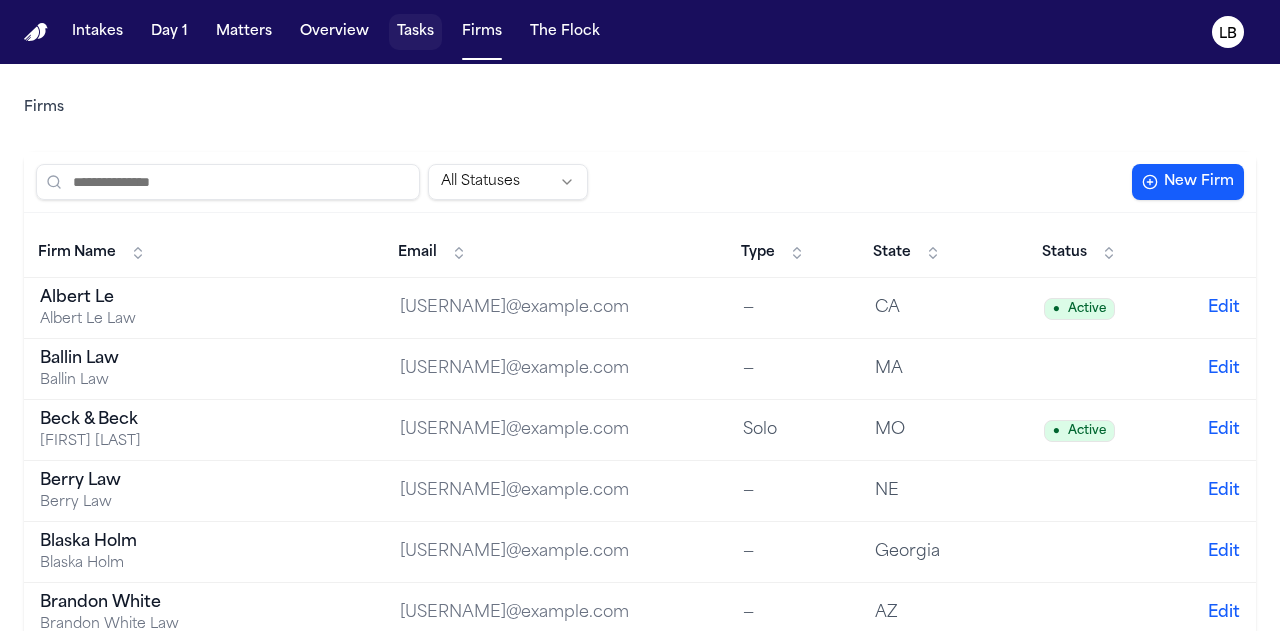 click on "Tasks" at bounding box center (415, 32) 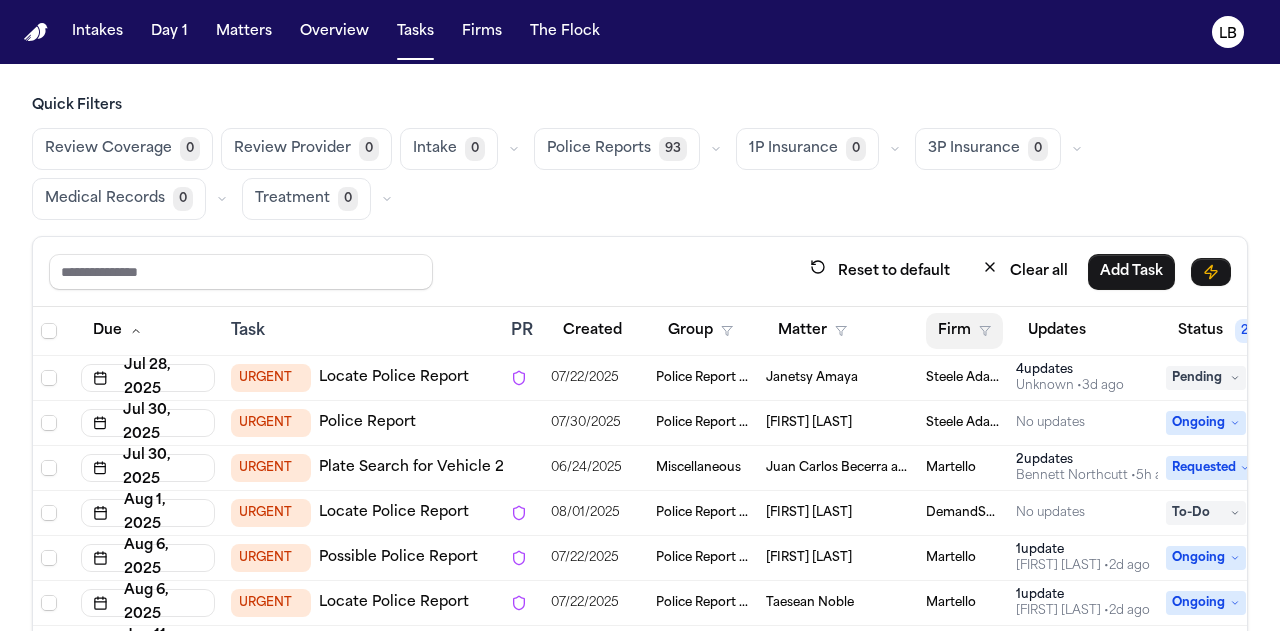 click 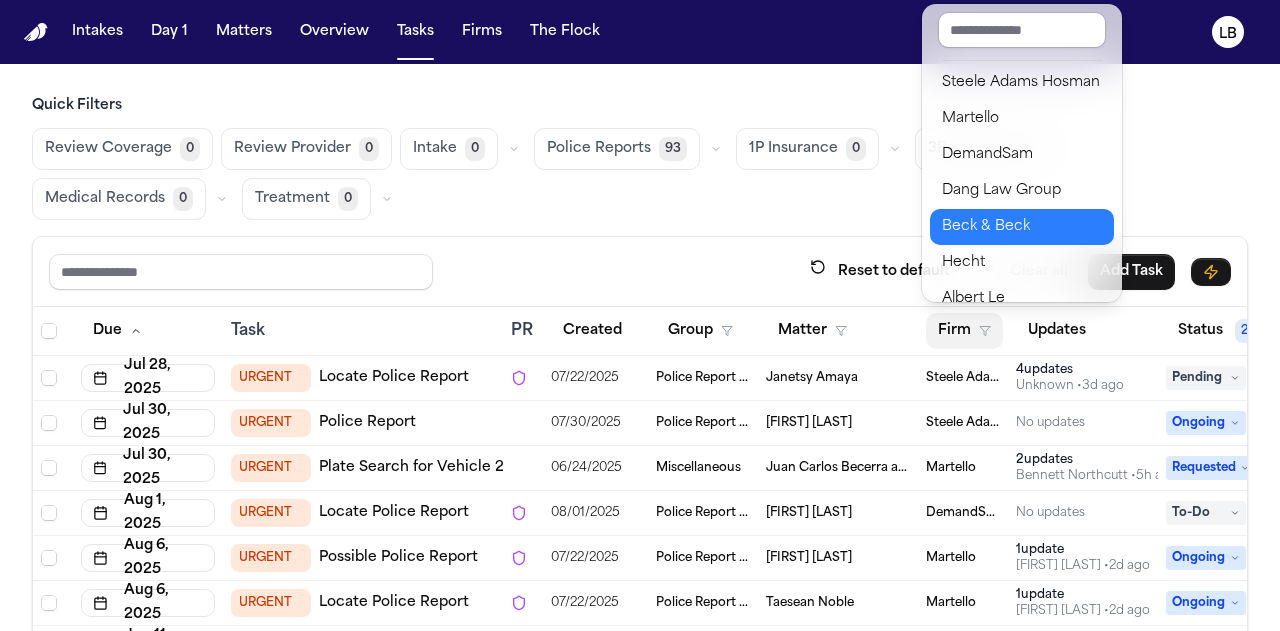 scroll, scrollTop: 254, scrollLeft: 0, axis: vertical 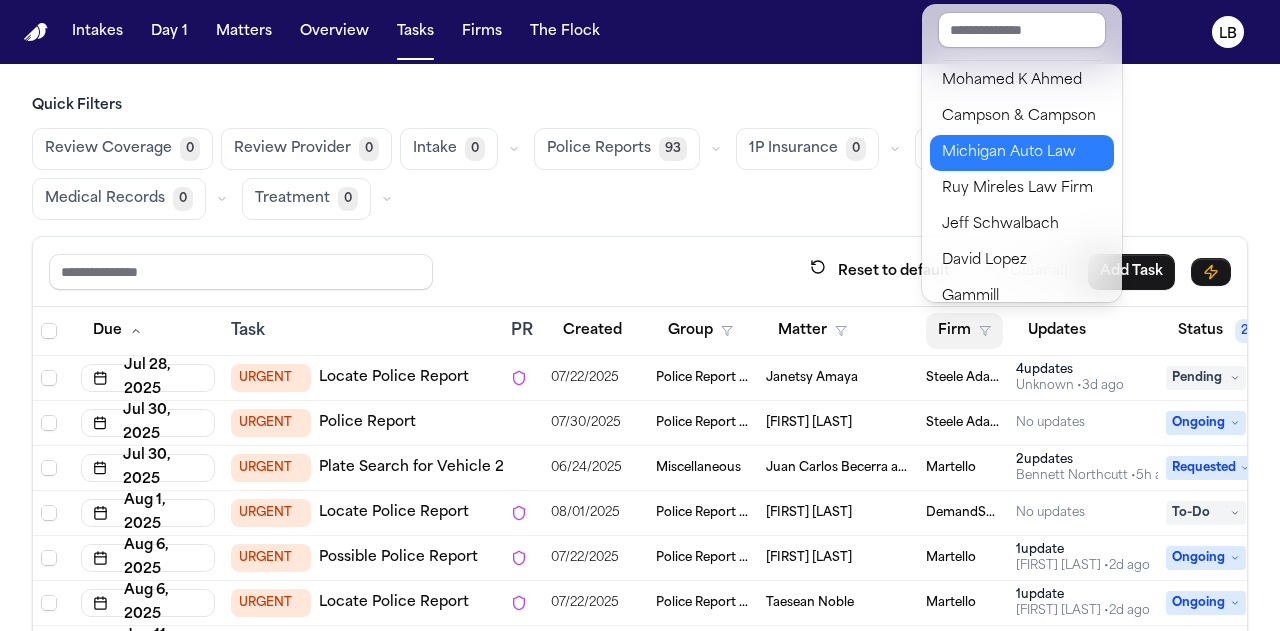 click on "Michigan Auto Law" at bounding box center (1022, 153) 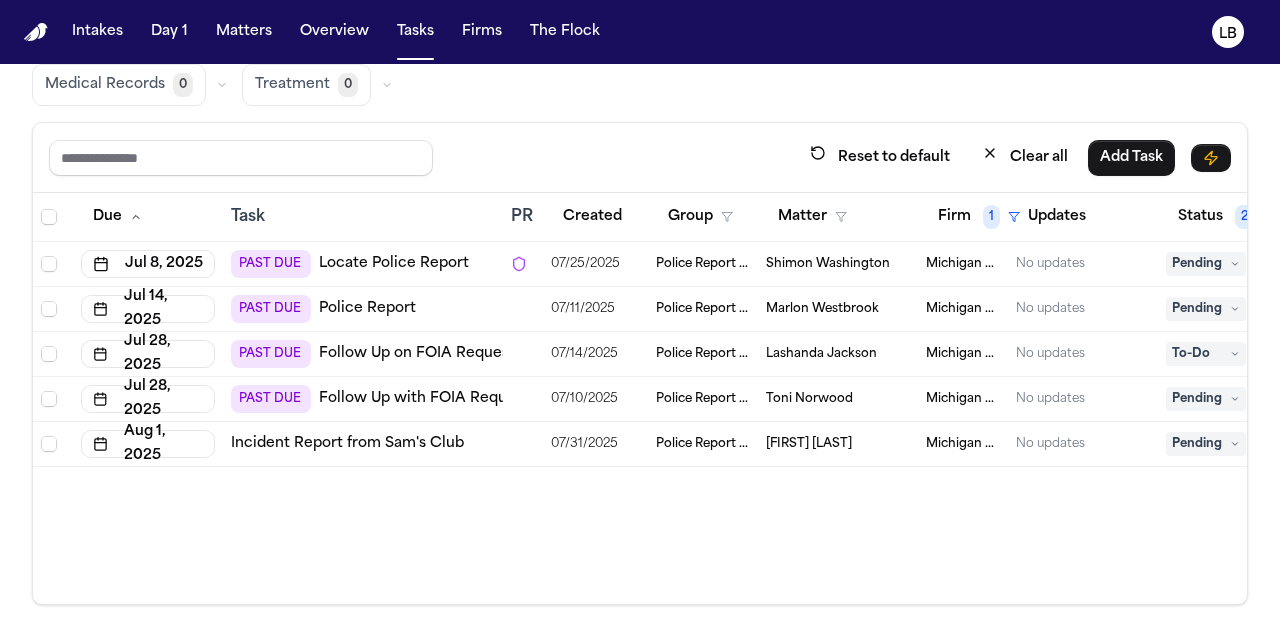 scroll, scrollTop: 0, scrollLeft: 0, axis: both 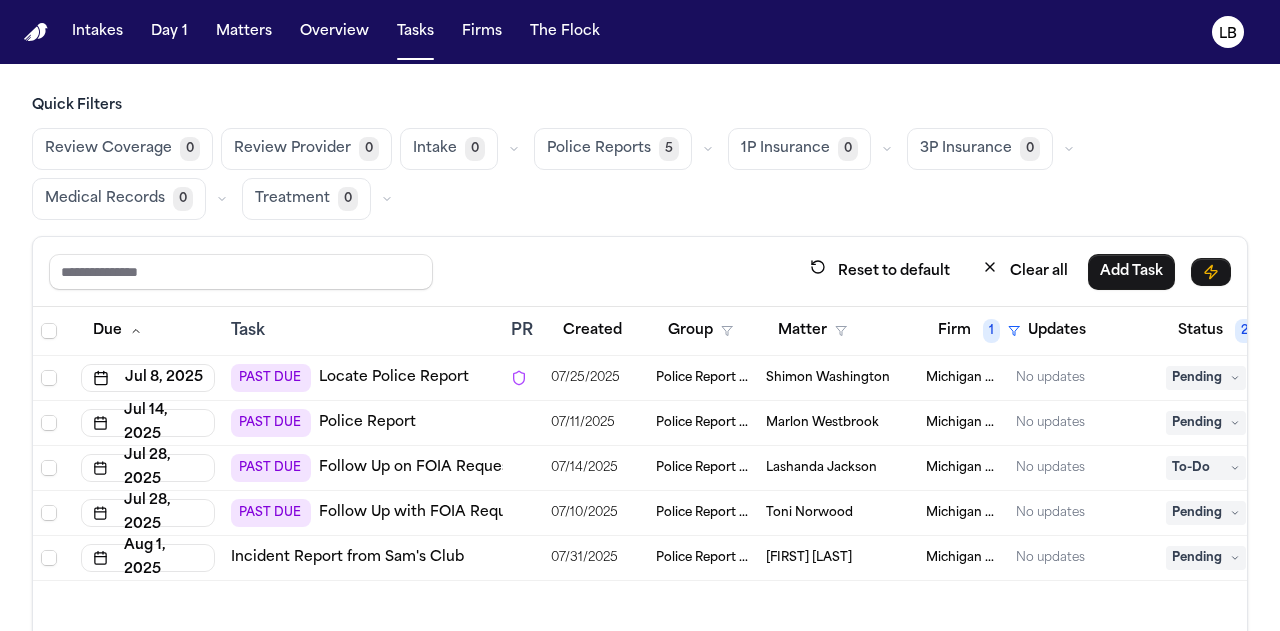 click on "Toni Norwood" at bounding box center [809, 513] 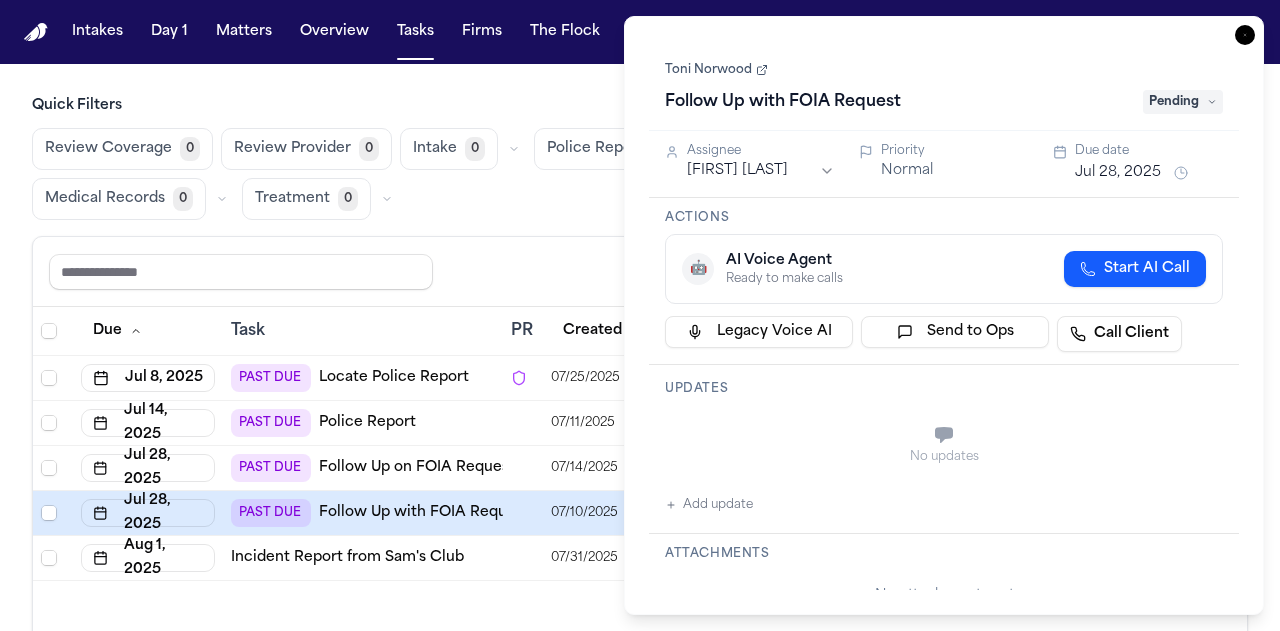 click on "Toni Norwood" at bounding box center (716, 70) 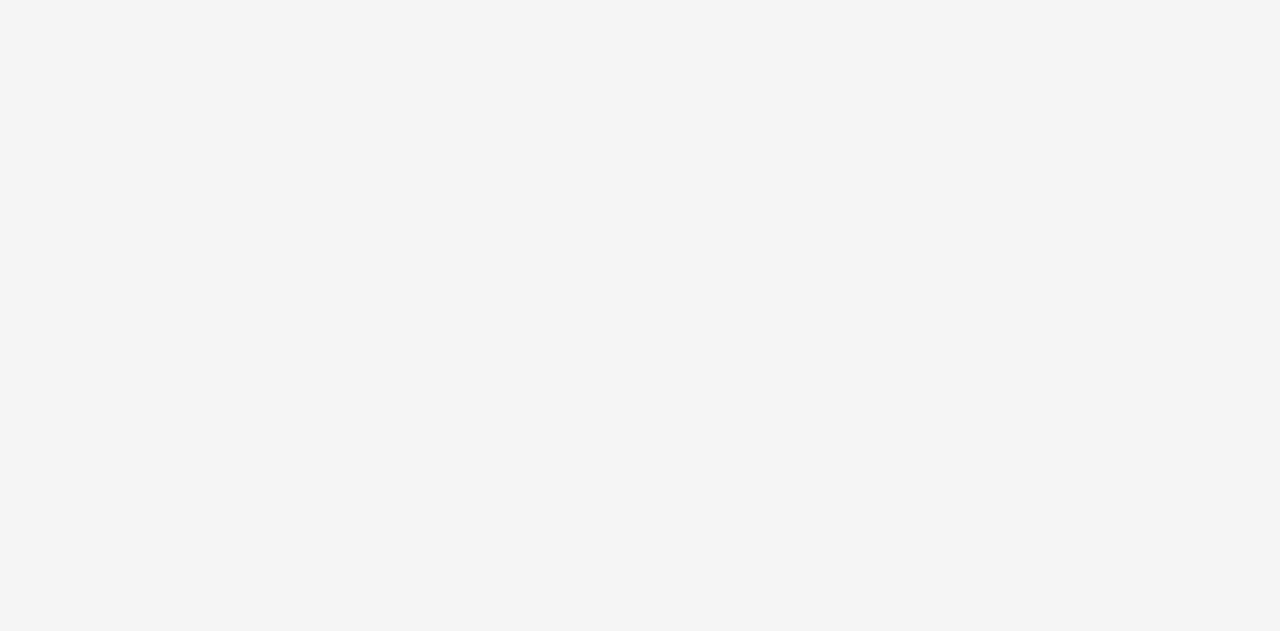 scroll, scrollTop: 0, scrollLeft: 0, axis: both 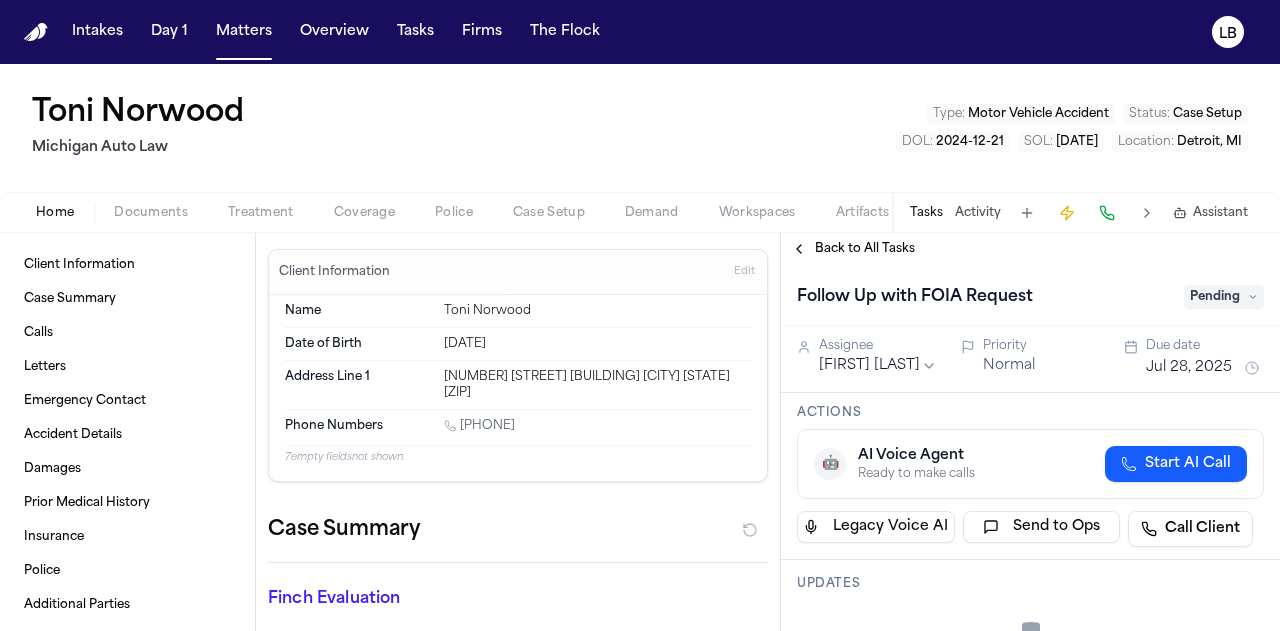 click on "Documents" at bounding box center (151, 213) 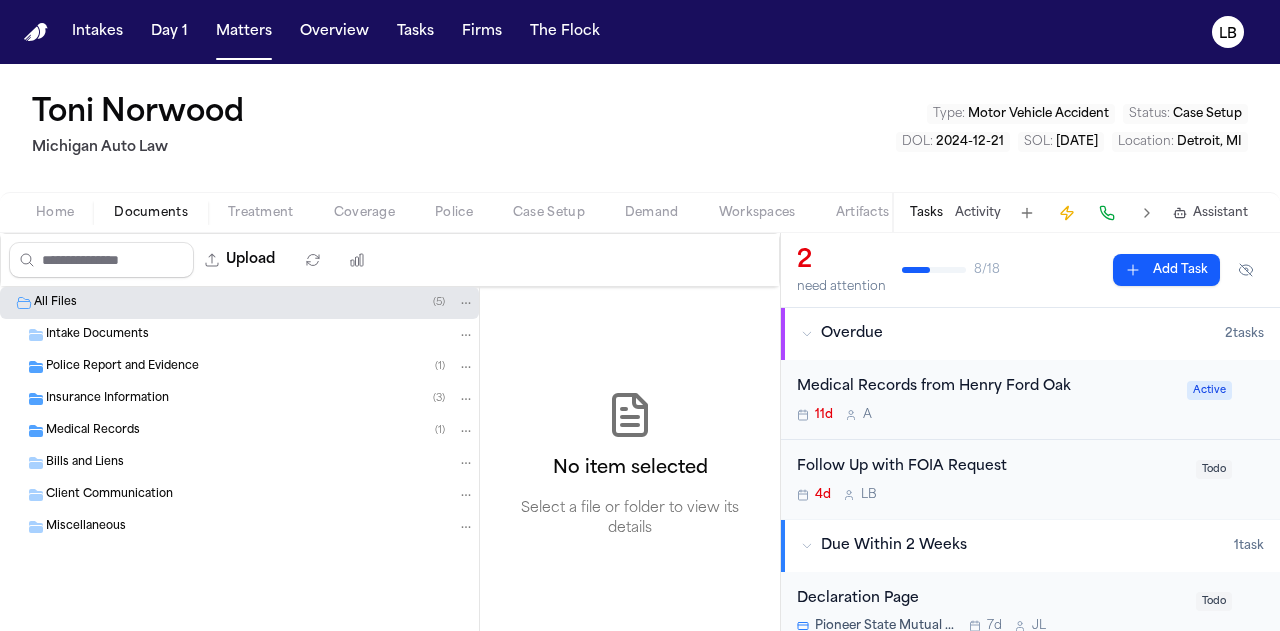 click on "Intake Documents" at bounding box center (97, 335) 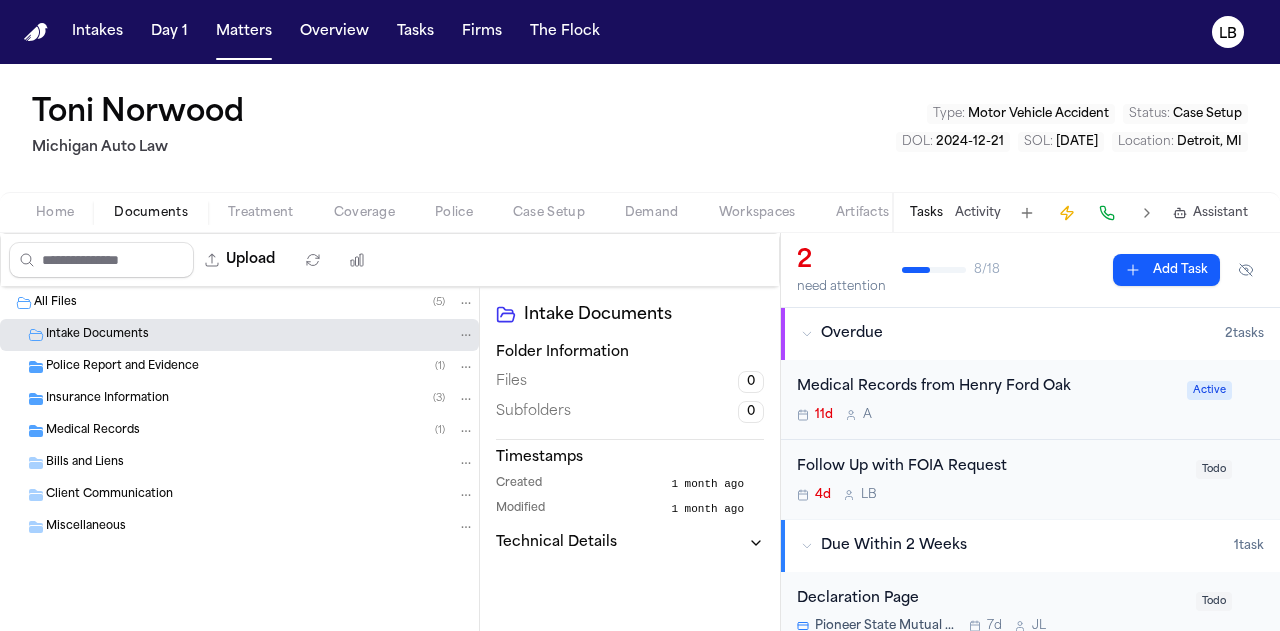click on "Police Report and Evidence" at bounding box center [122, 367] 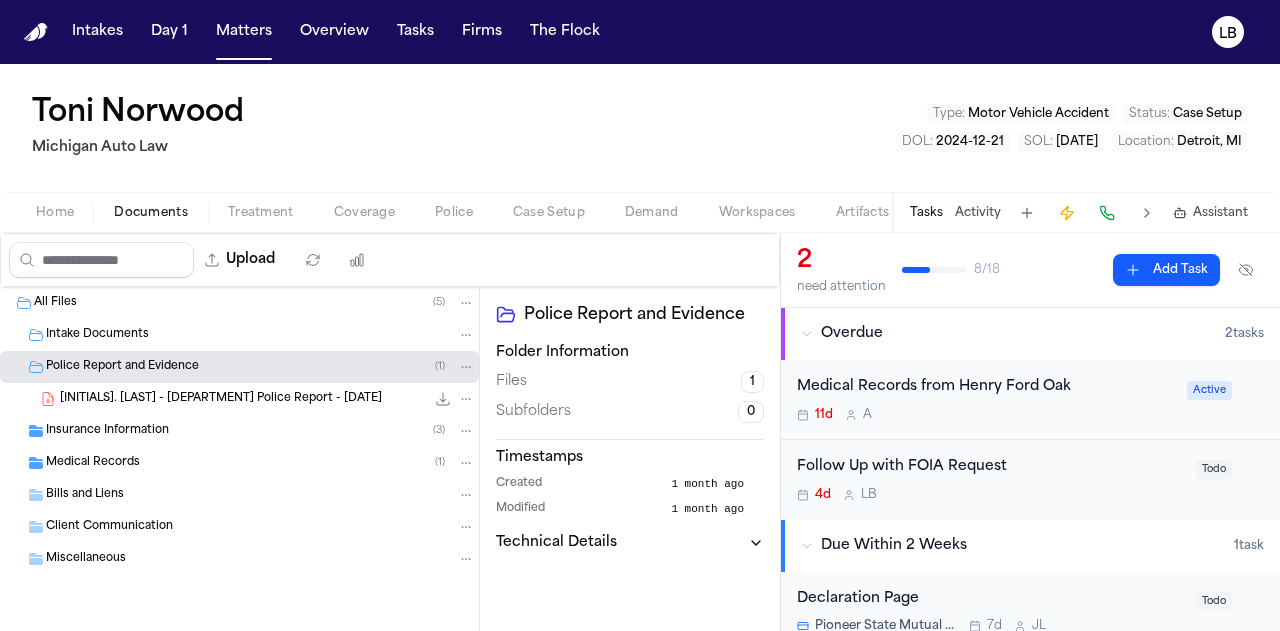 click on "[INITIALS]. [LAST] - [DEPARTMENT] Police Report - [DATE] 62.8 KB  • PDF" at bounding box center [239, 399] 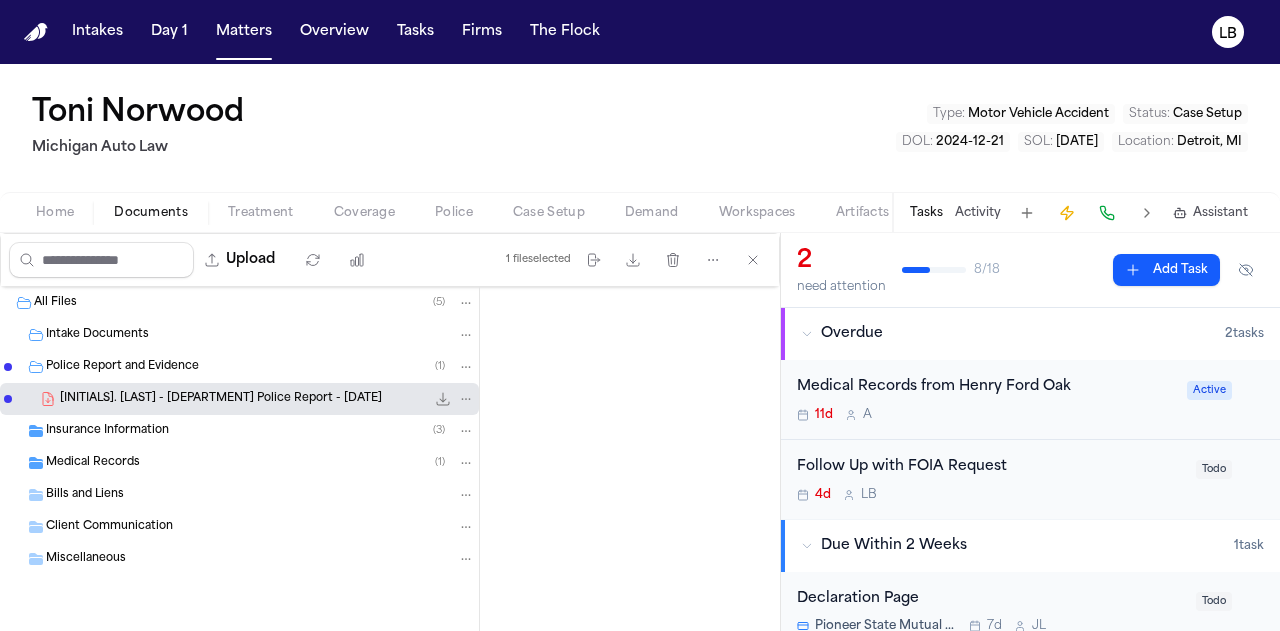 scroll, scrollTop: 264, scrollLeft: 0, axis: vertical 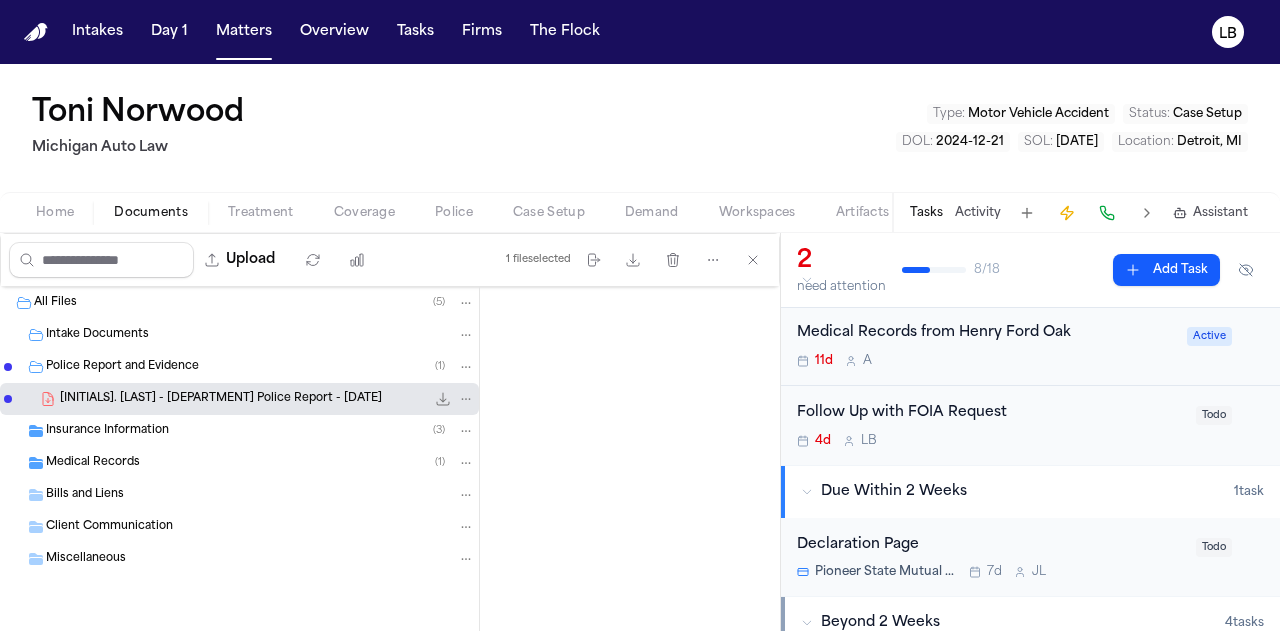 click on "Follow Up with FOIA Request  4d L B" at bounding box center (990, 425) 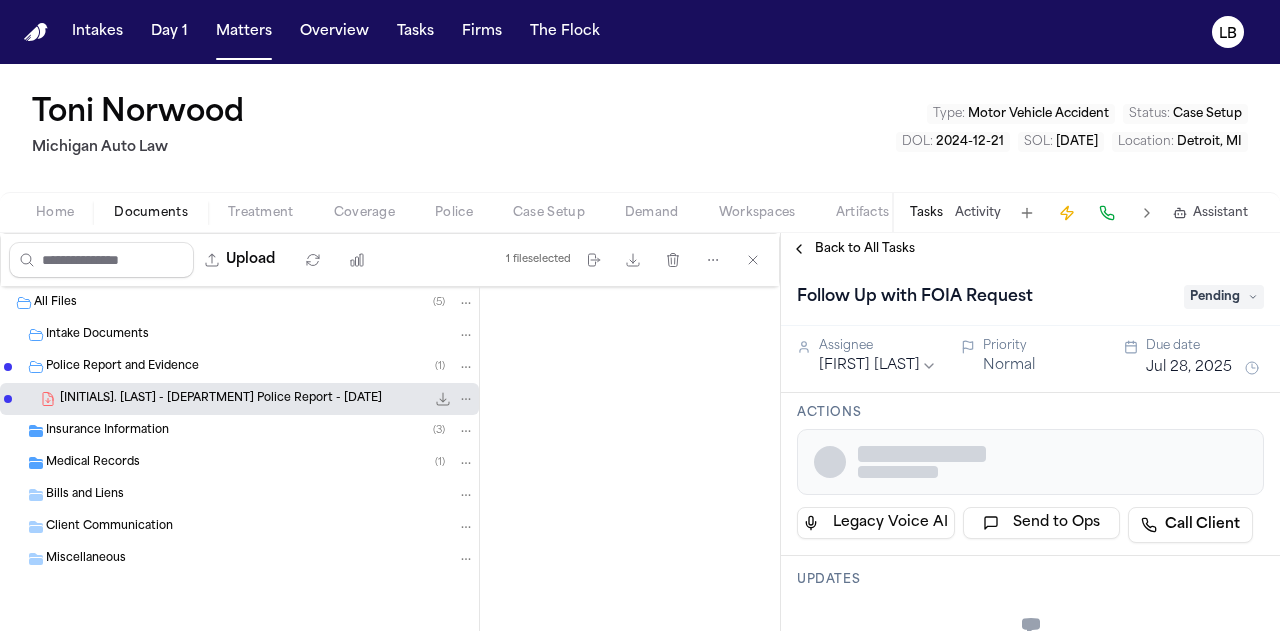 scroll, scrollTop: 0, scrollLeft: 0, axis: both 